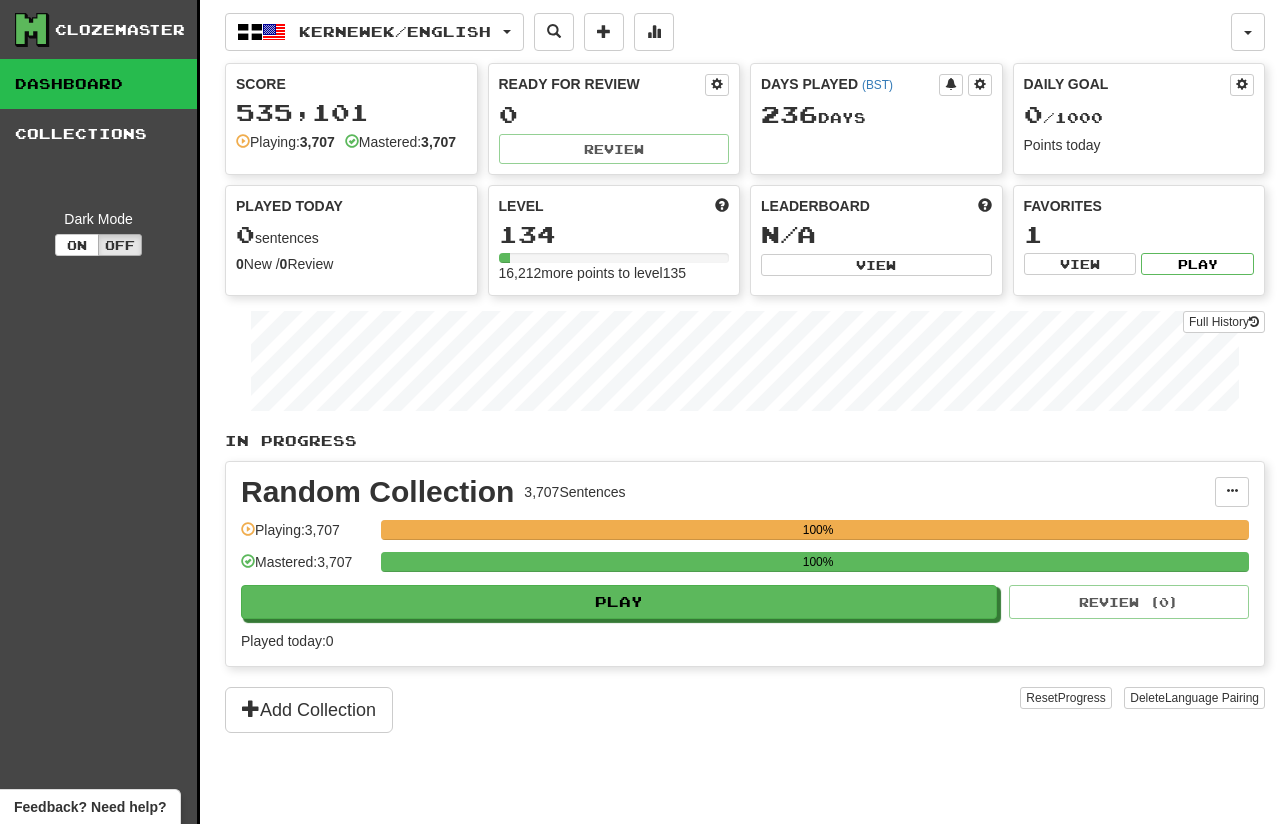 scroll, scrollTop: 0, scrollLeft: 0, axis: both 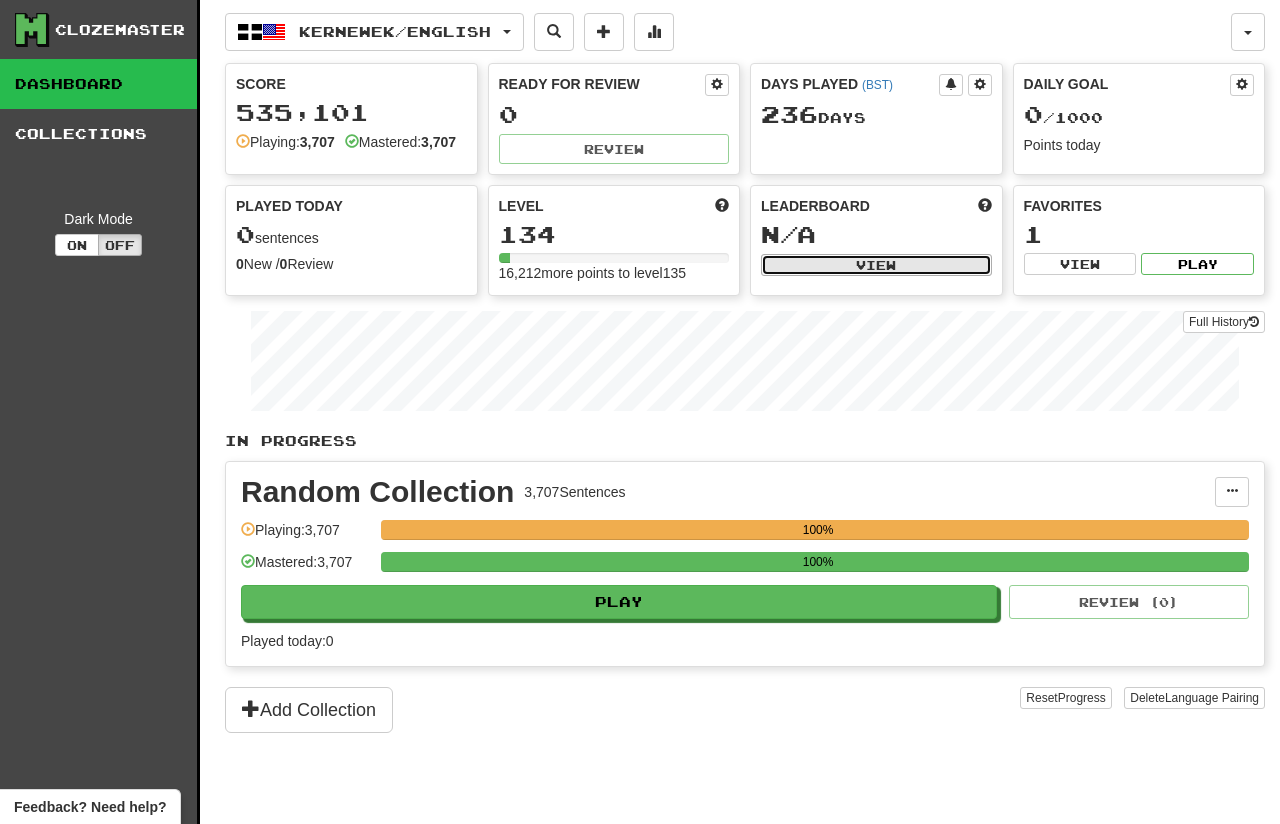 click on "View" at bounding box center [876, 265] 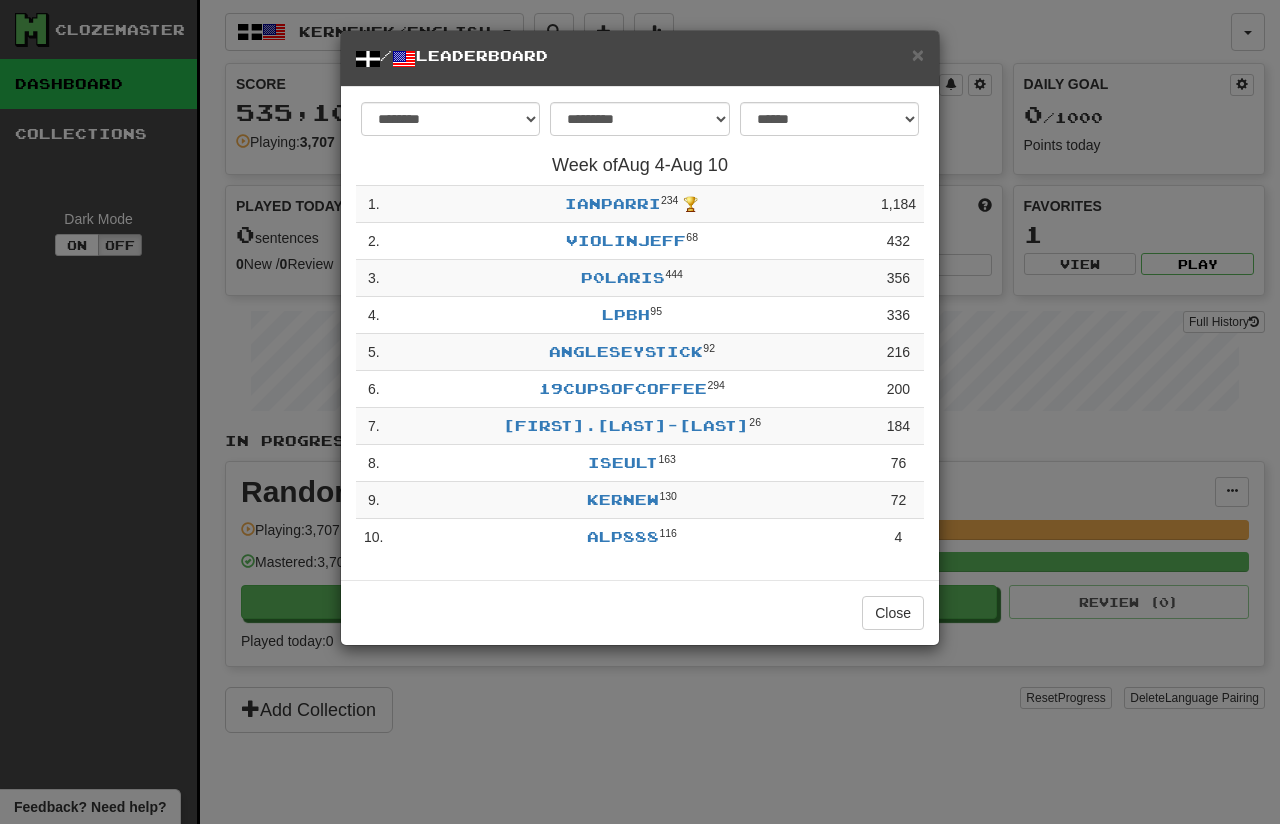 click on "**********" at bounding box center (640, 412) 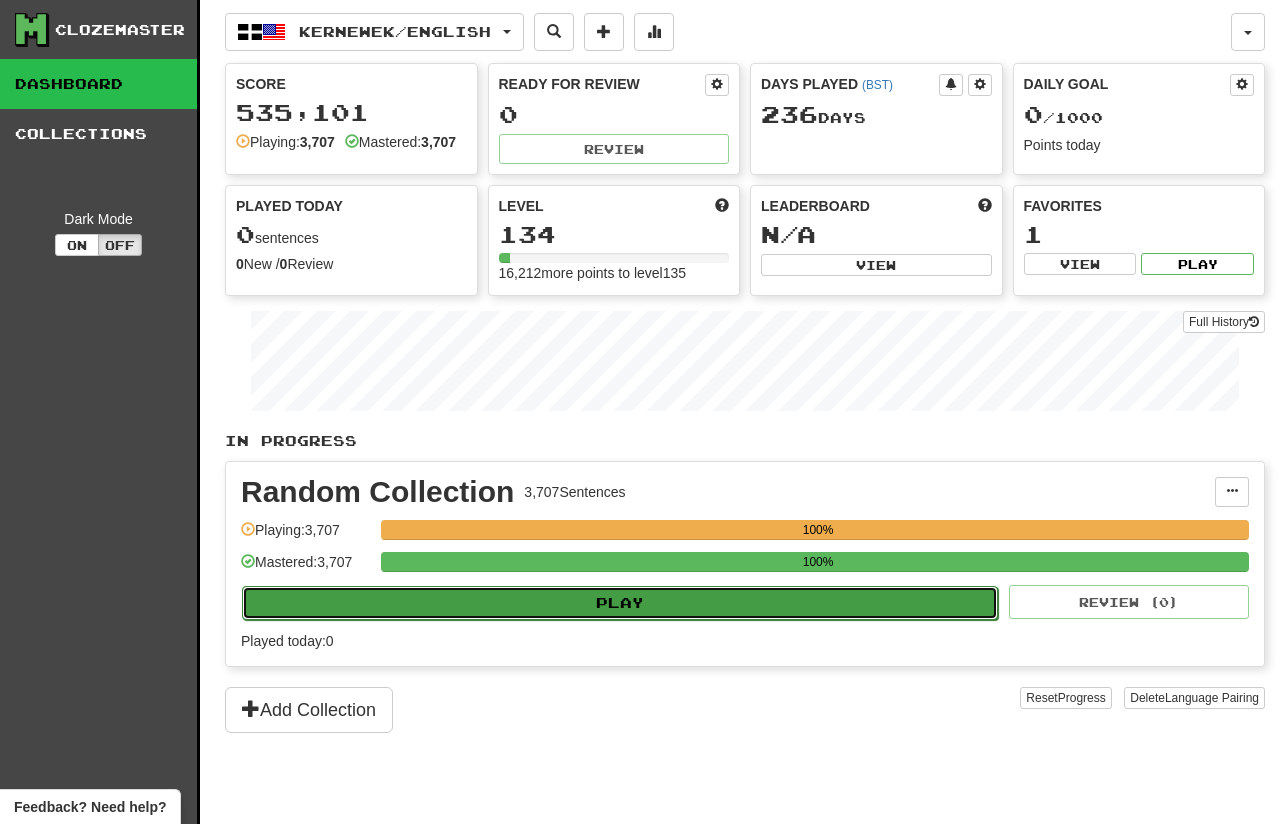 click on "Play" at bounding box center (620, 603) 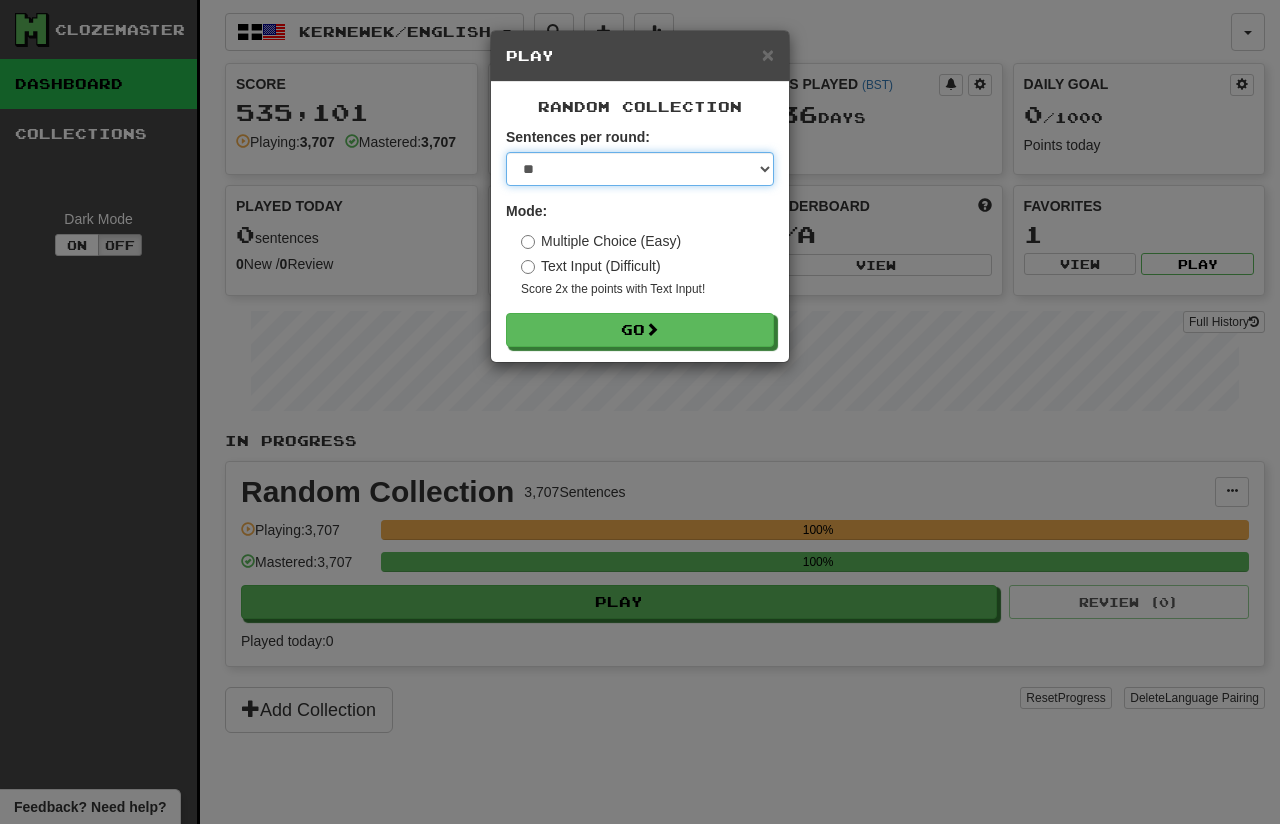 select on "***" 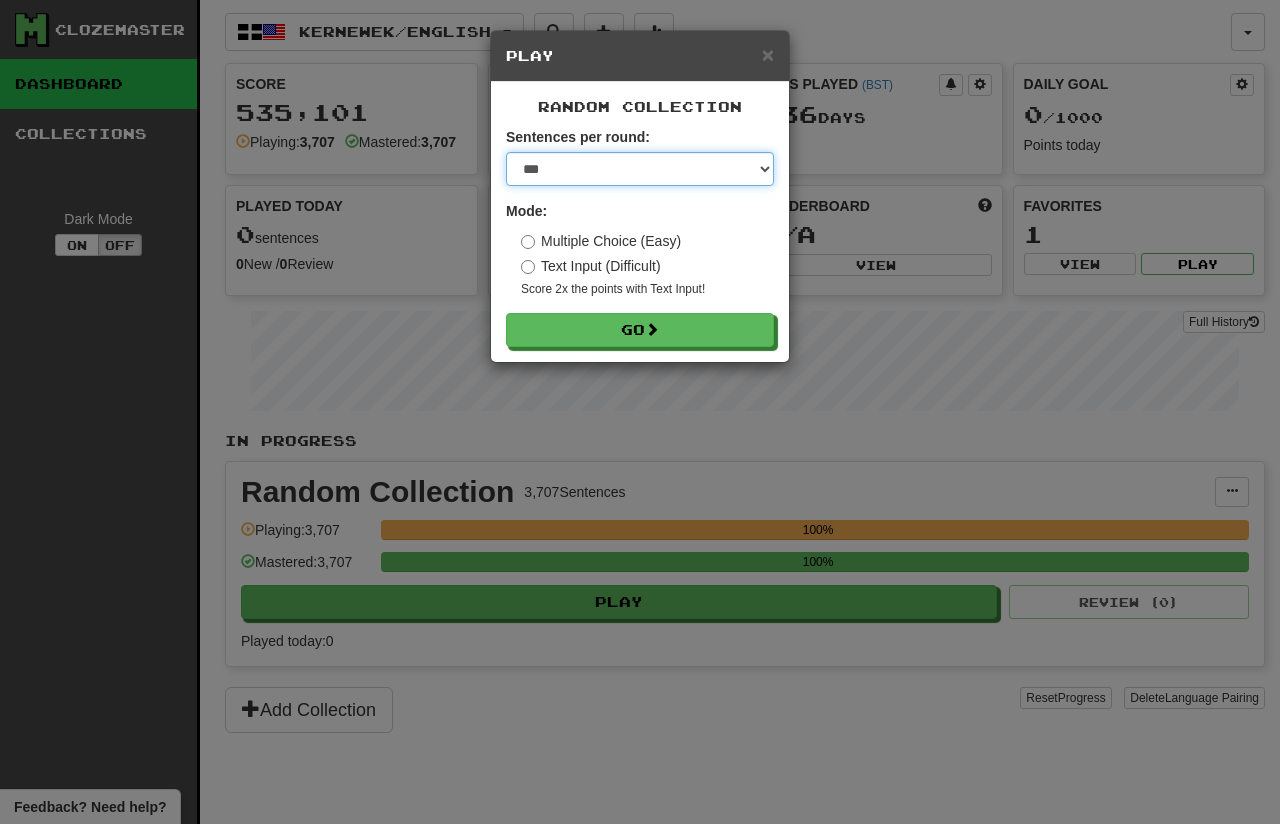 click on "***" at bounding box center [0, 0] 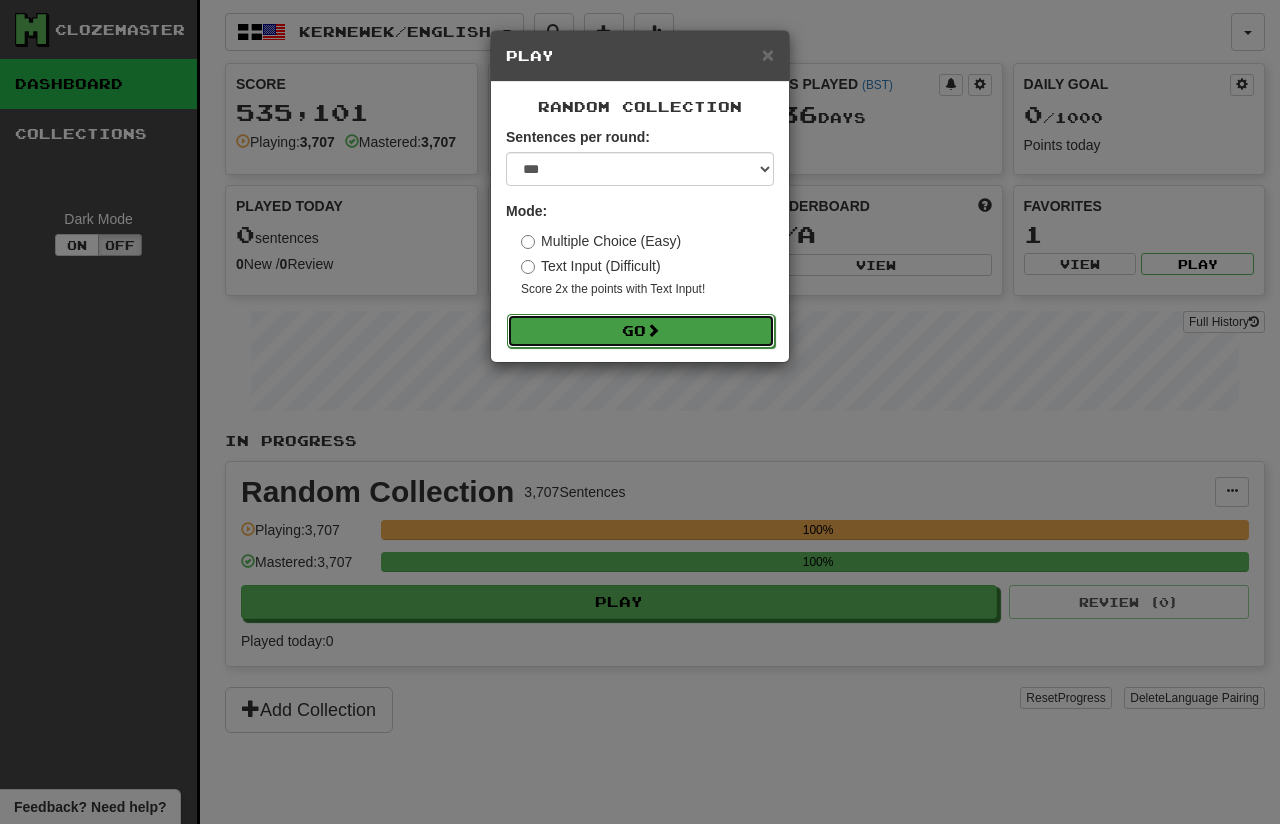click on "Go" at bounding box center (641, 331) 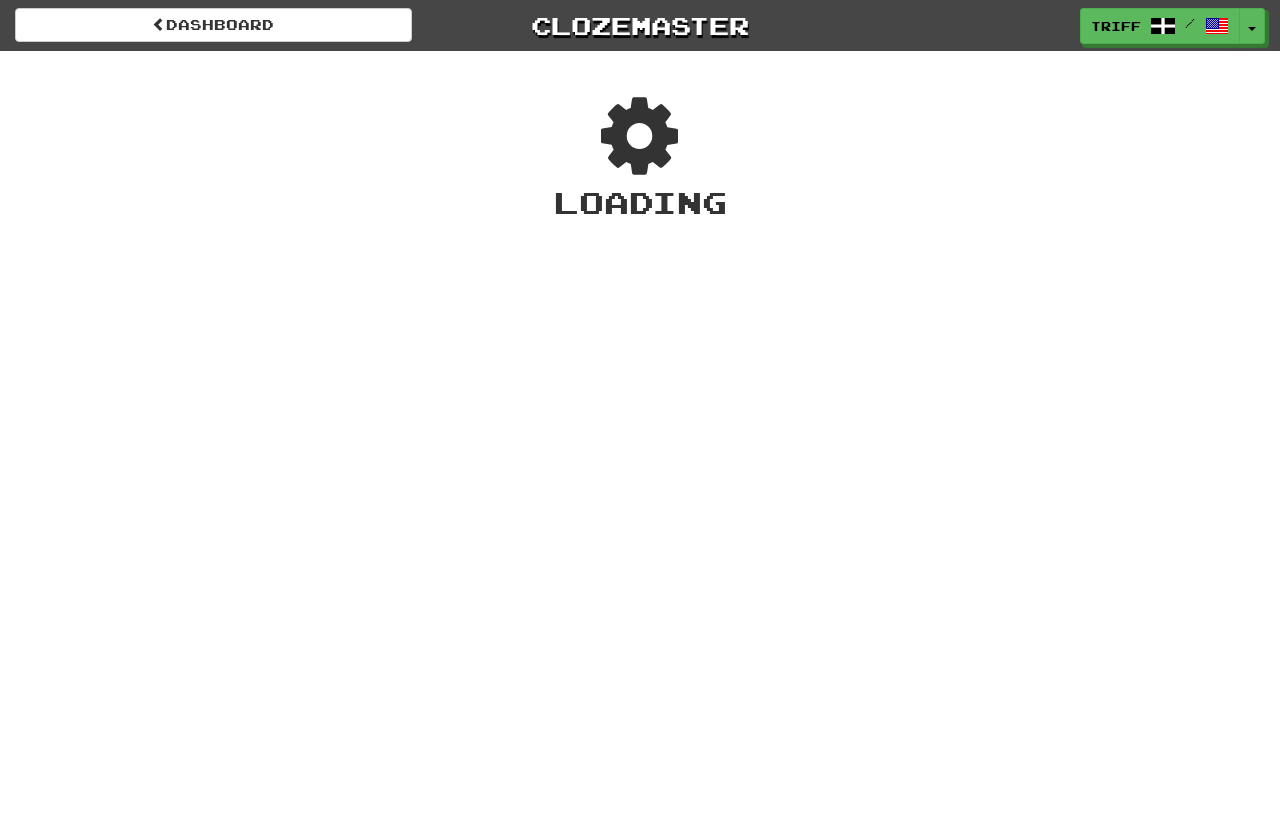 scroll, scrollTop: 0, scrollLeft: 0, axis: both 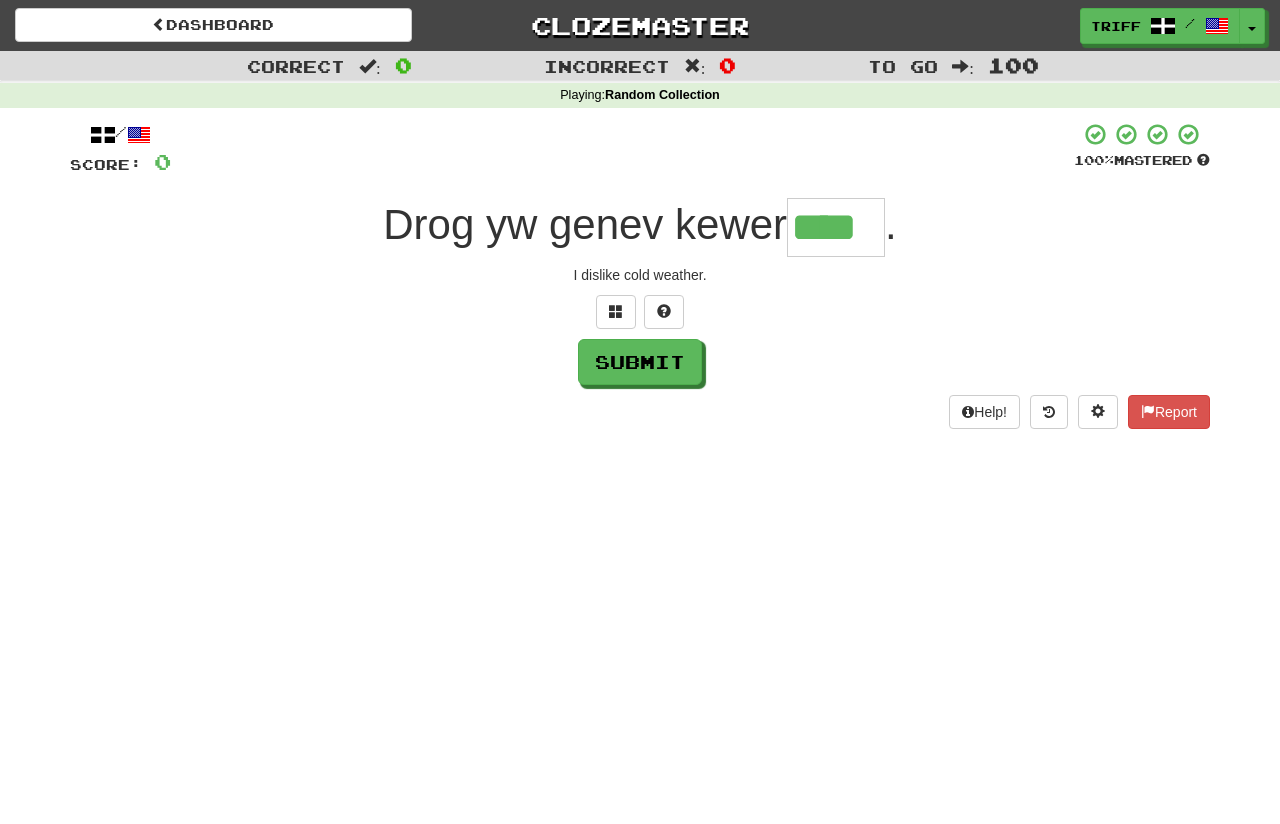 type on "****" 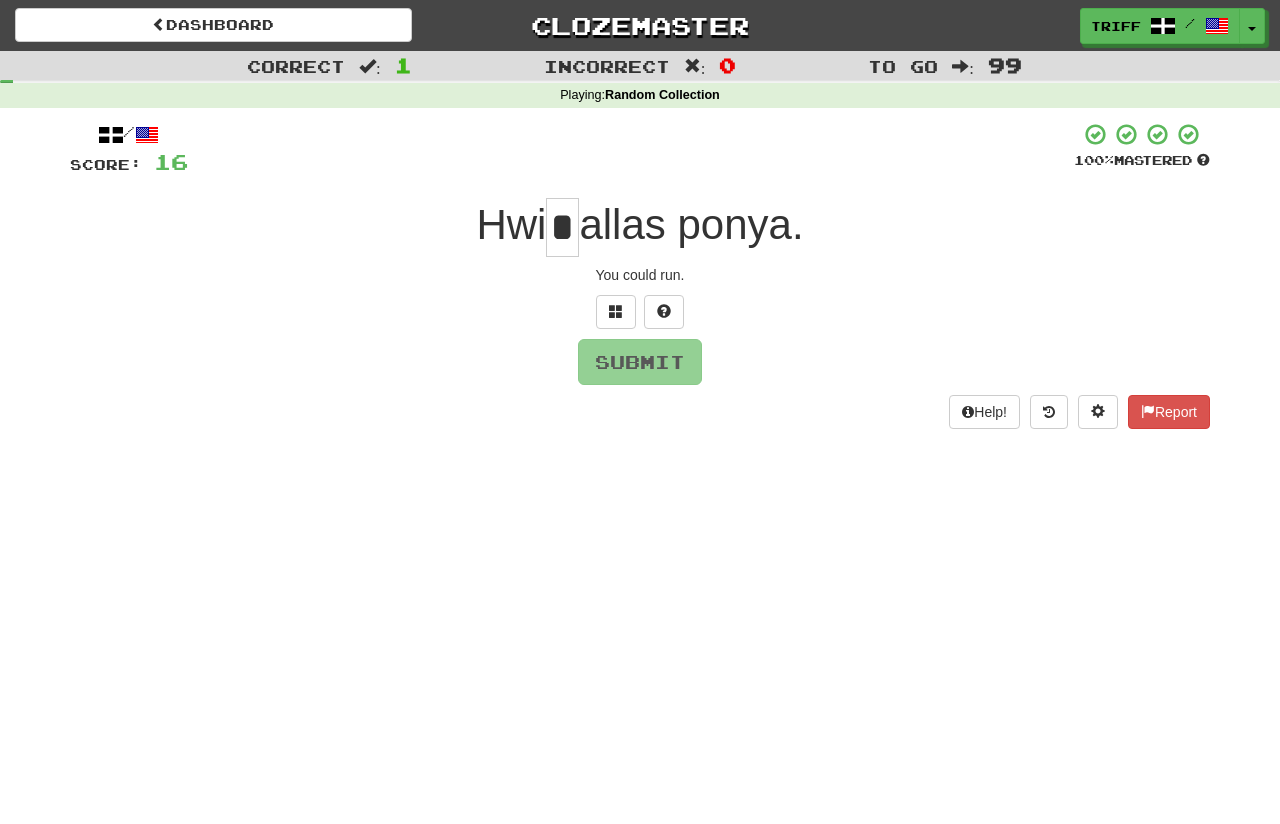 type on "*" 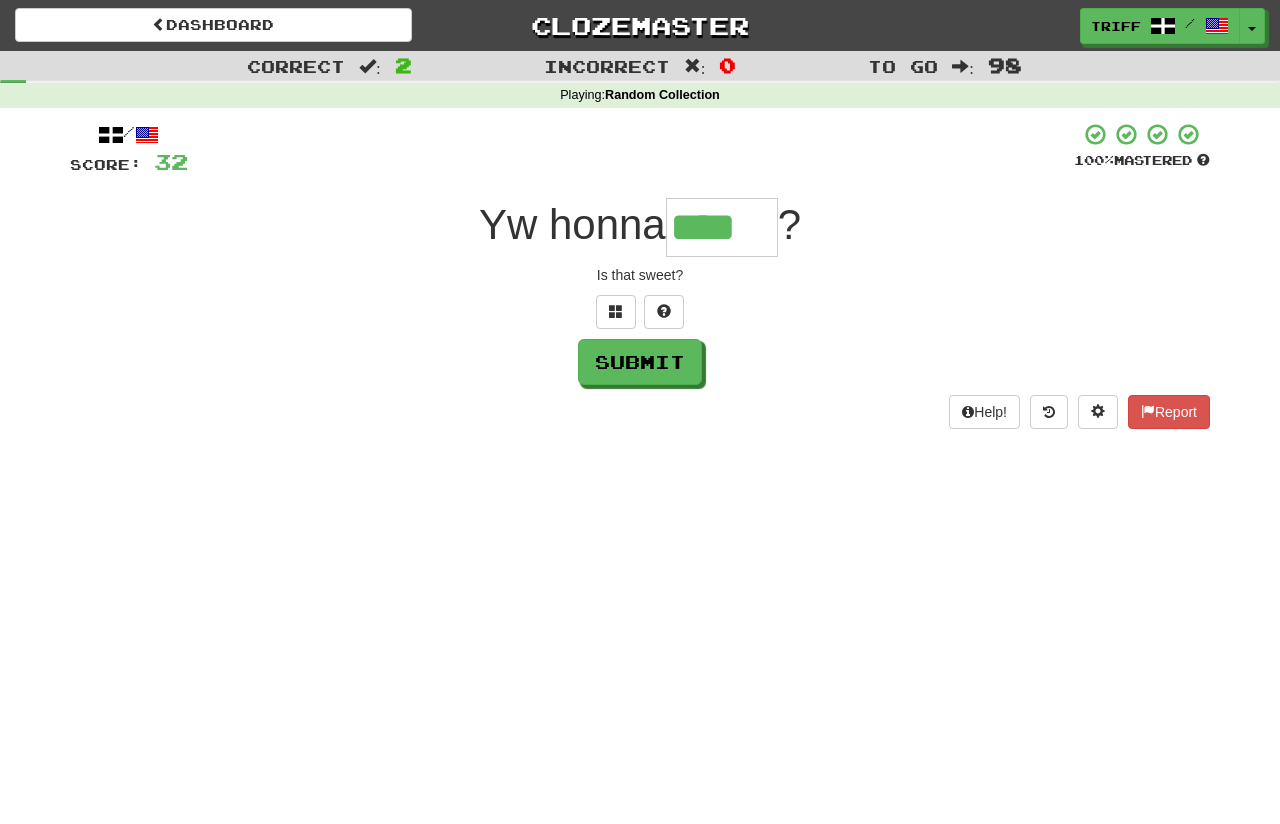 type on "****" 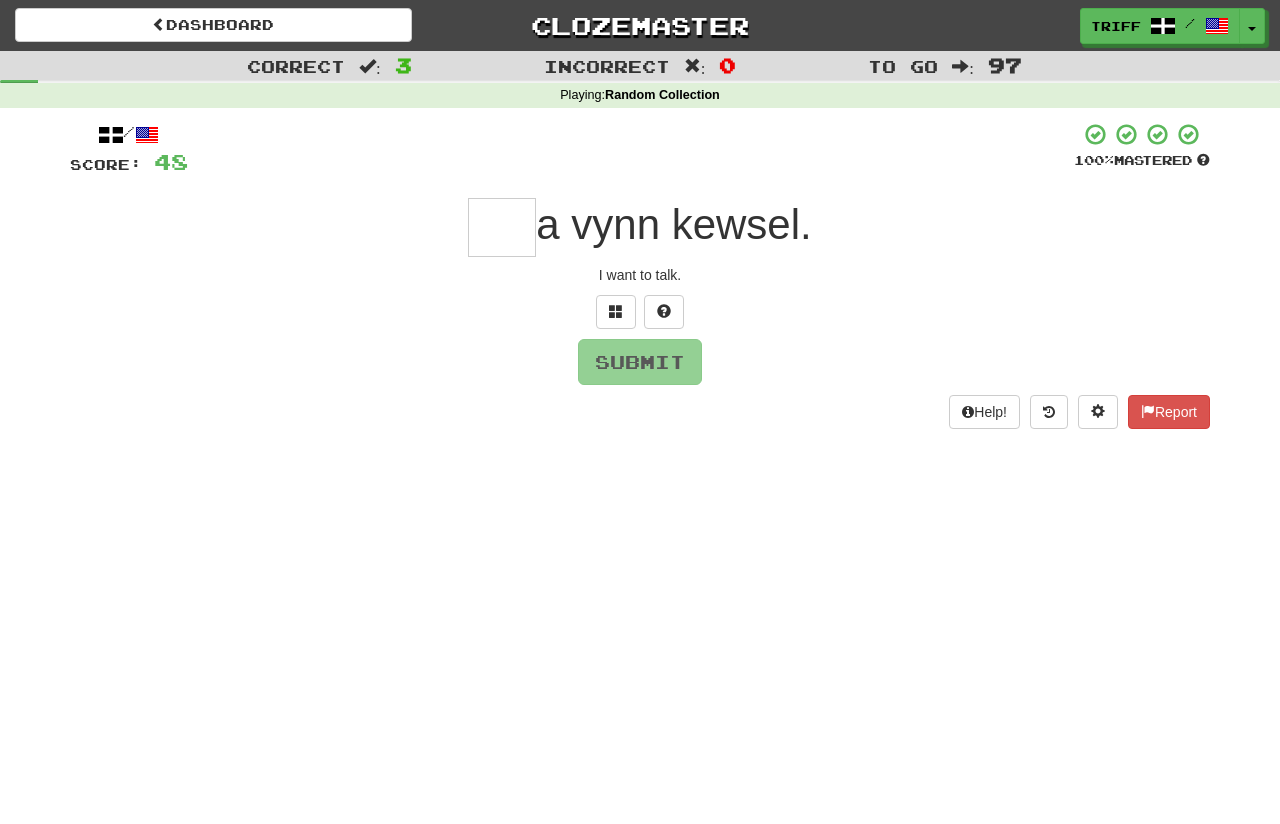 type on "*" 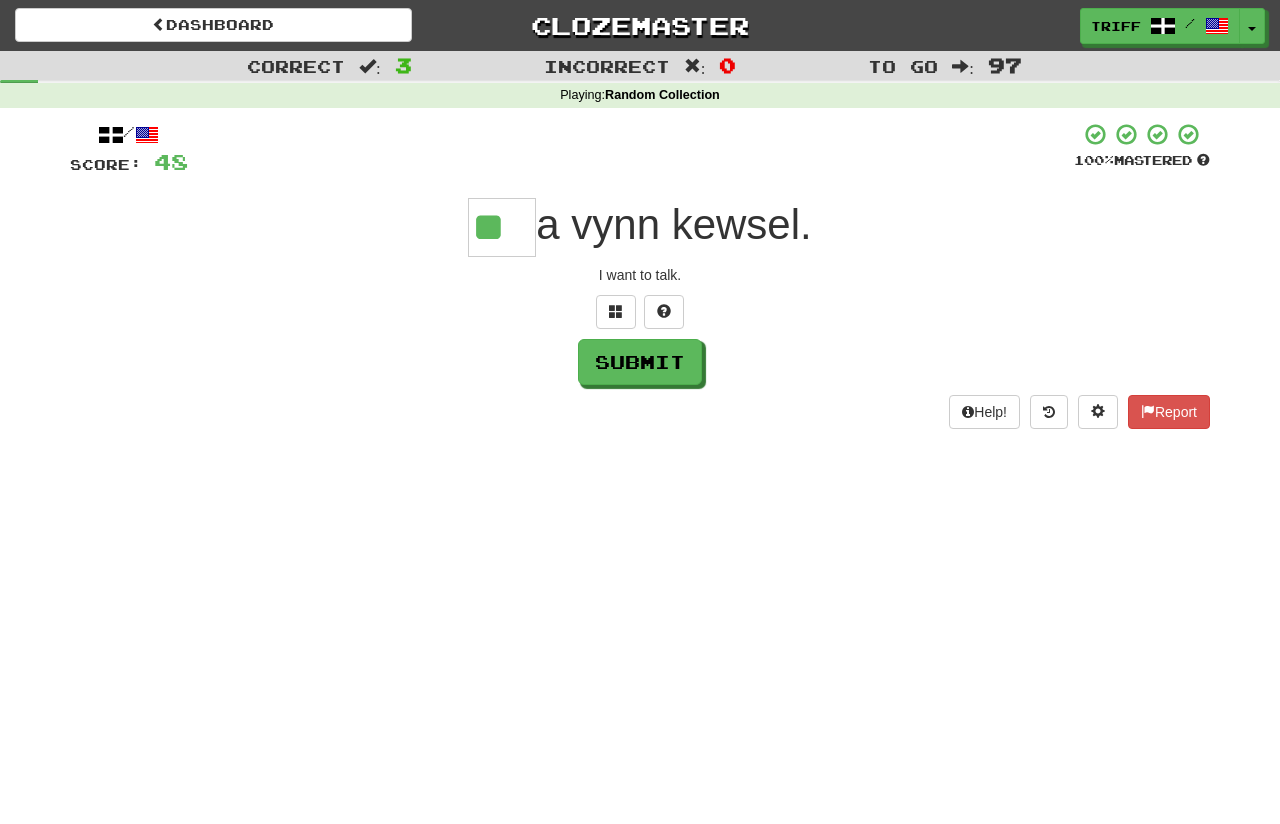 type on "**" 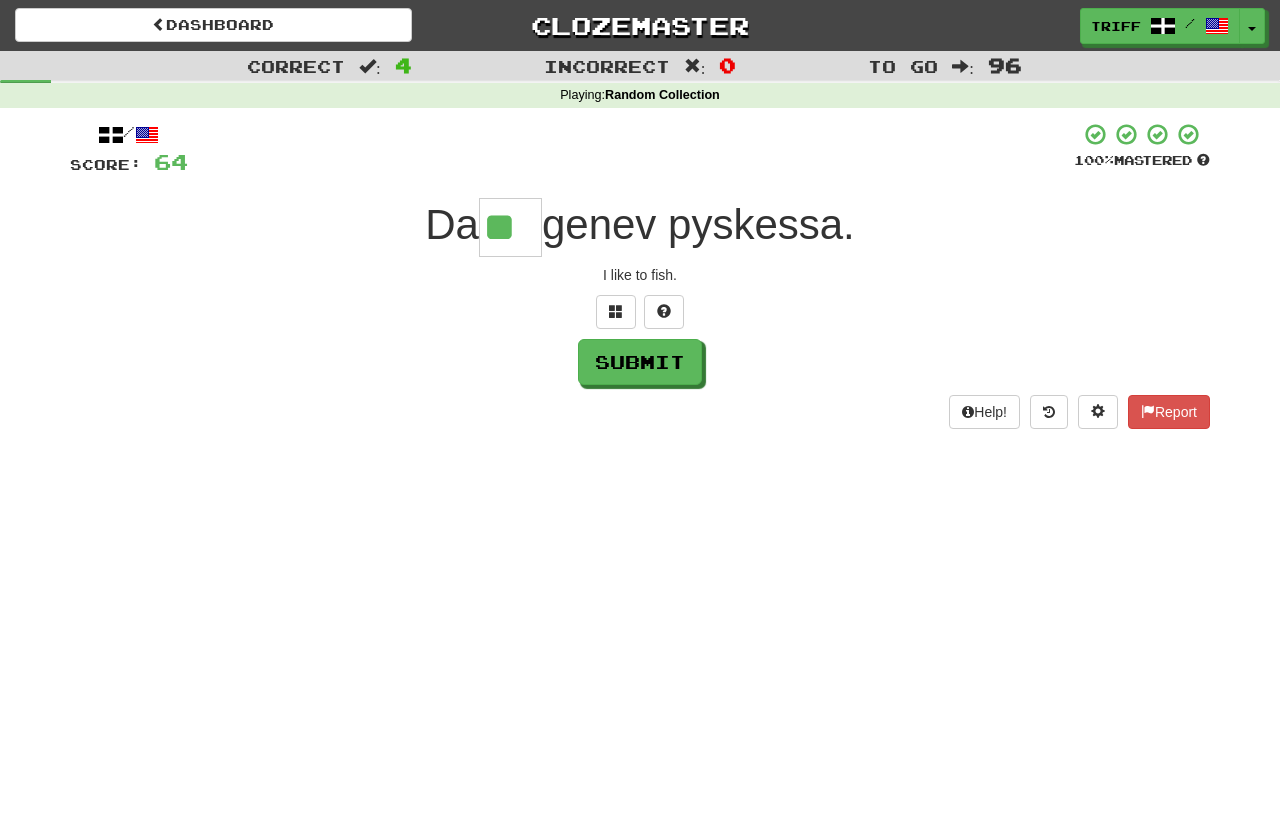 type on "**" 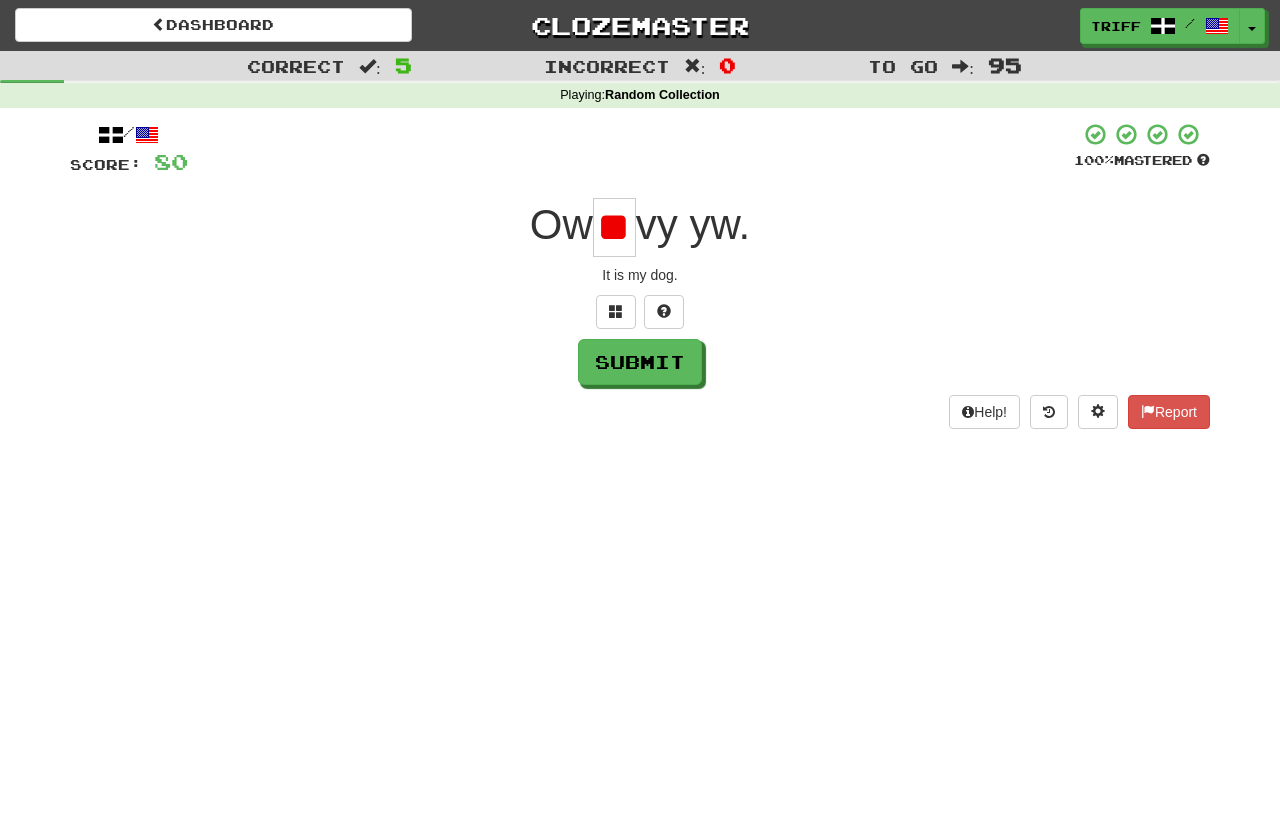 type on "*" 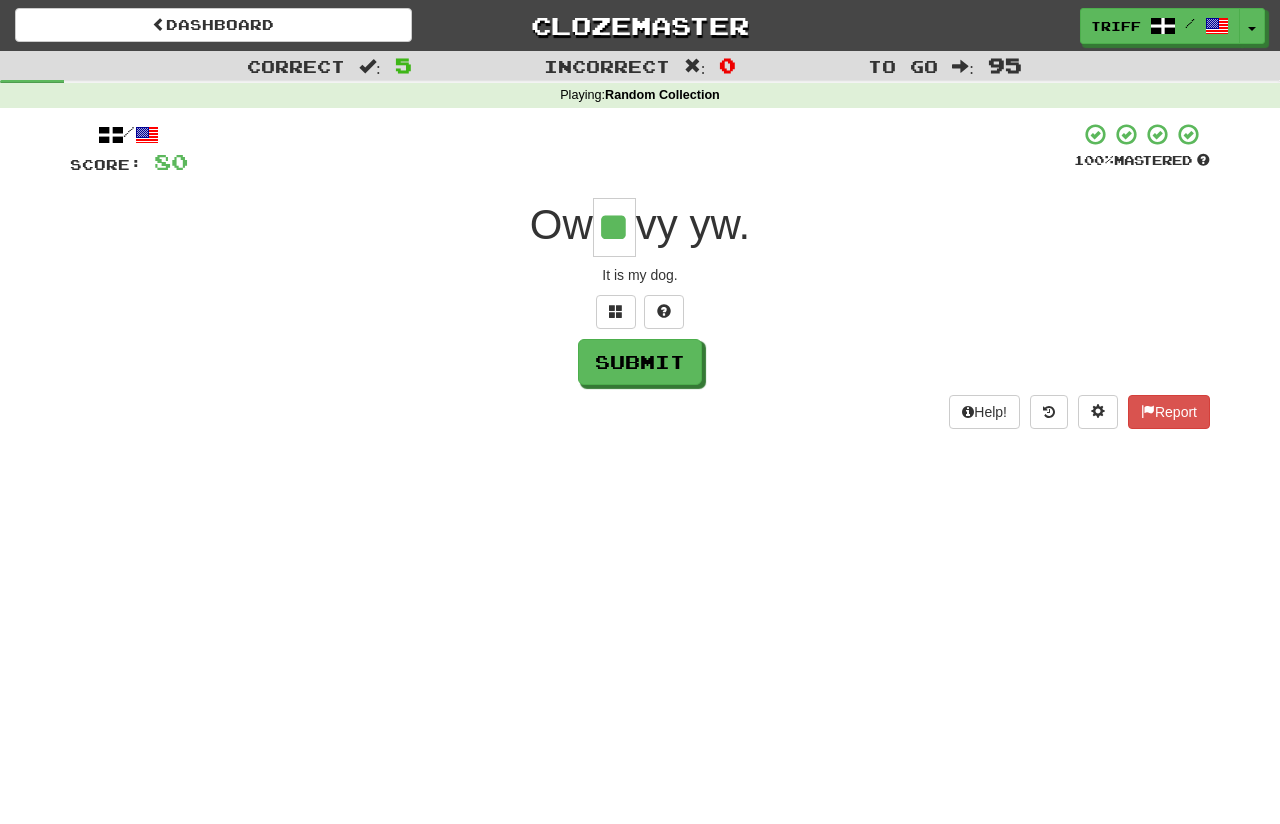 type on "**" 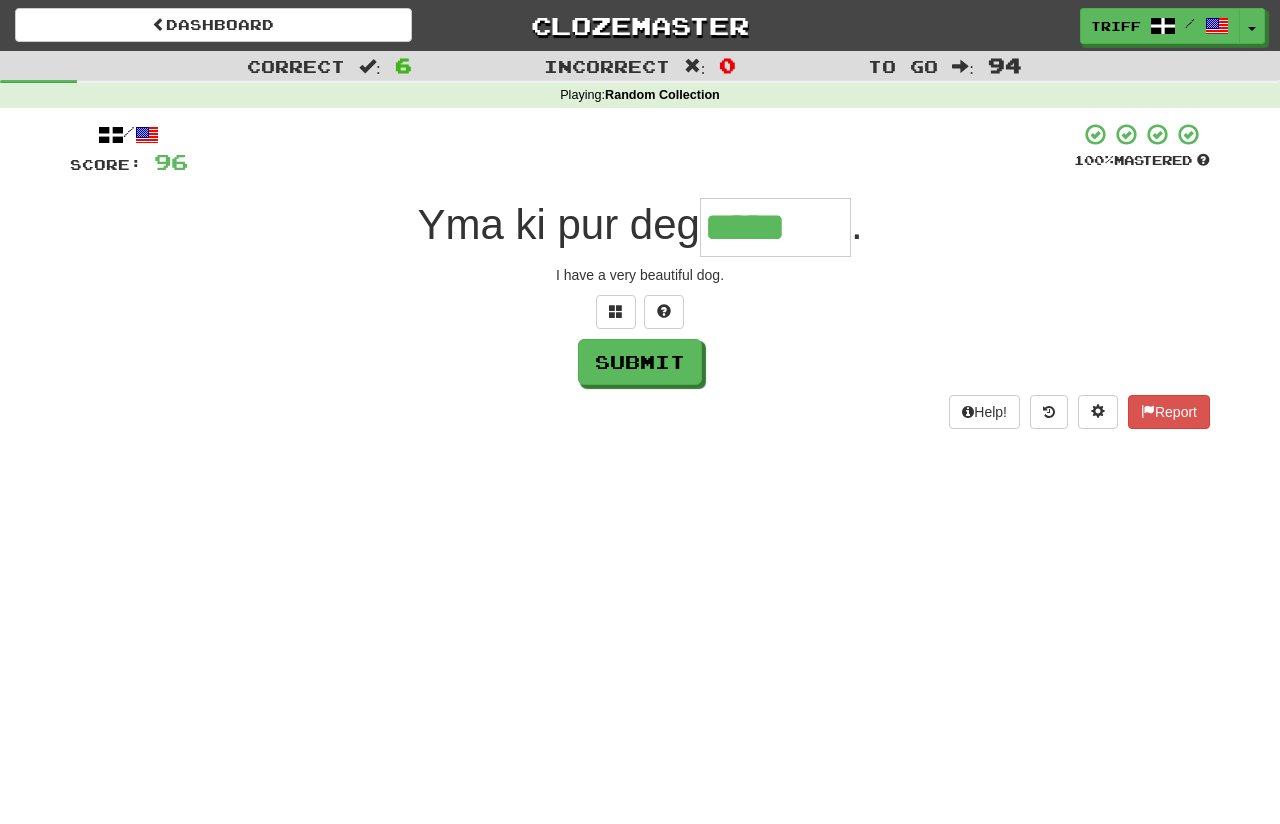 type on "*****" 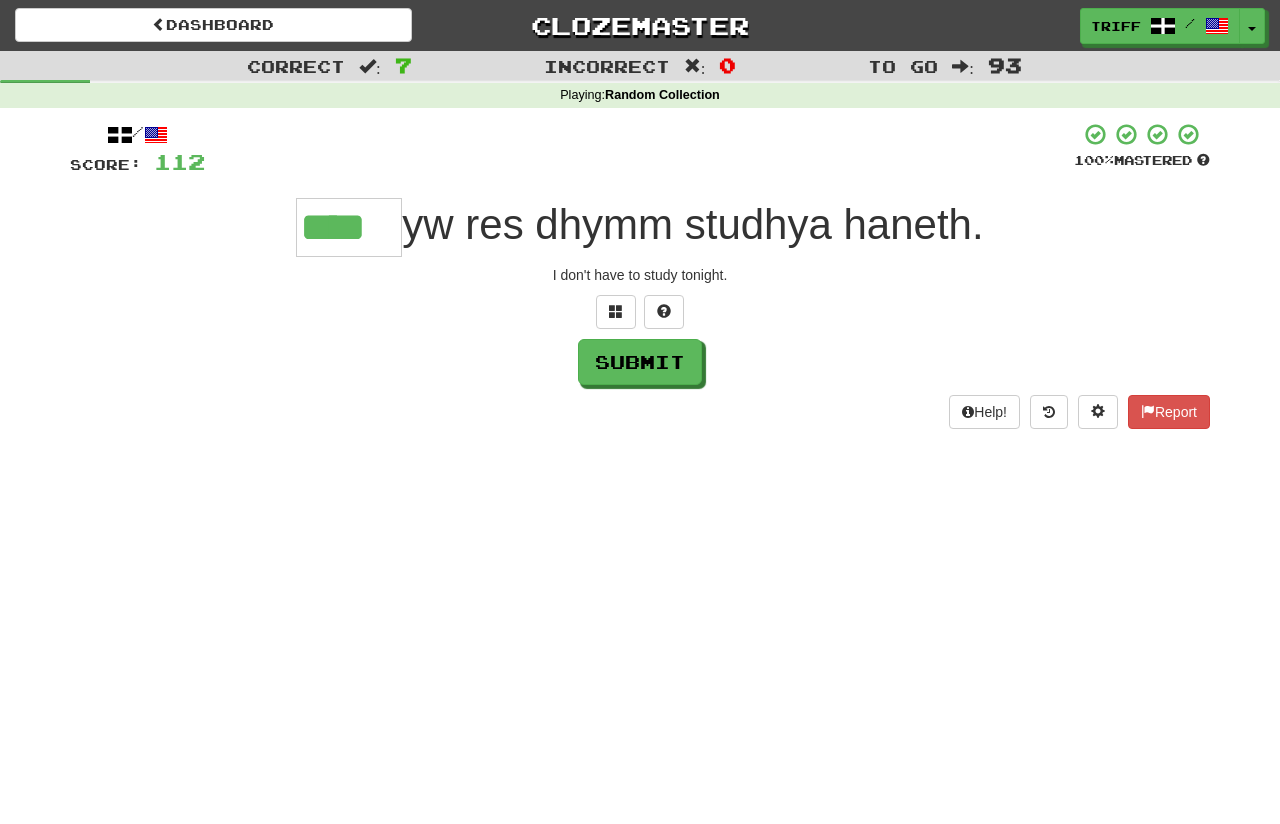 type on "****" 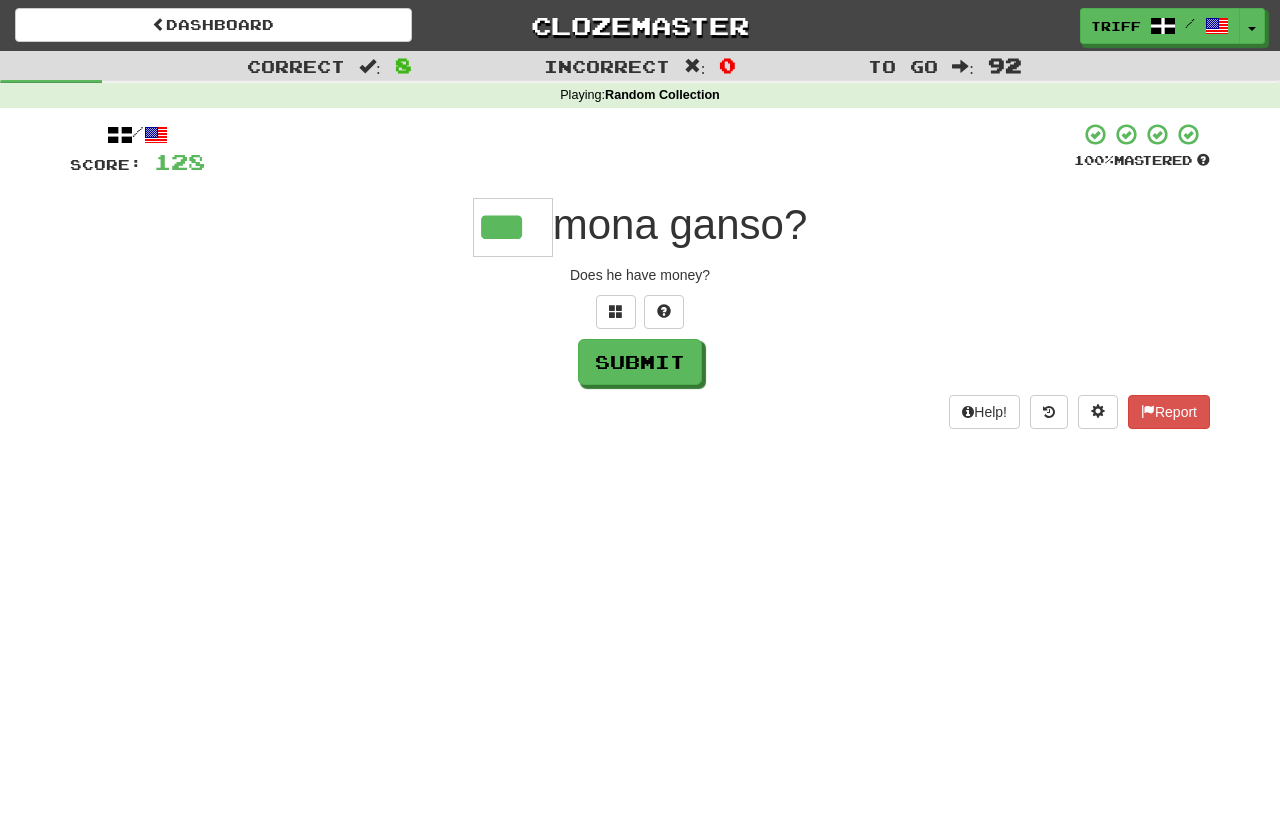 type on "***" 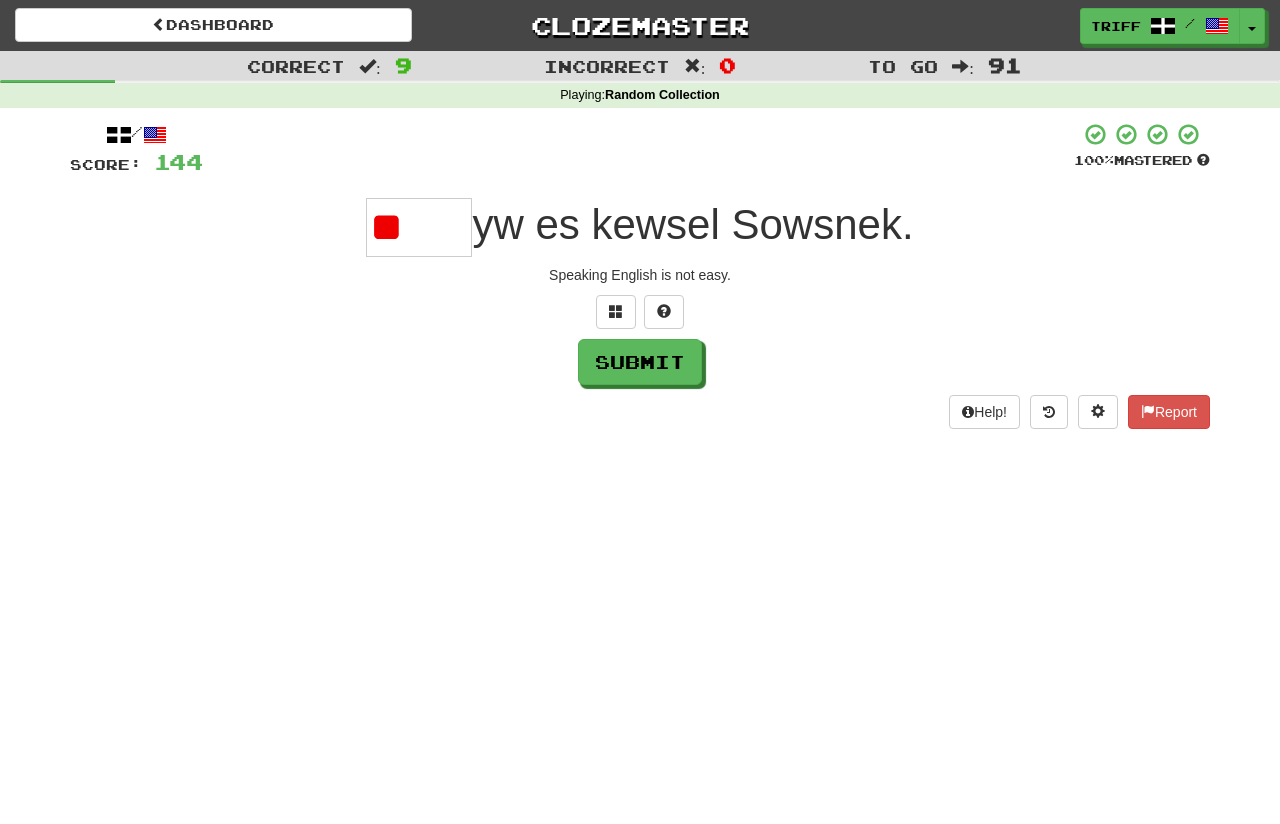type on "*" 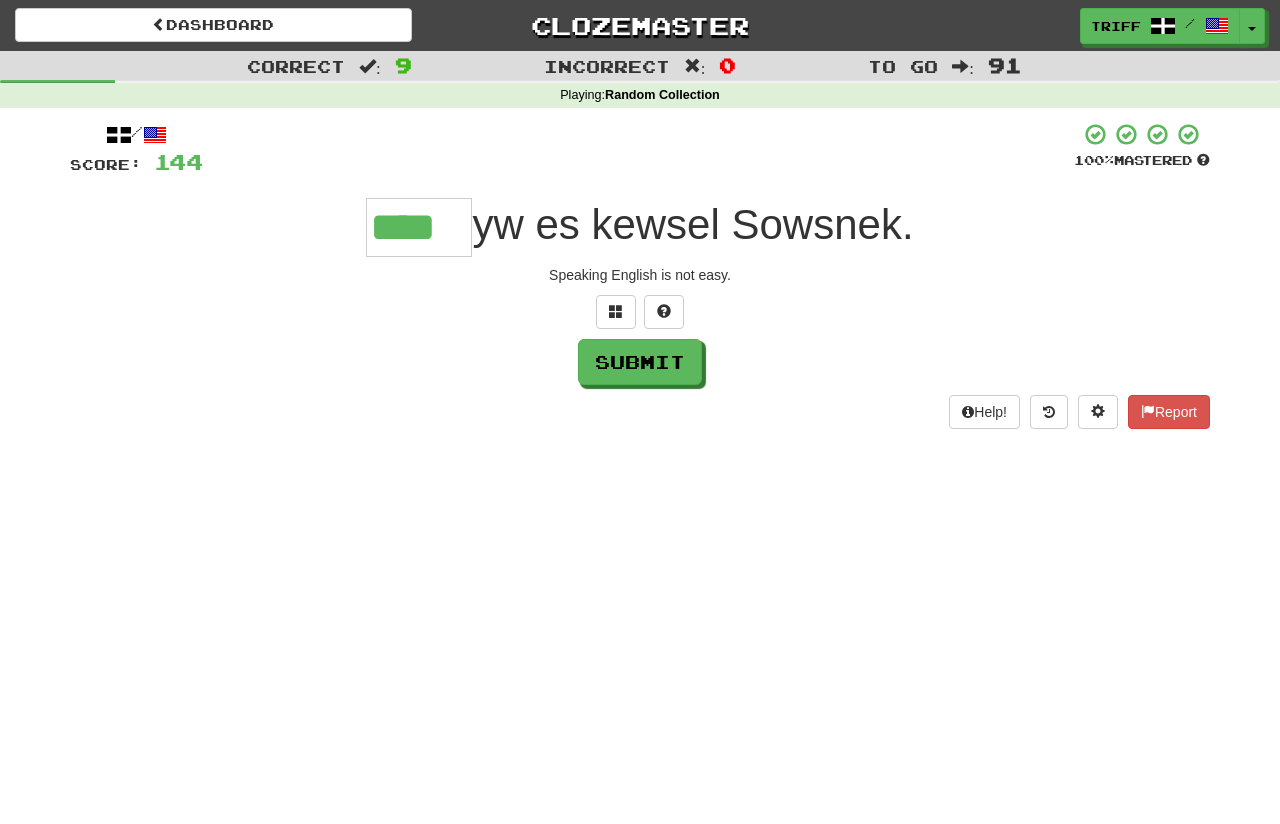 type on "****" 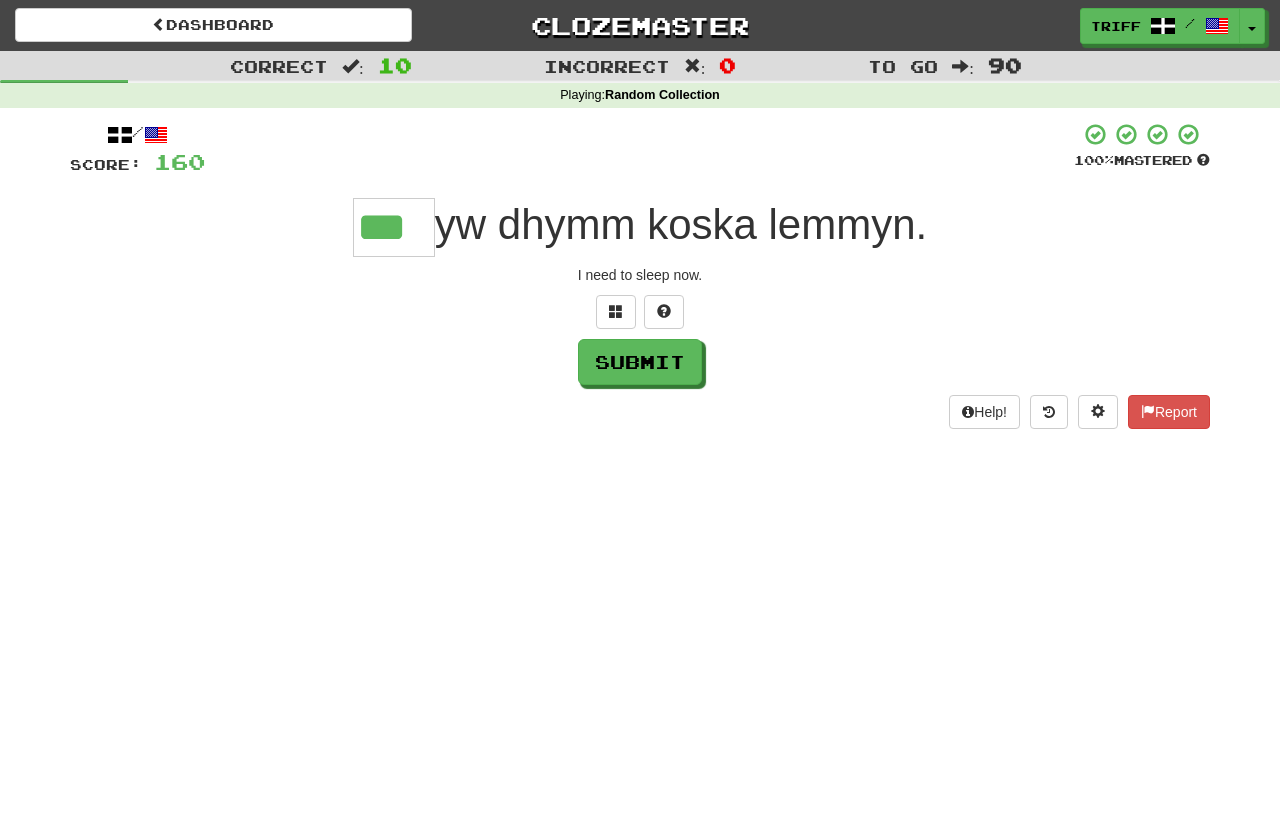 type on "***" 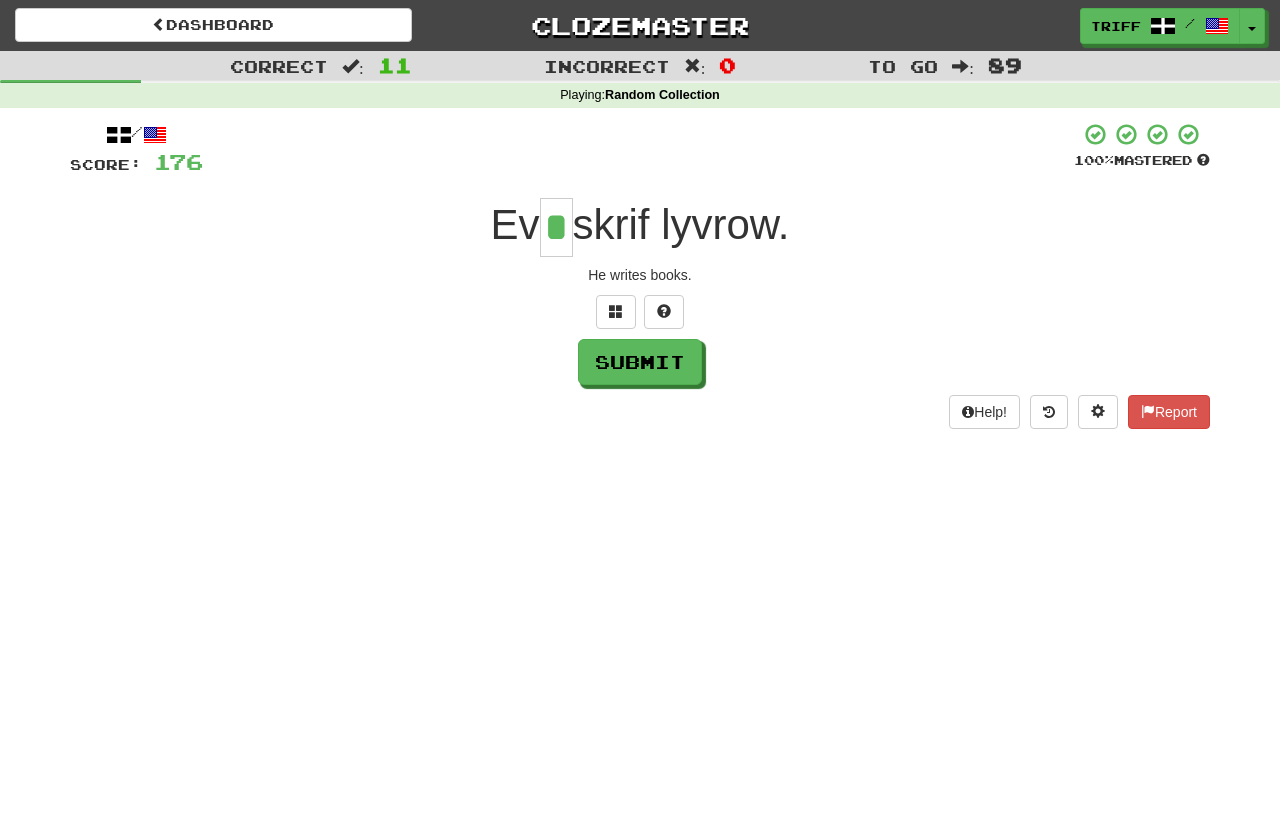 type on "*" 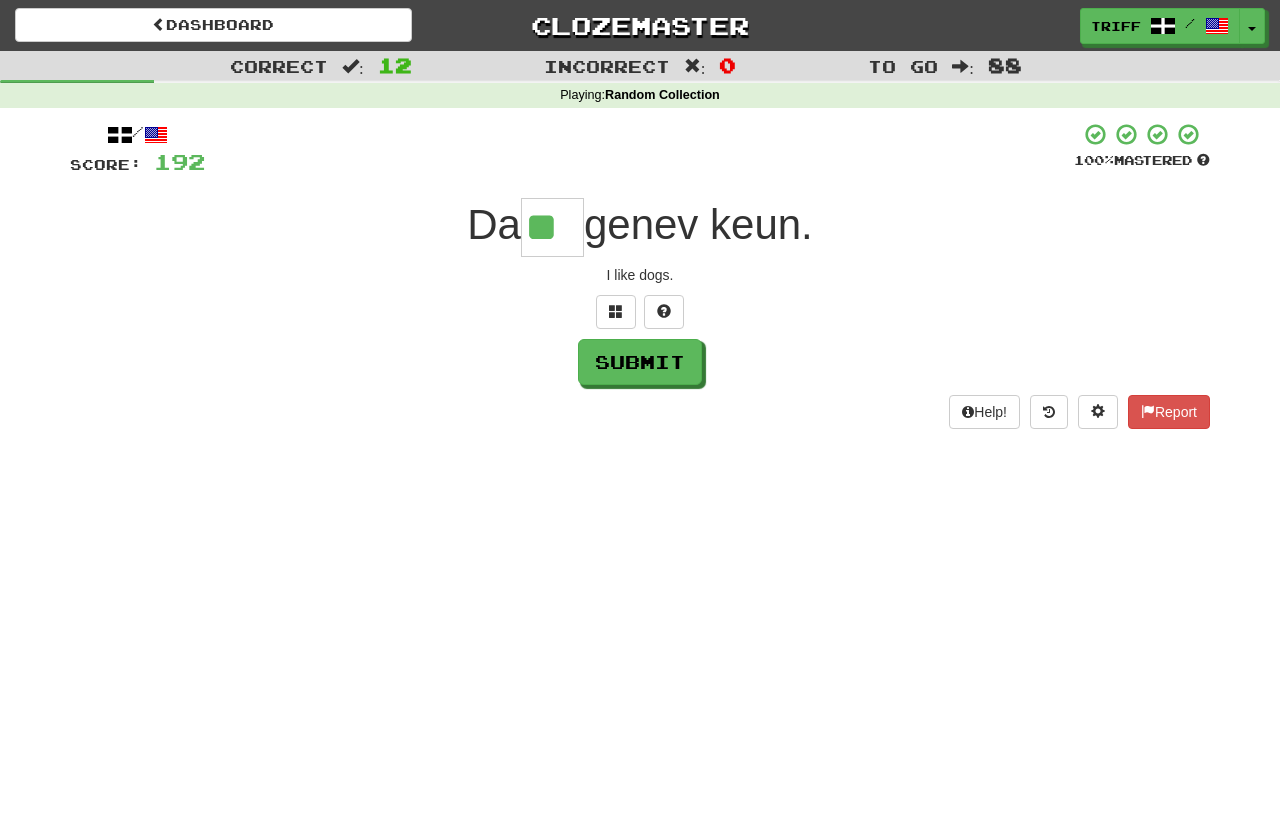 type on "**" 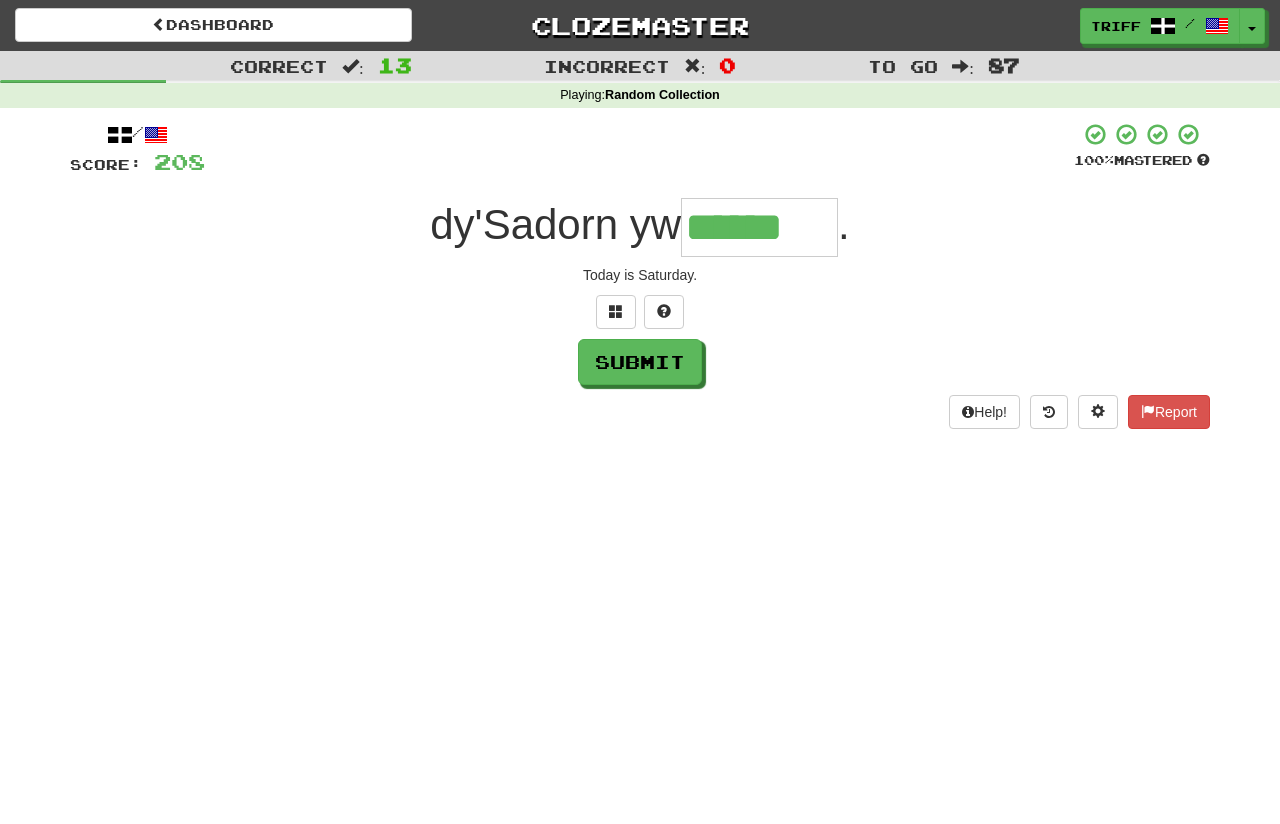 type on "******" 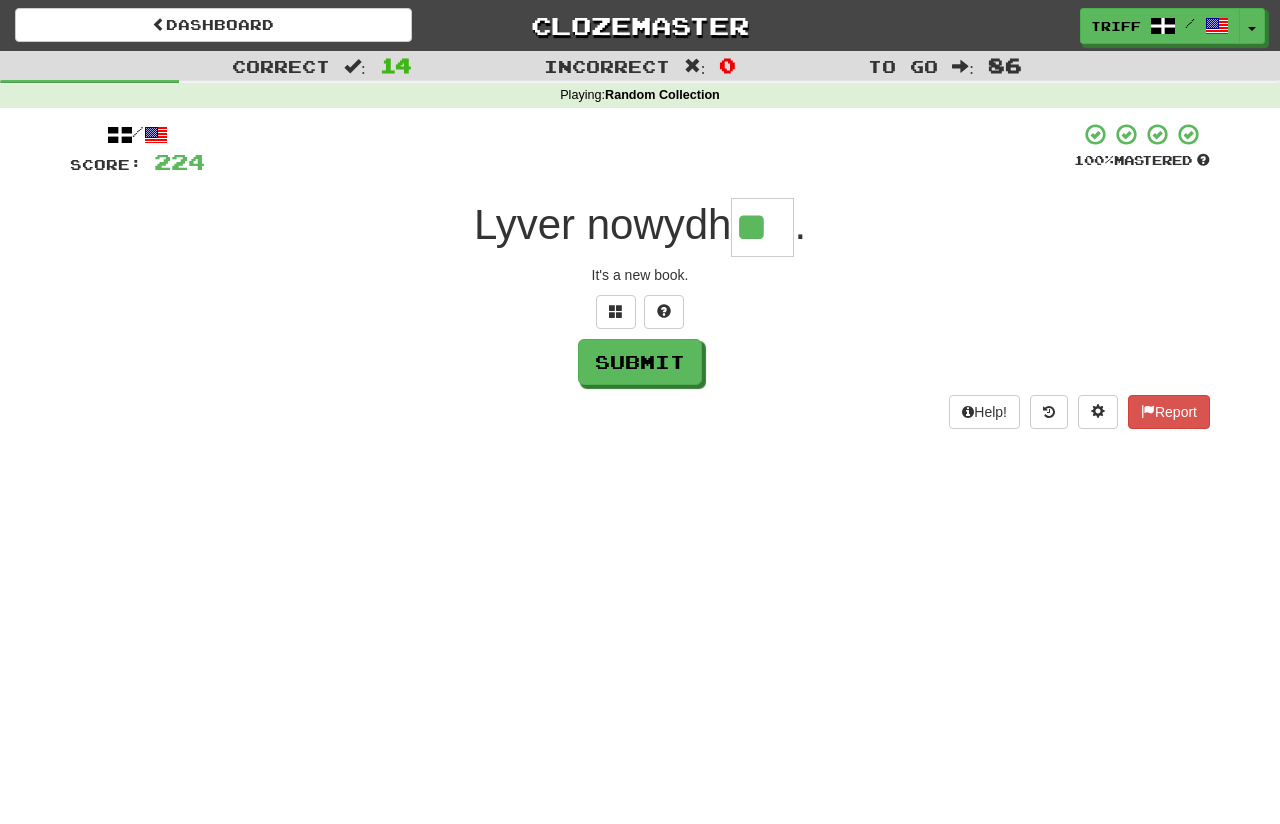 type on "**" 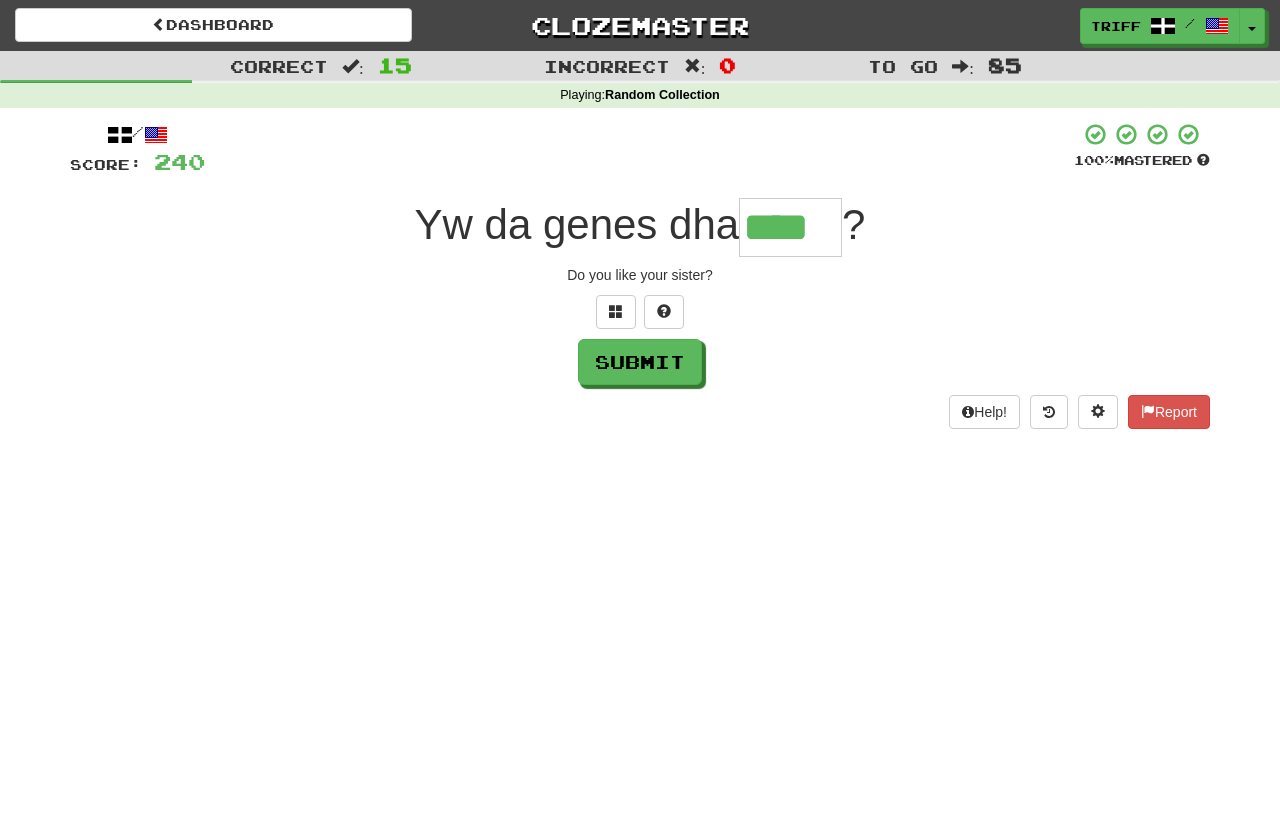 type on "****" 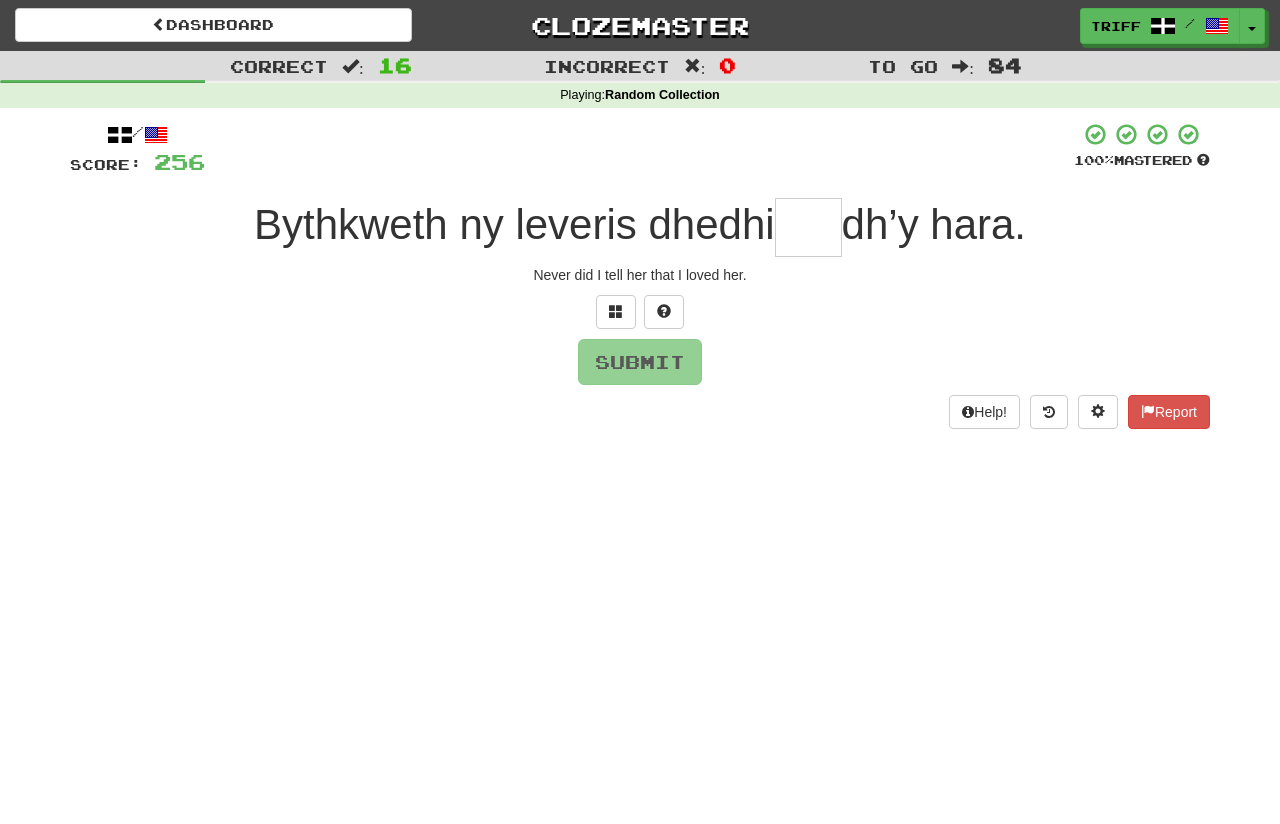 type on "*" 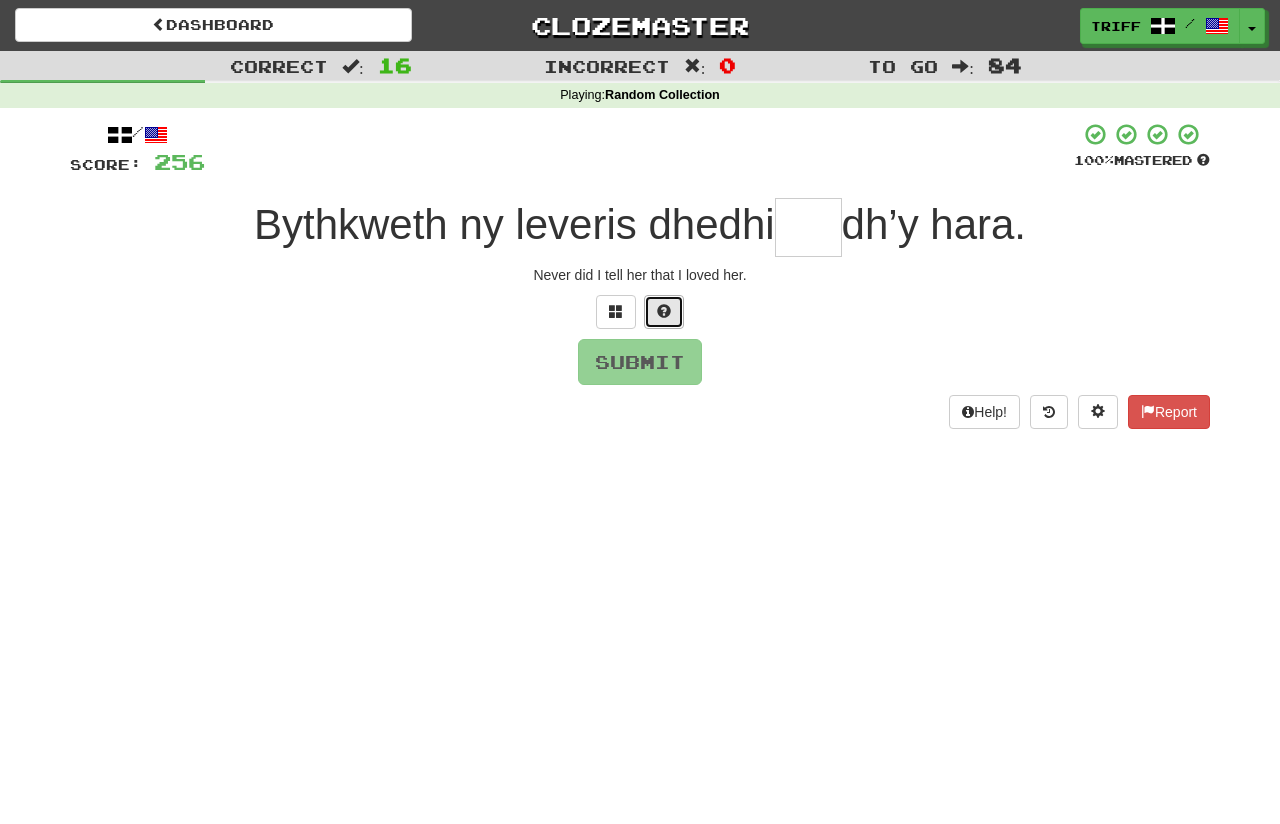 click at bounding box center (664, 311) 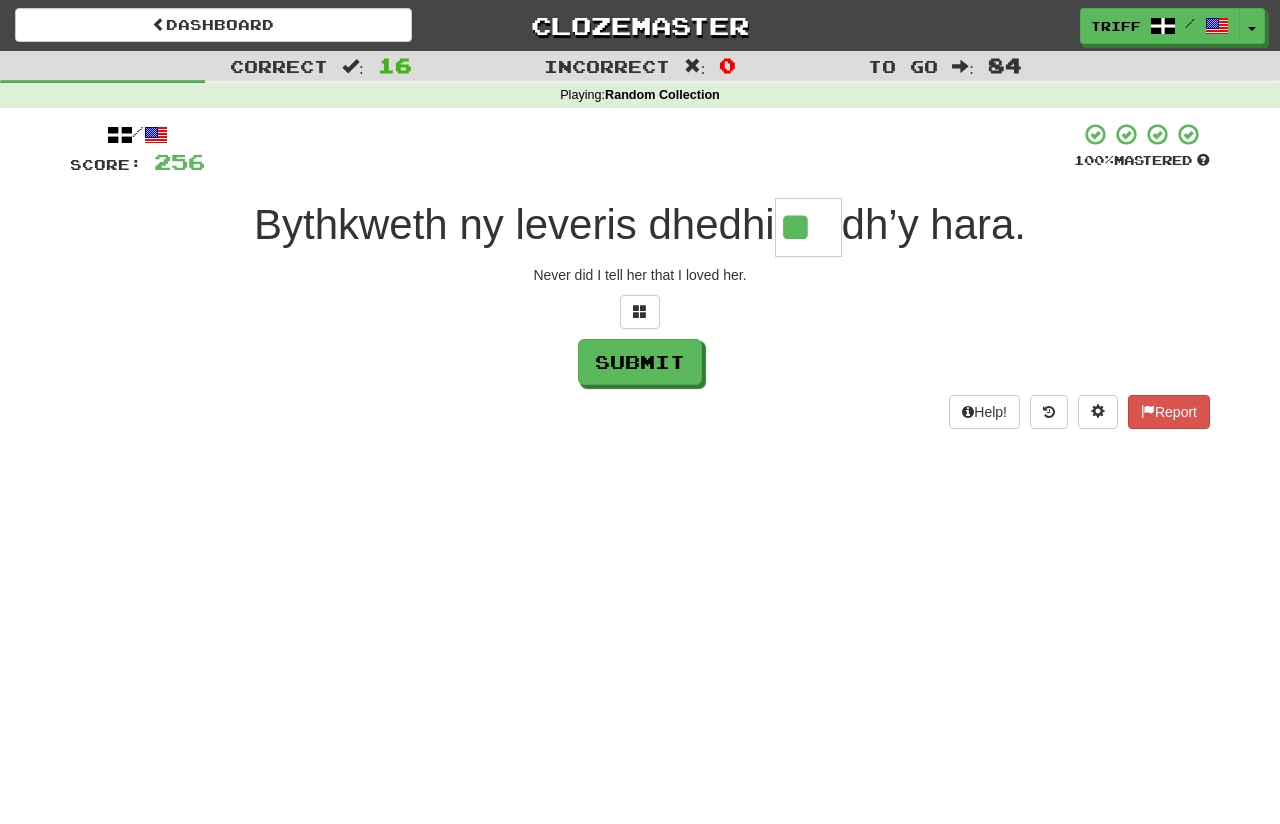 type on "**" 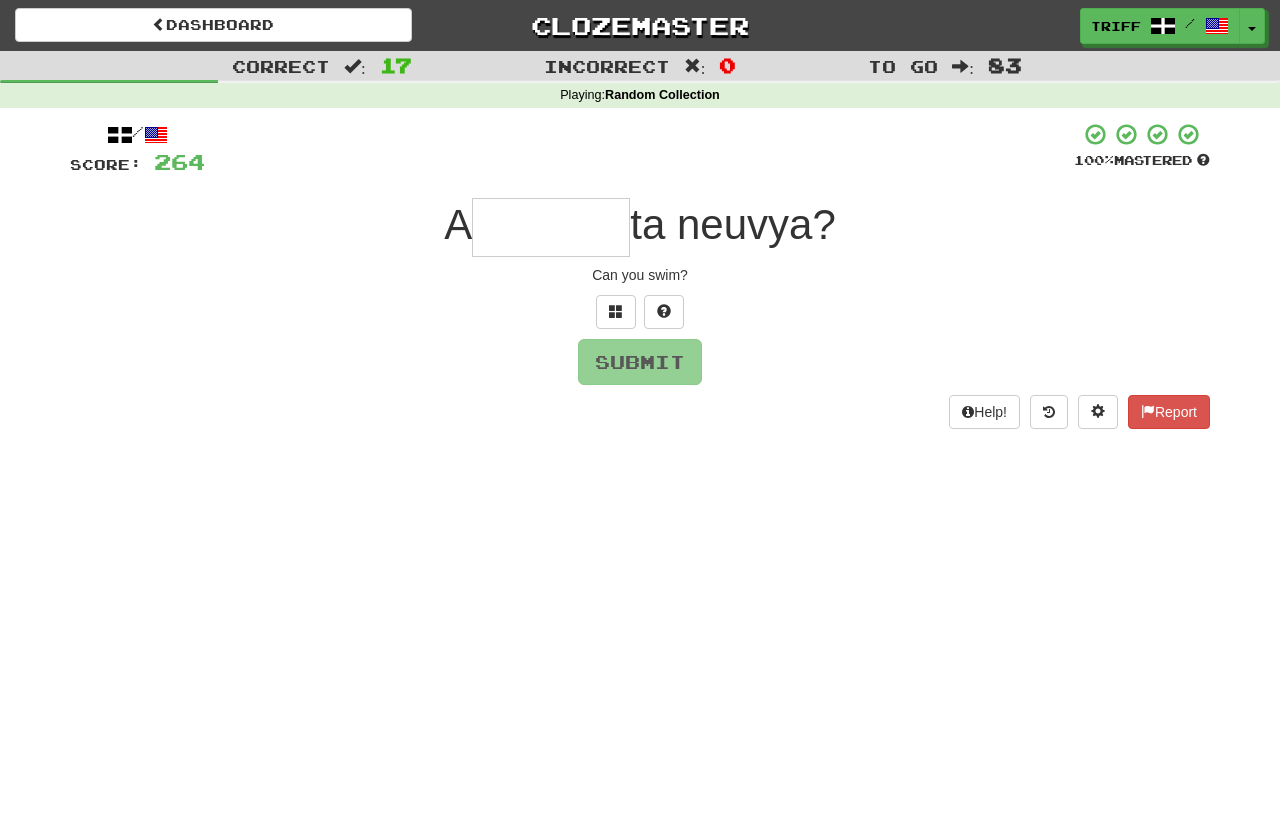 type on "*" 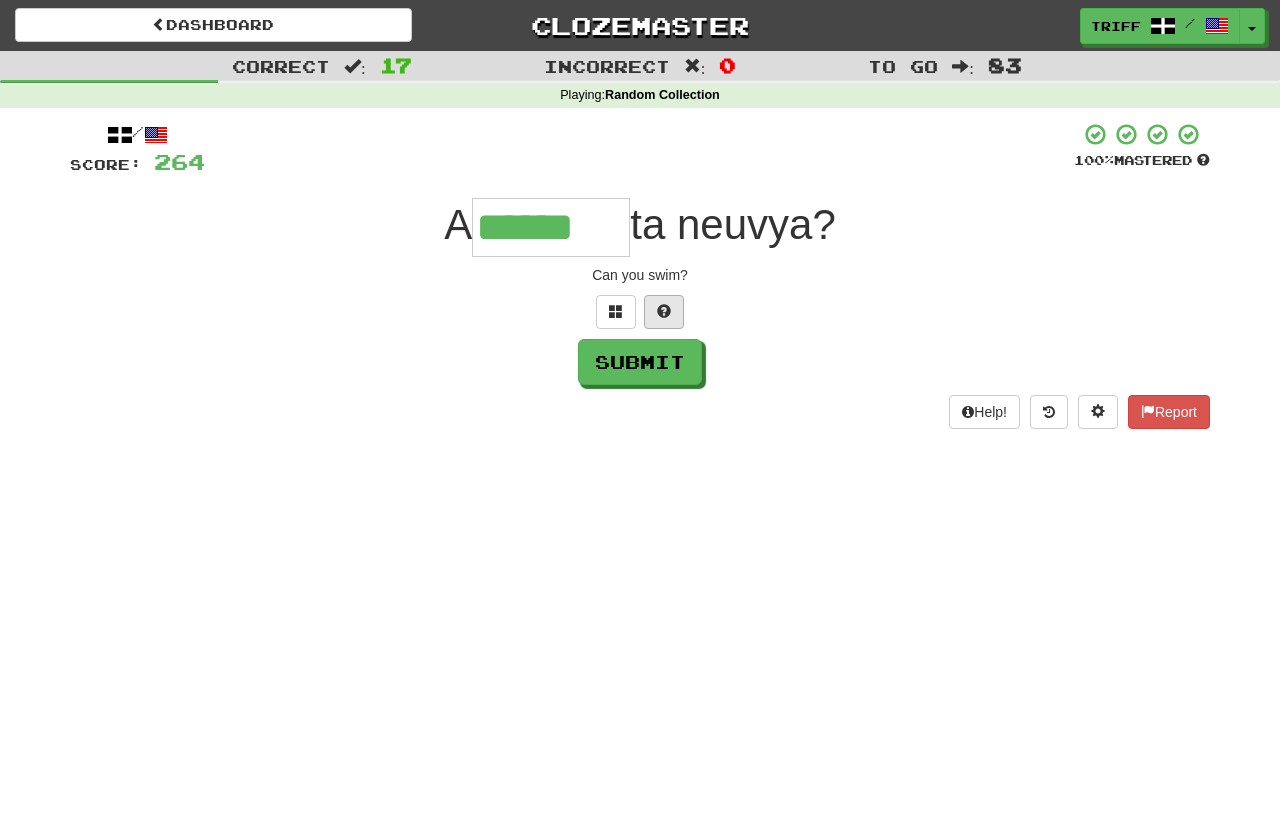 type on "******" 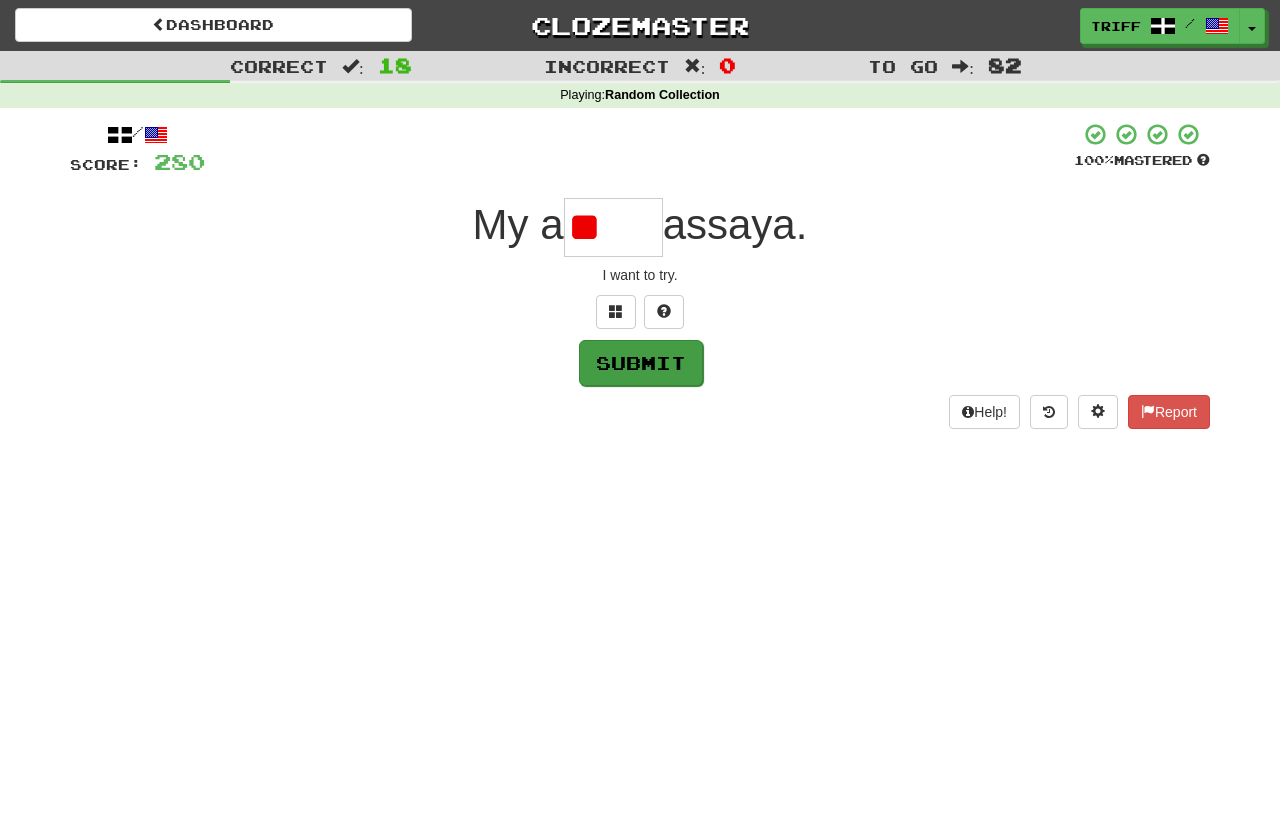 type on "*" 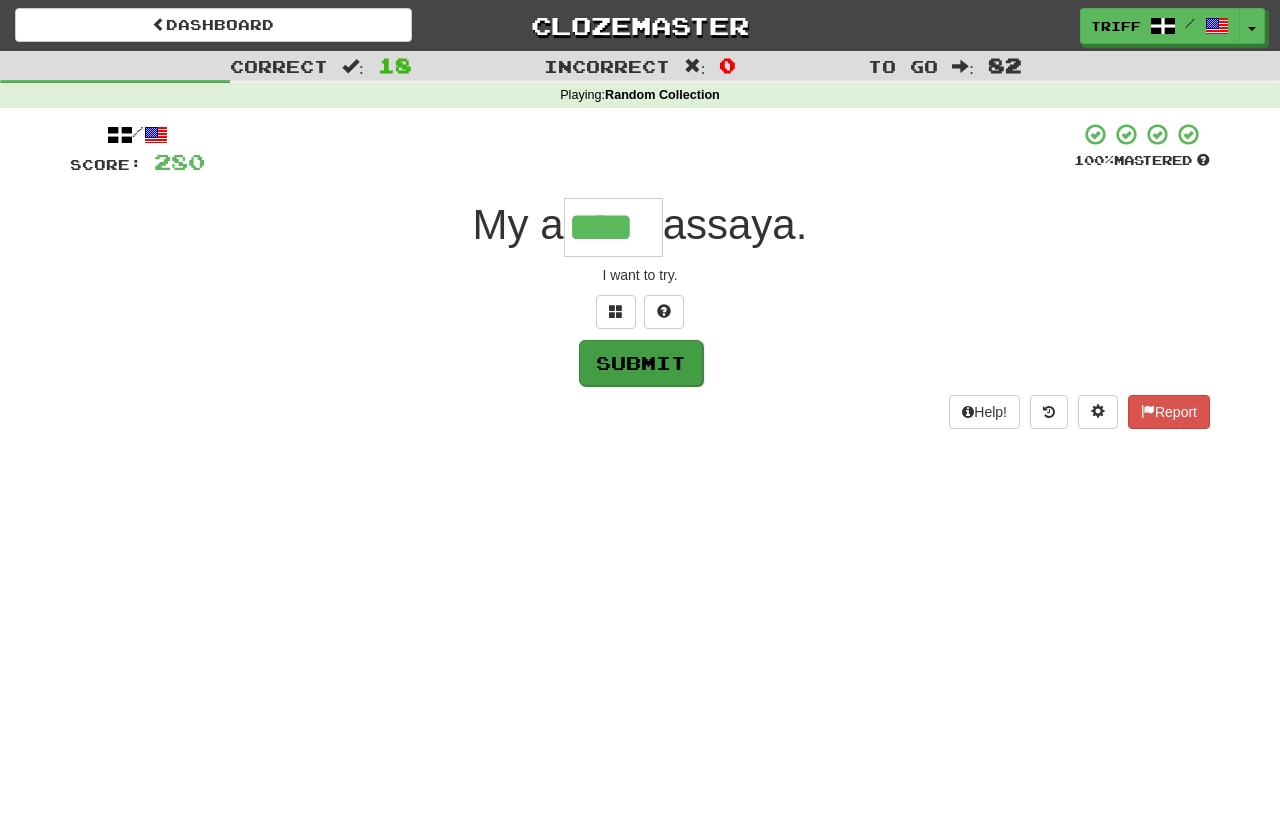 type on "****" 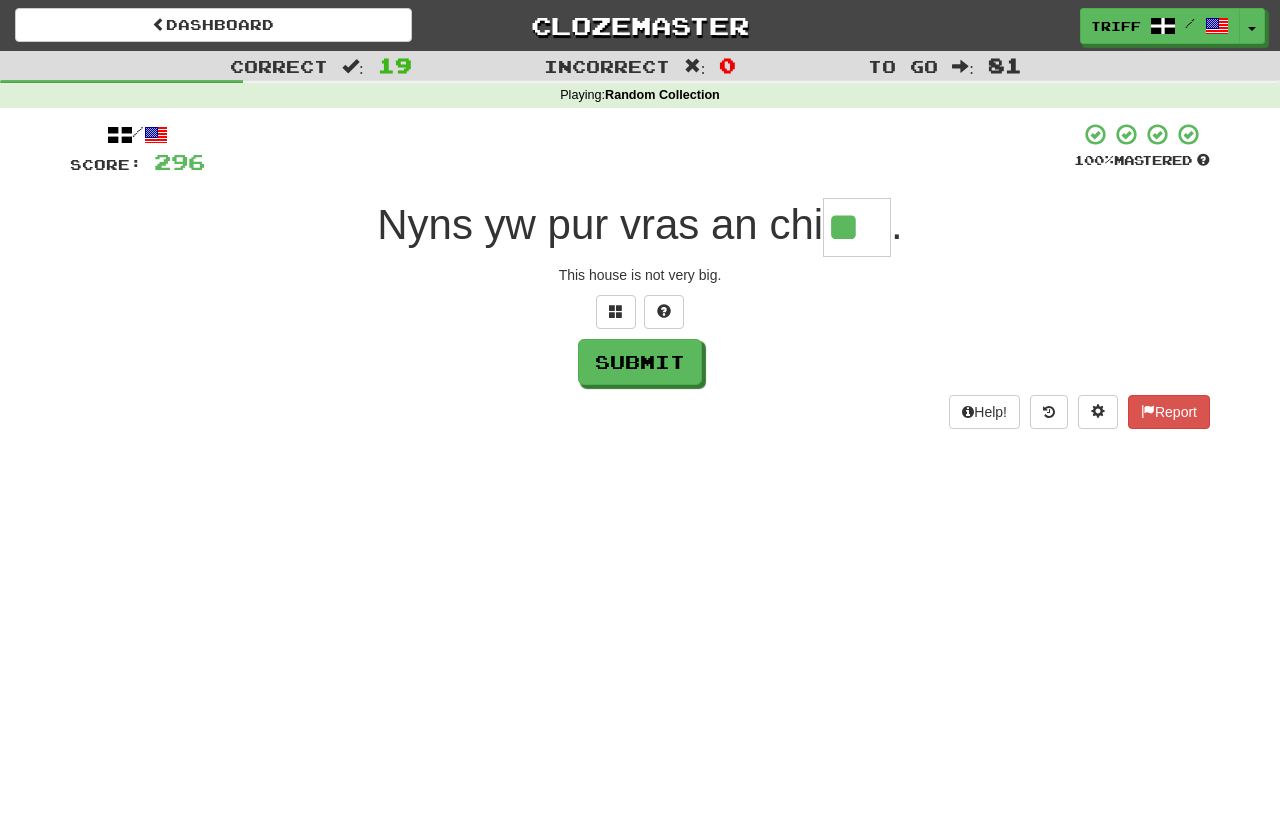 type on "**" 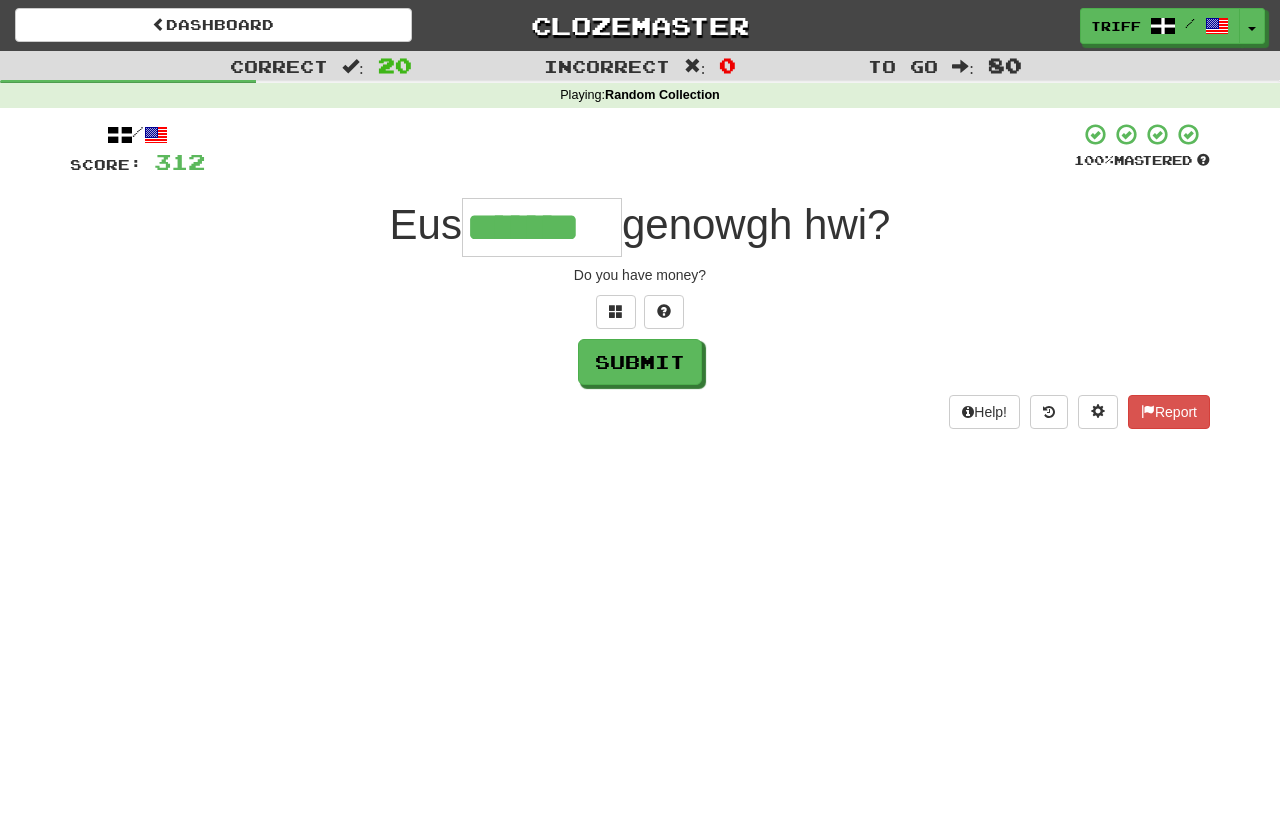 type on "*******" 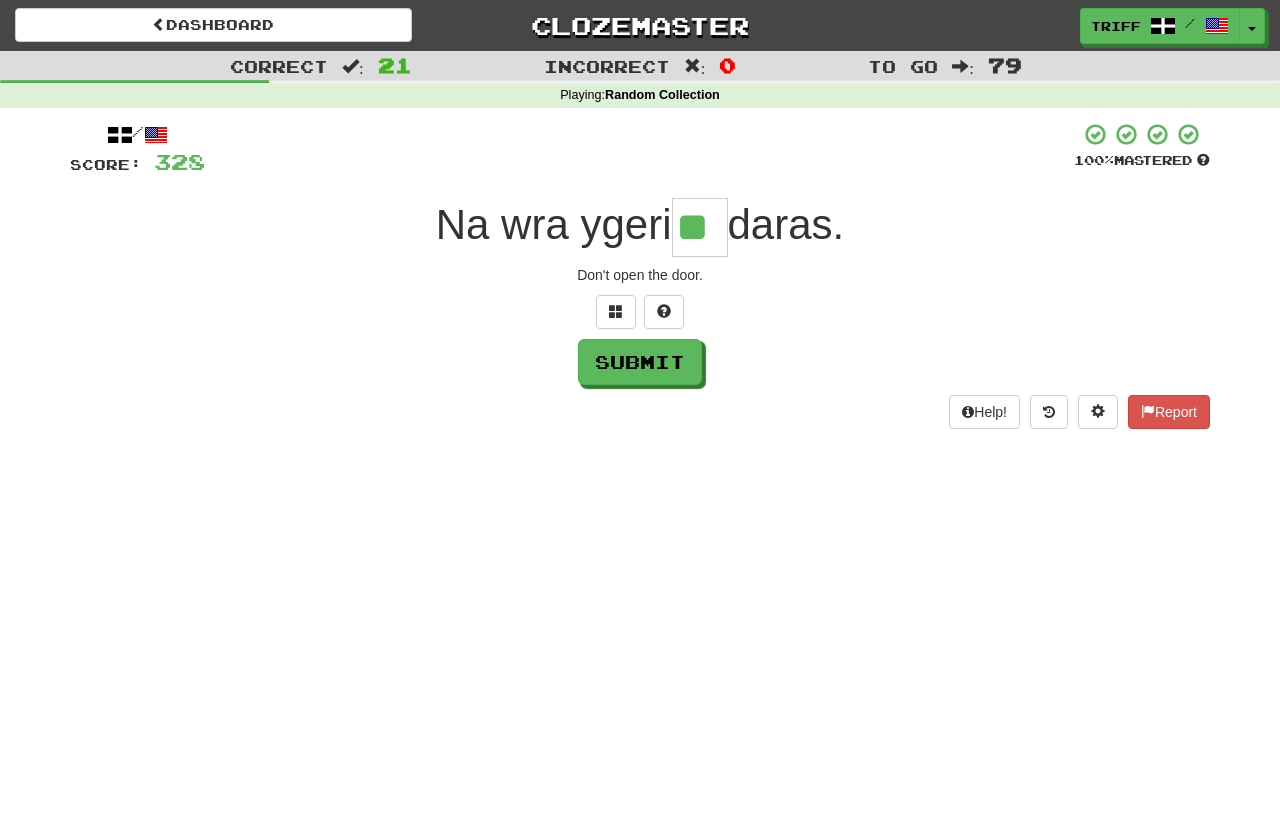 type on "**" 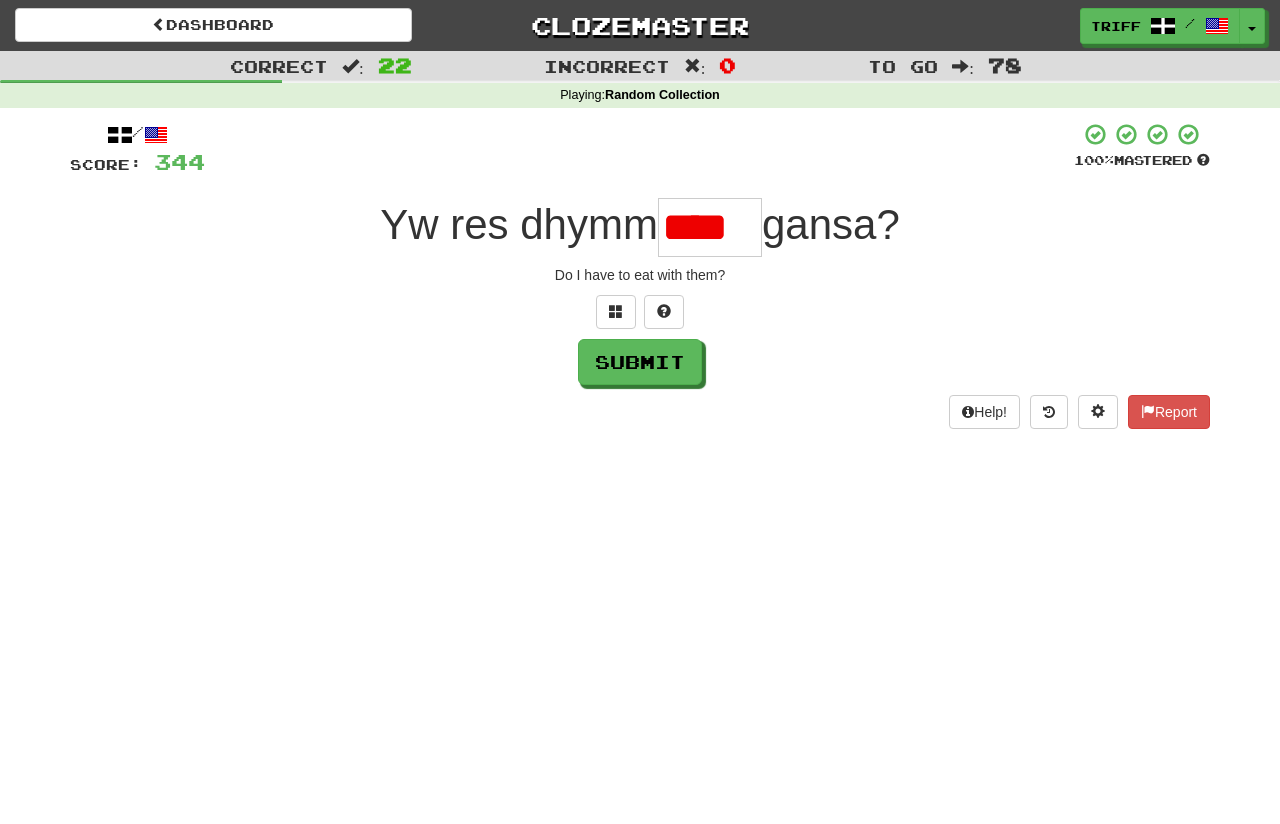 scroll, scrollTop: 0, scrollLeft: 0, axis: both 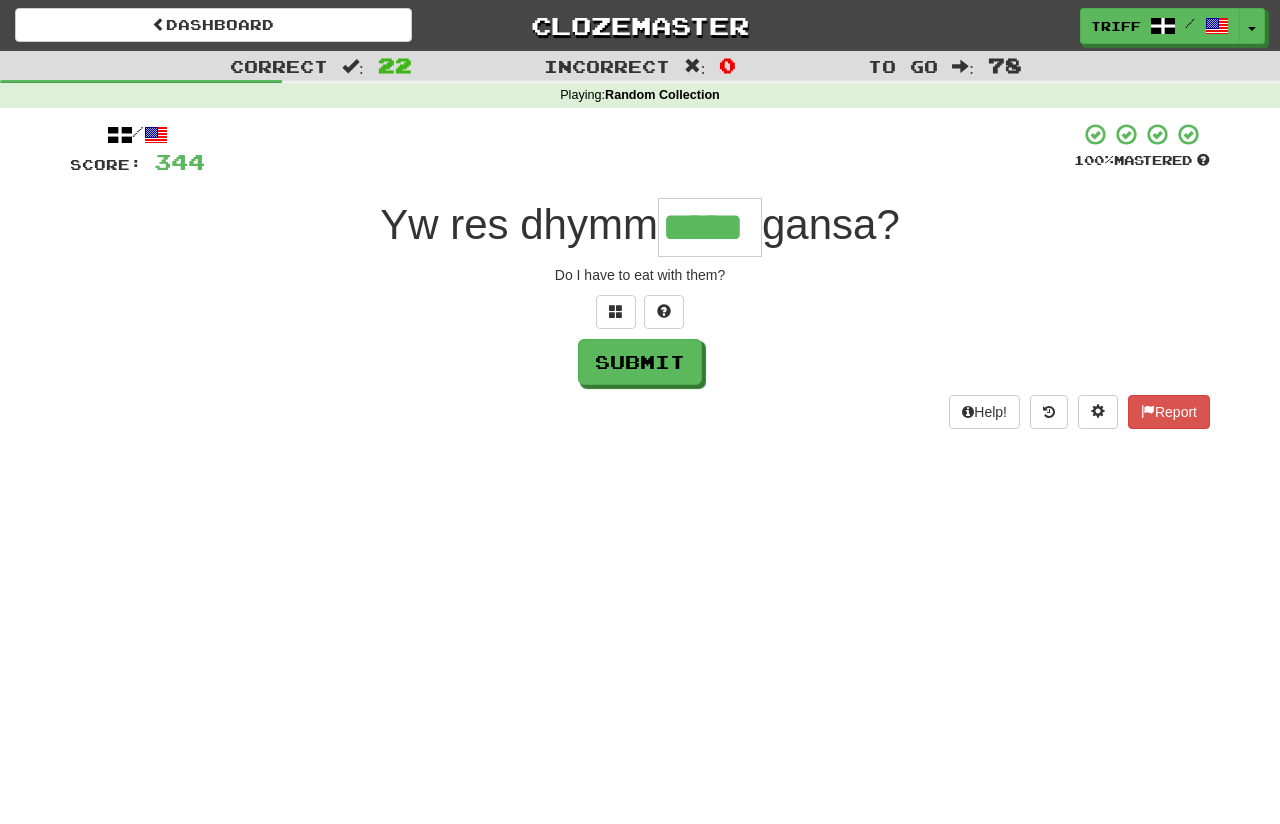 type on "*****" 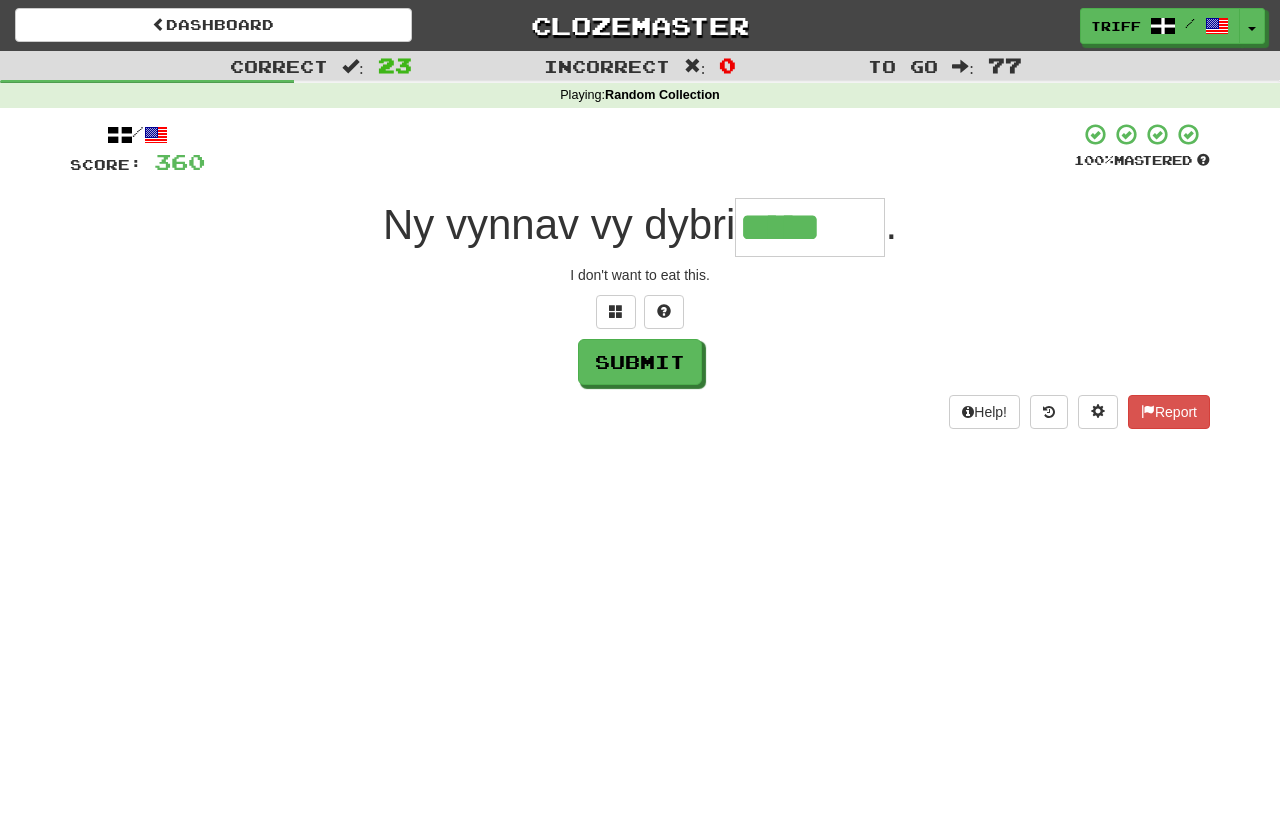 type on "*****" 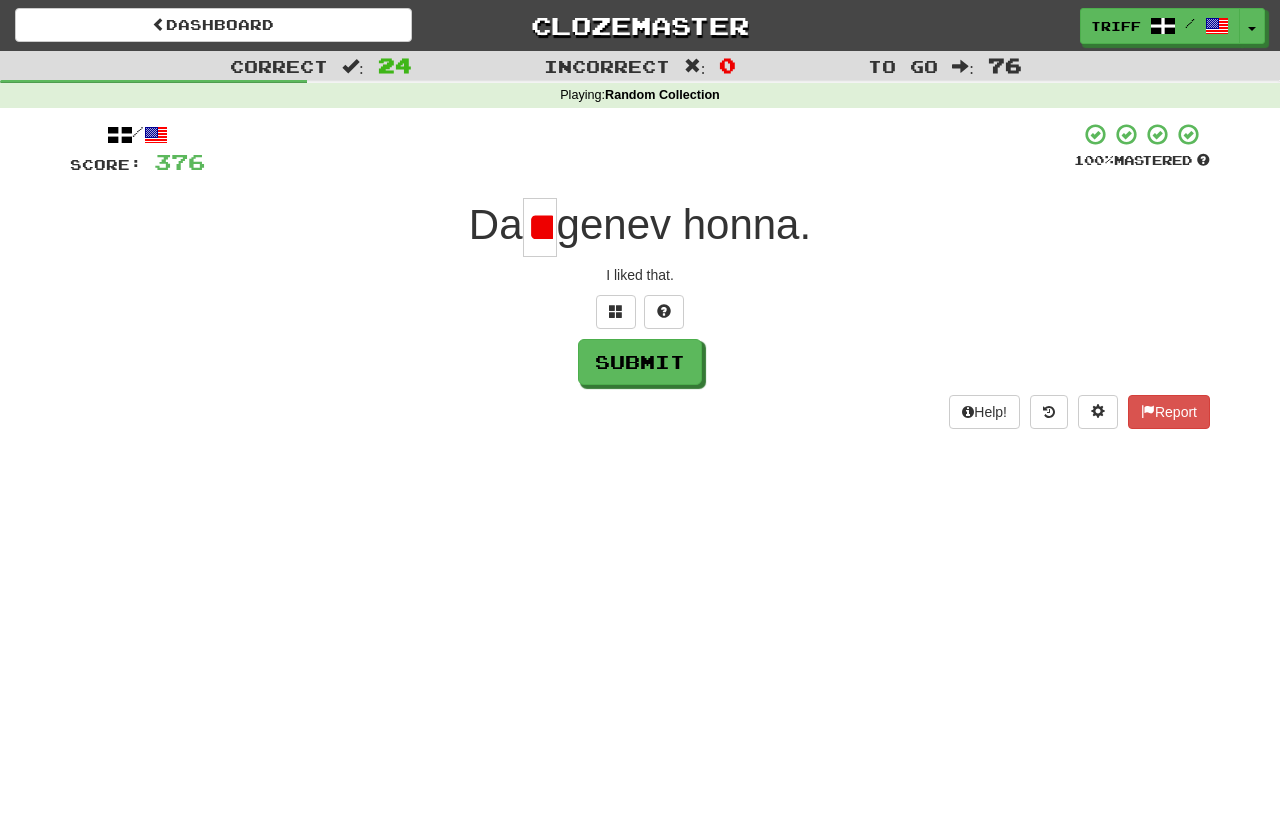 scroll, scrollTop: 0, scrollLeft: 26, axis: horizontal 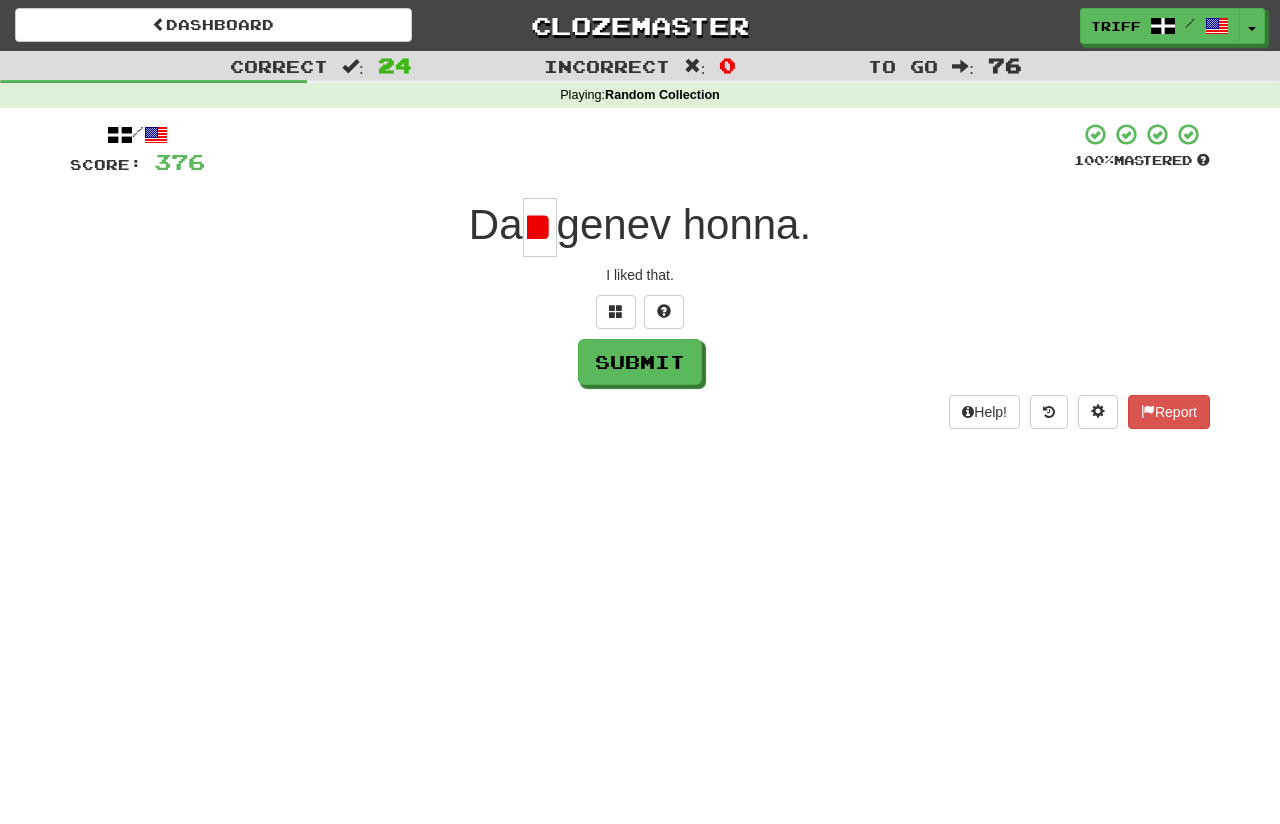 type on "*" 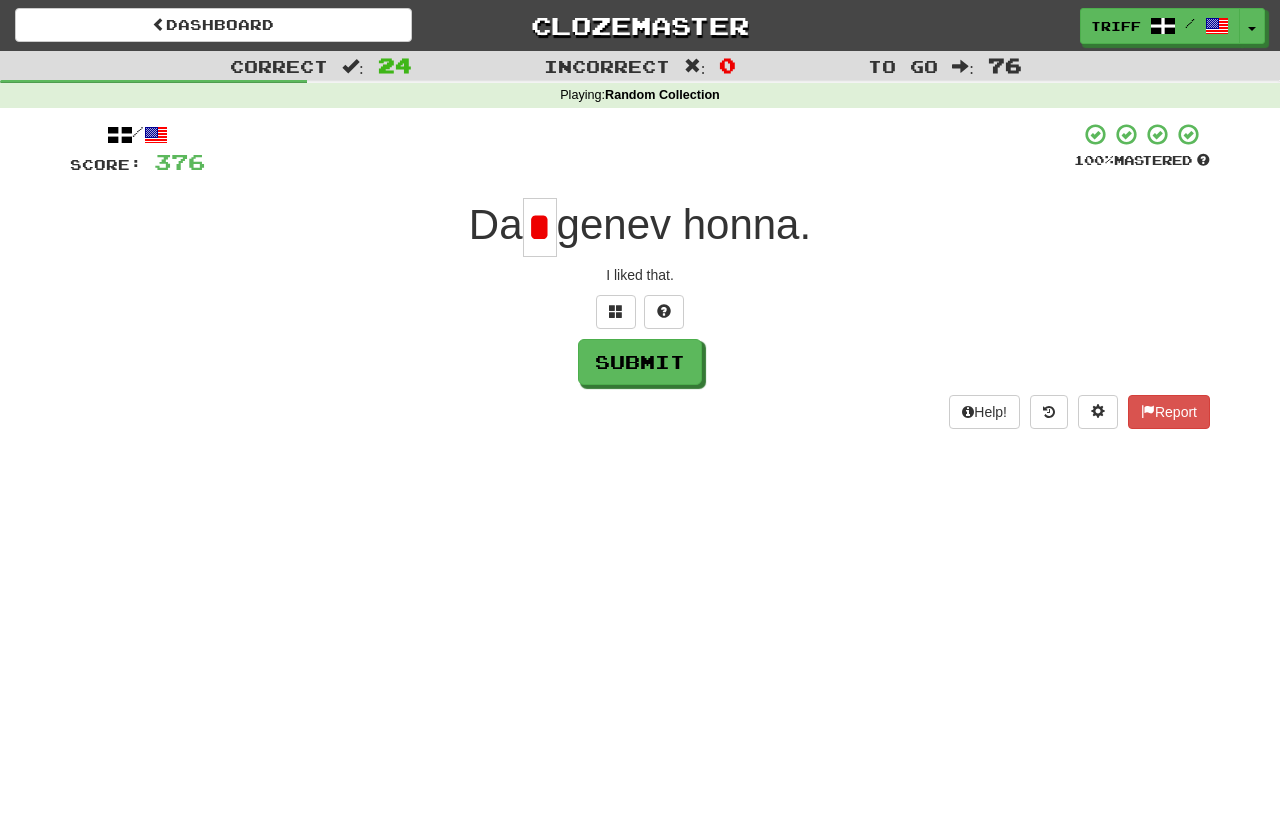scroll, scrollTop: 0, scrollLeft: 0, axis: both 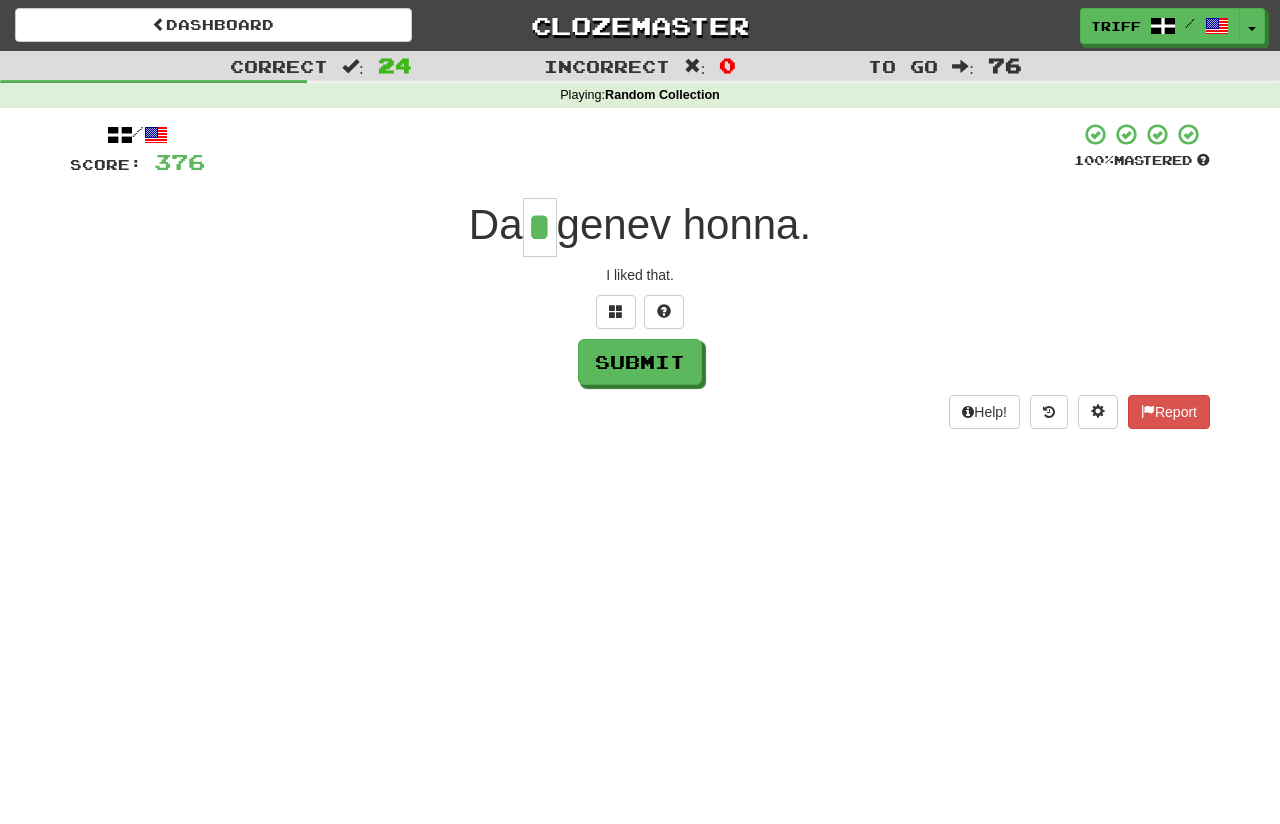 type on "*" 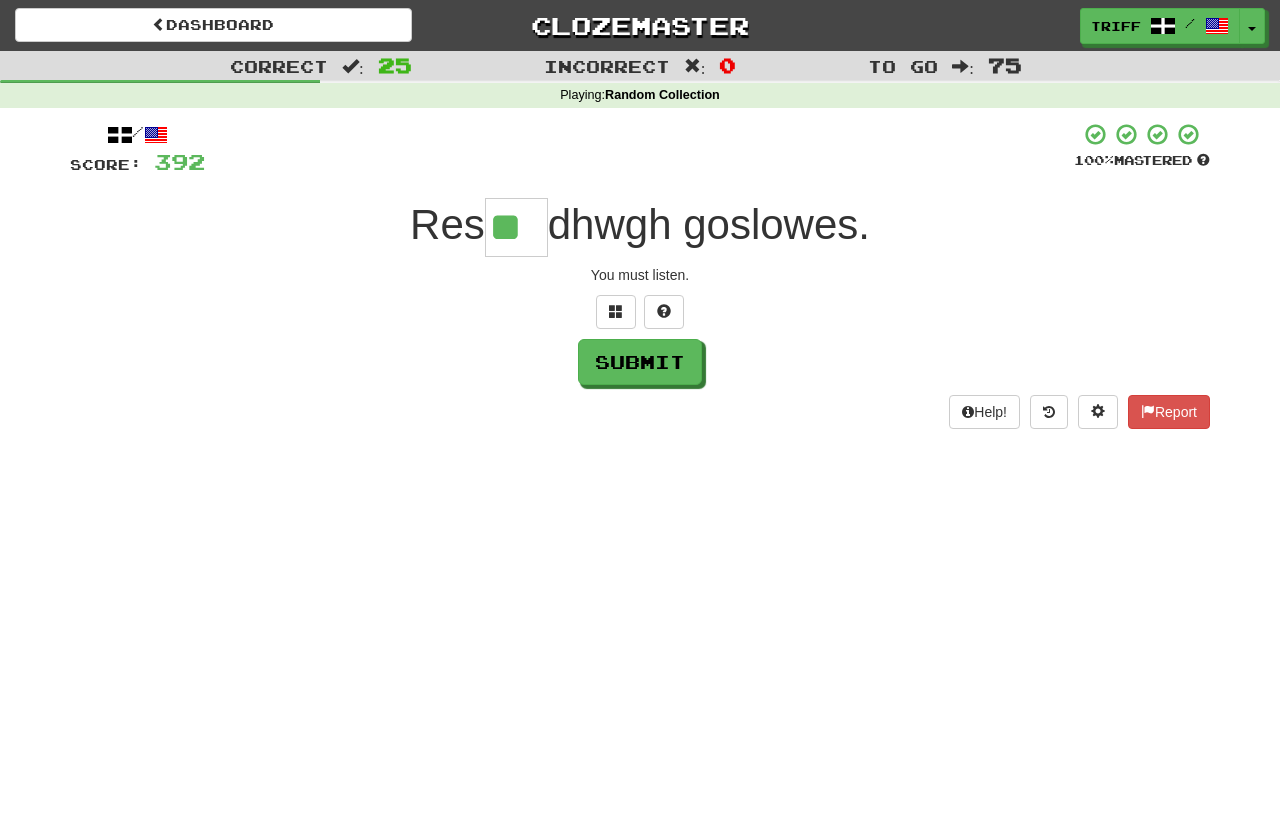 type on "**" 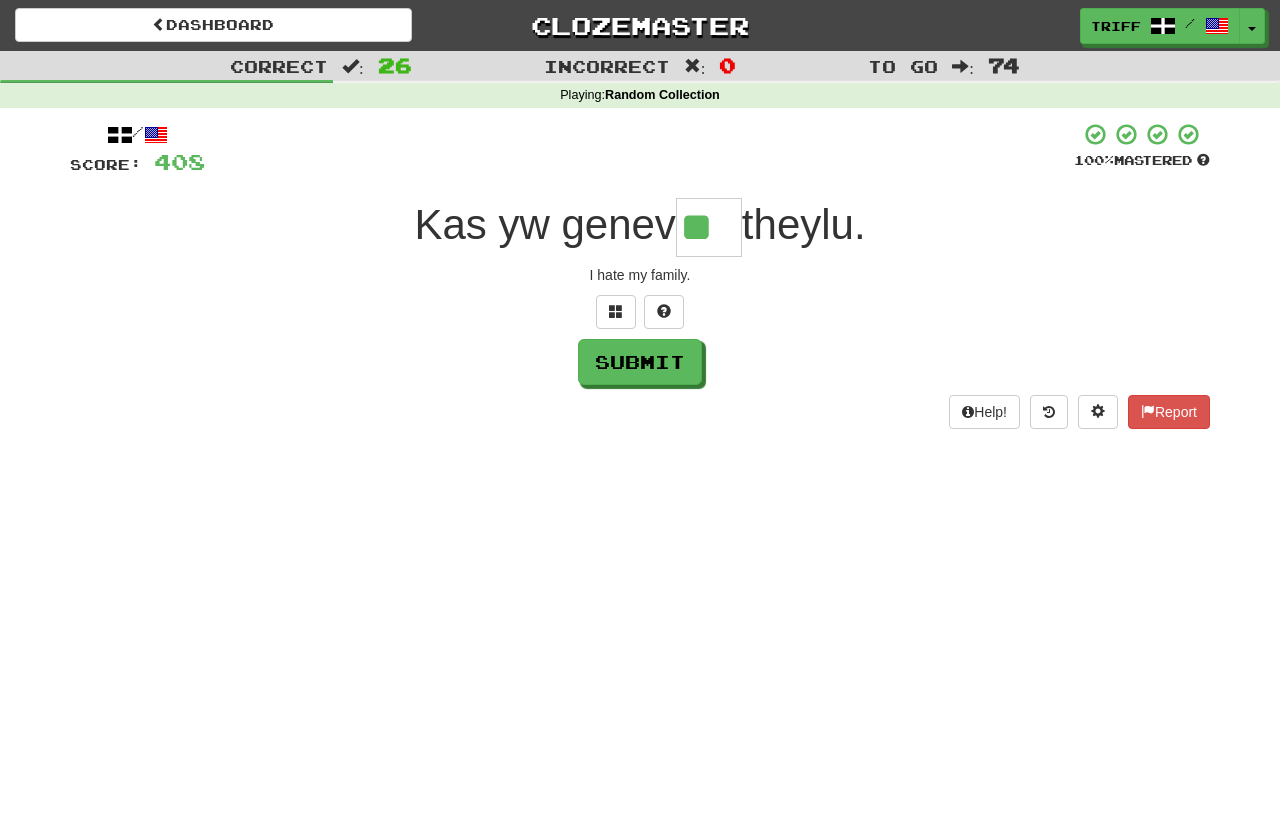 type on "**" 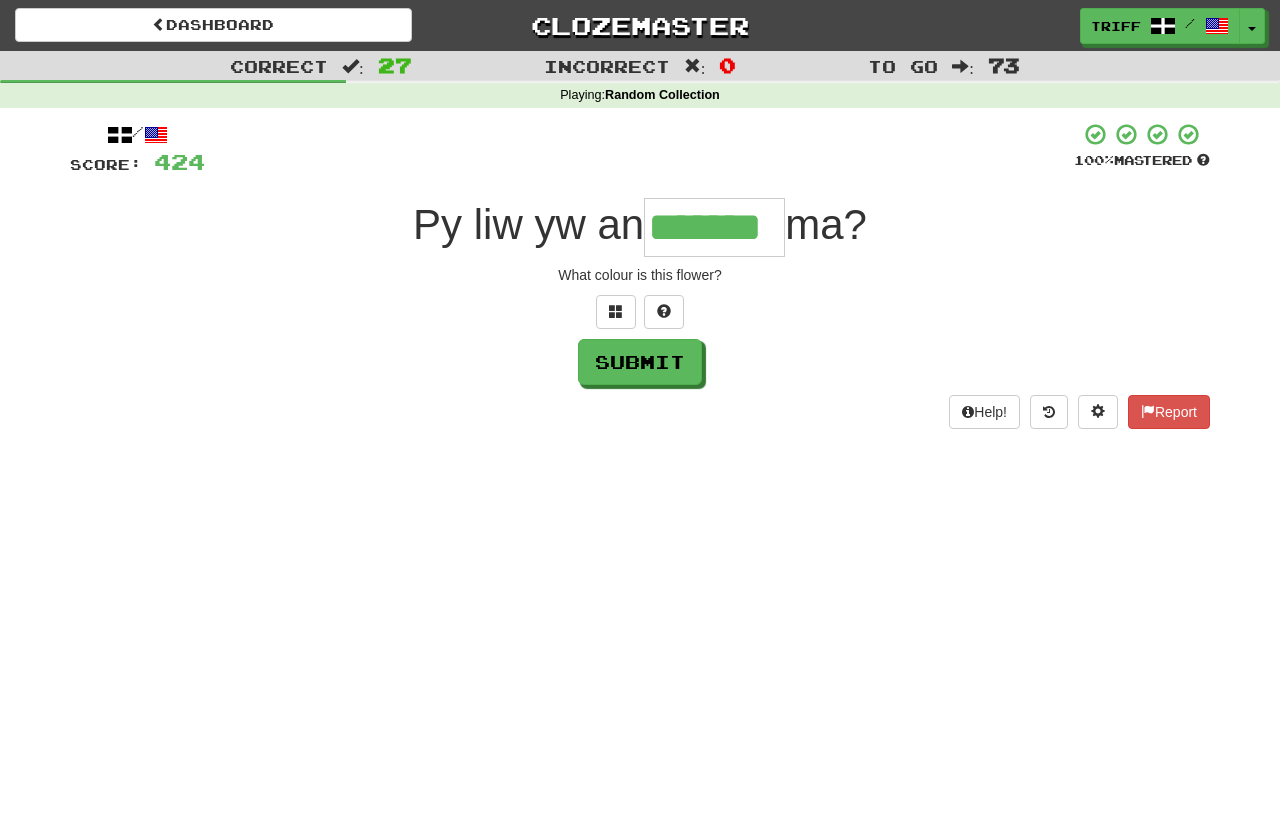 type on "*******" 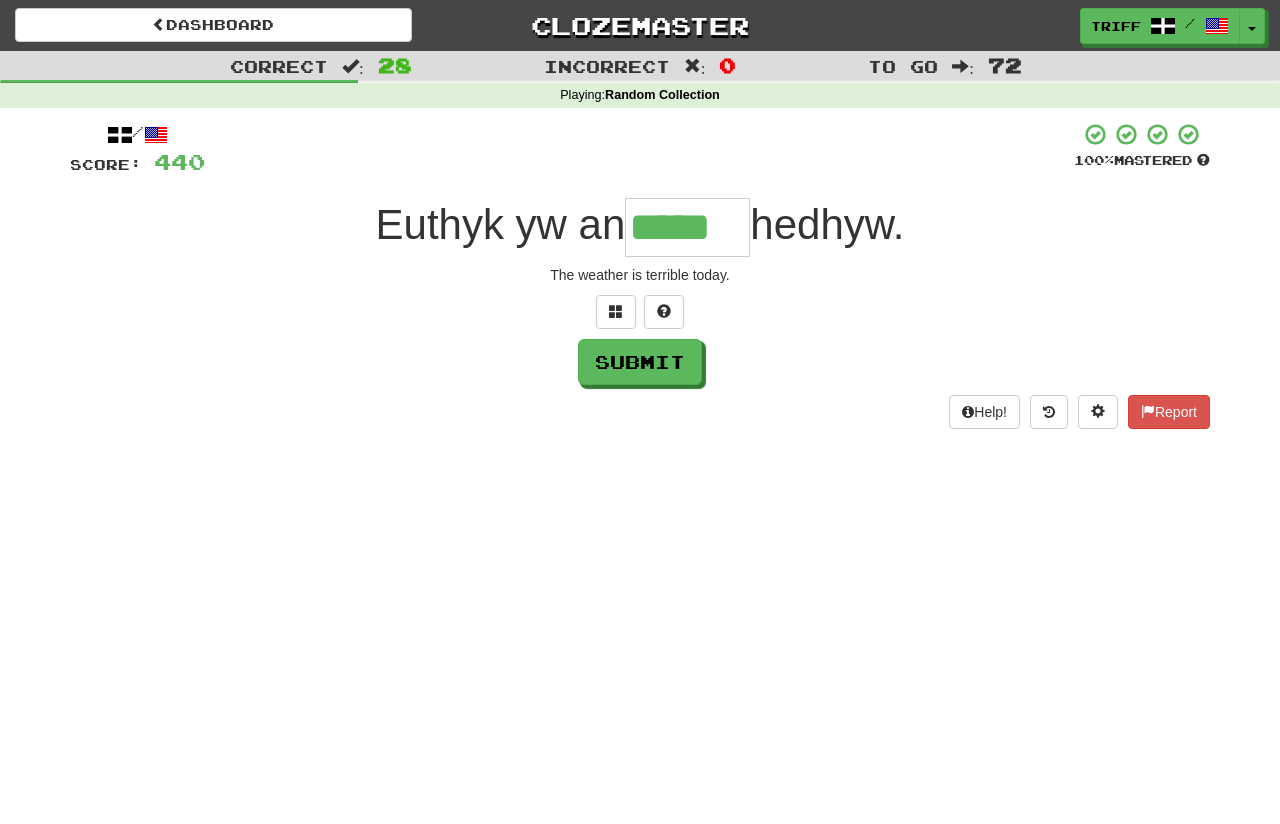 type on "*****" 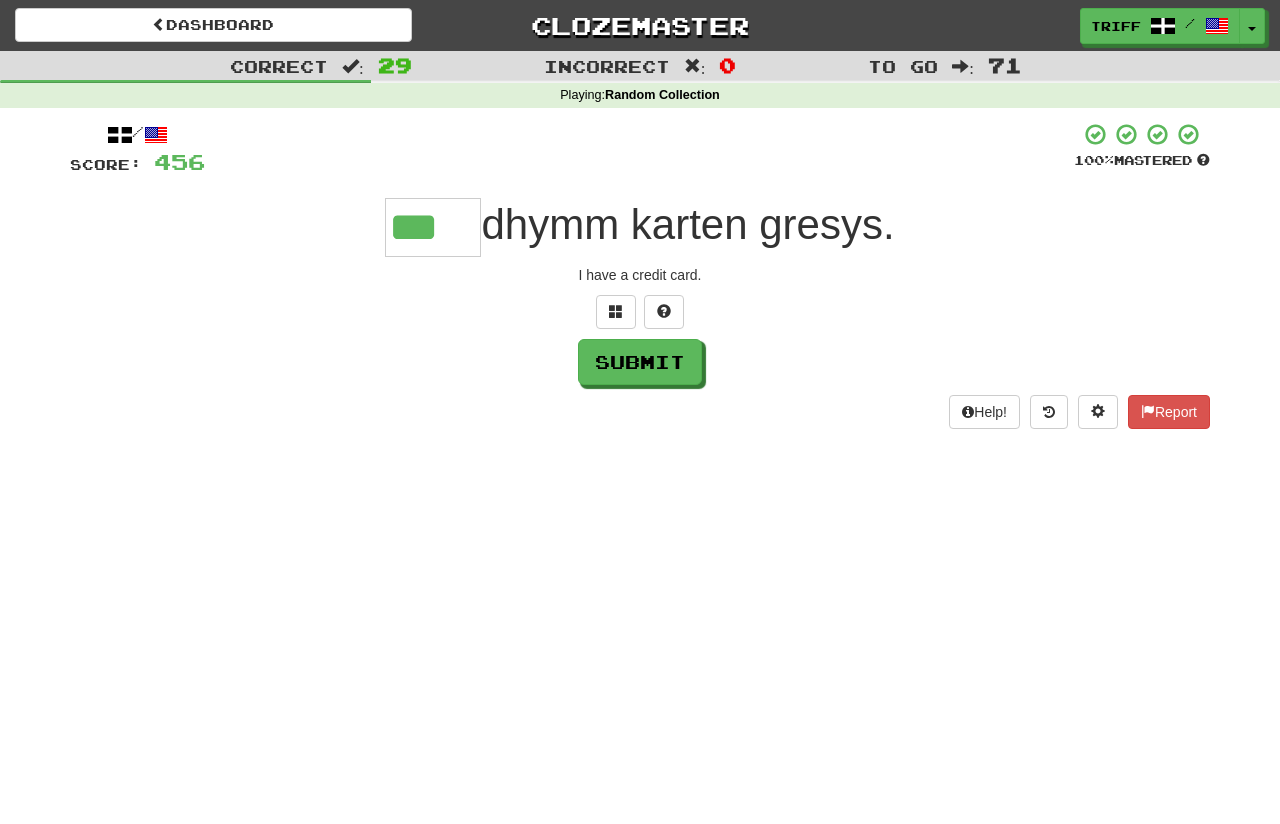 type on "***" 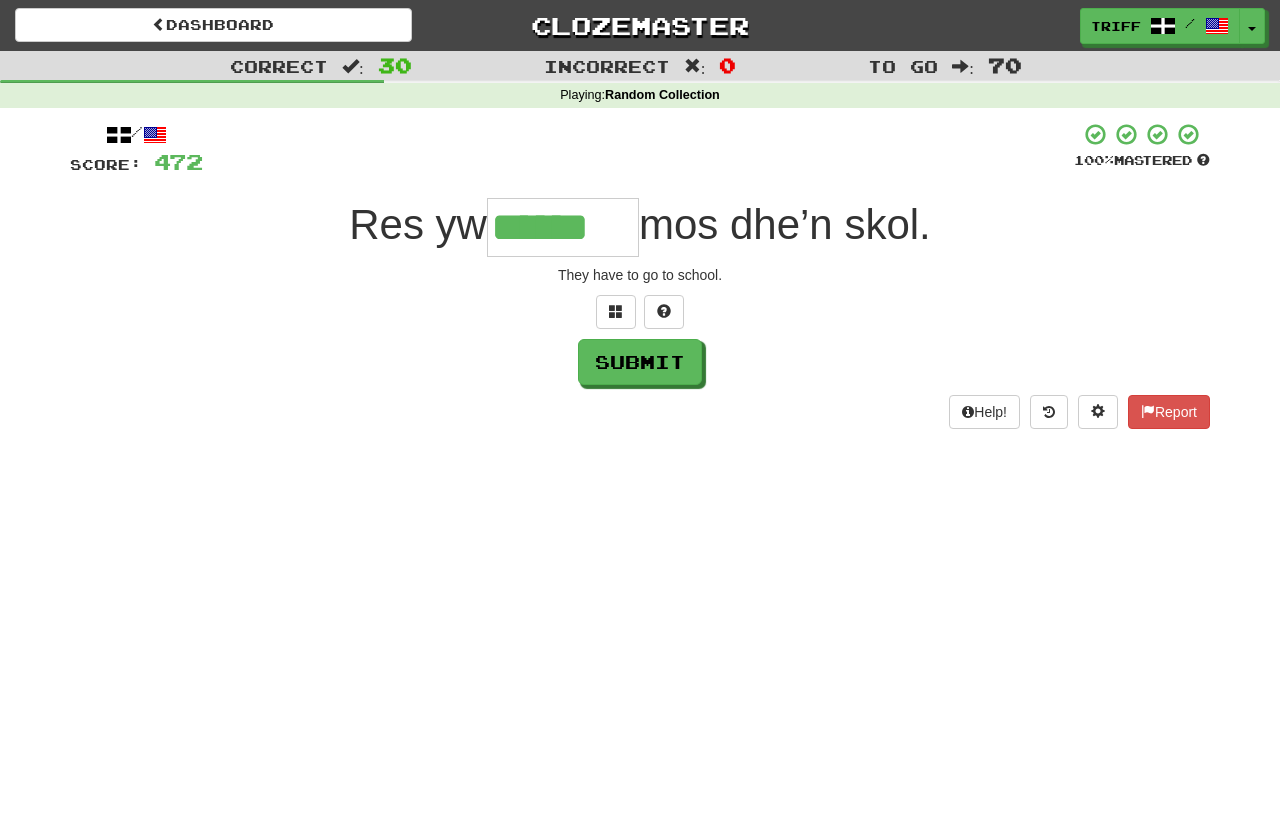 type on "******" 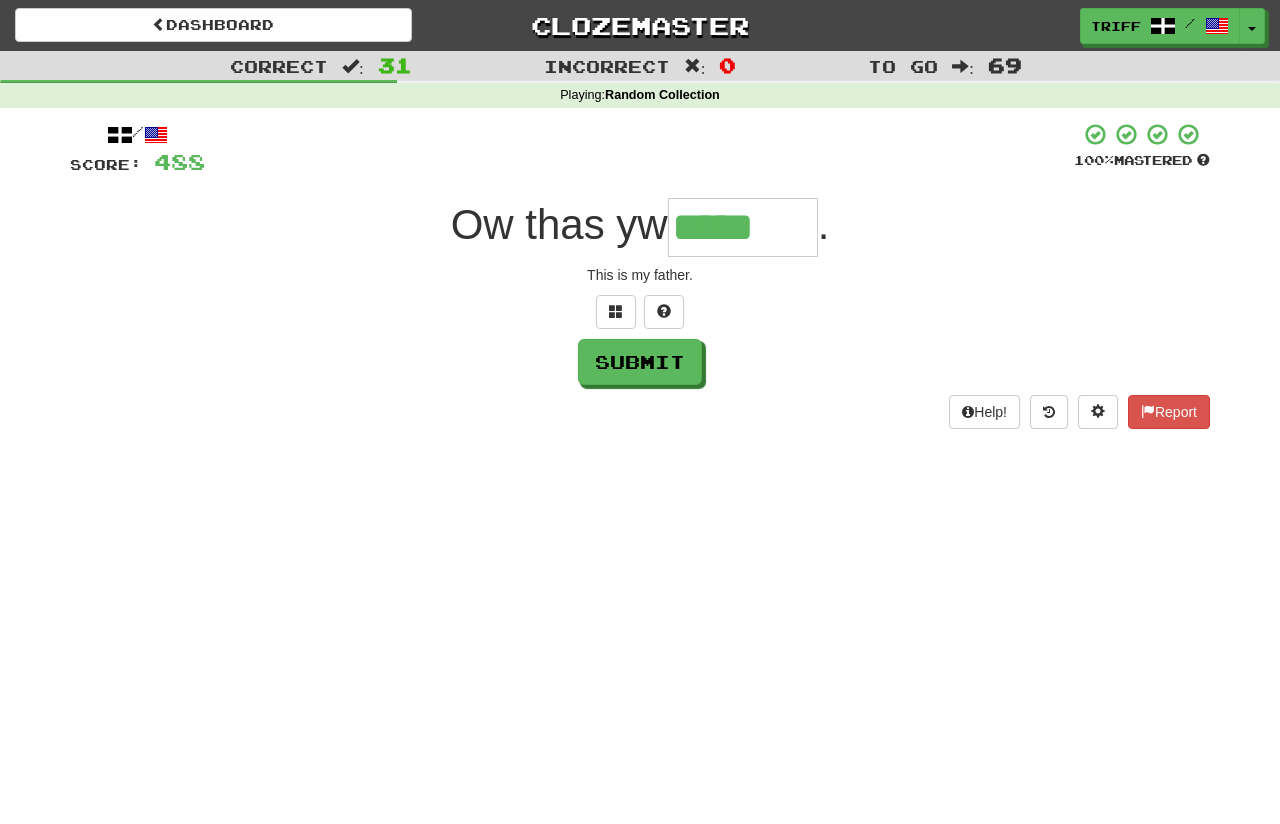type on "*****" 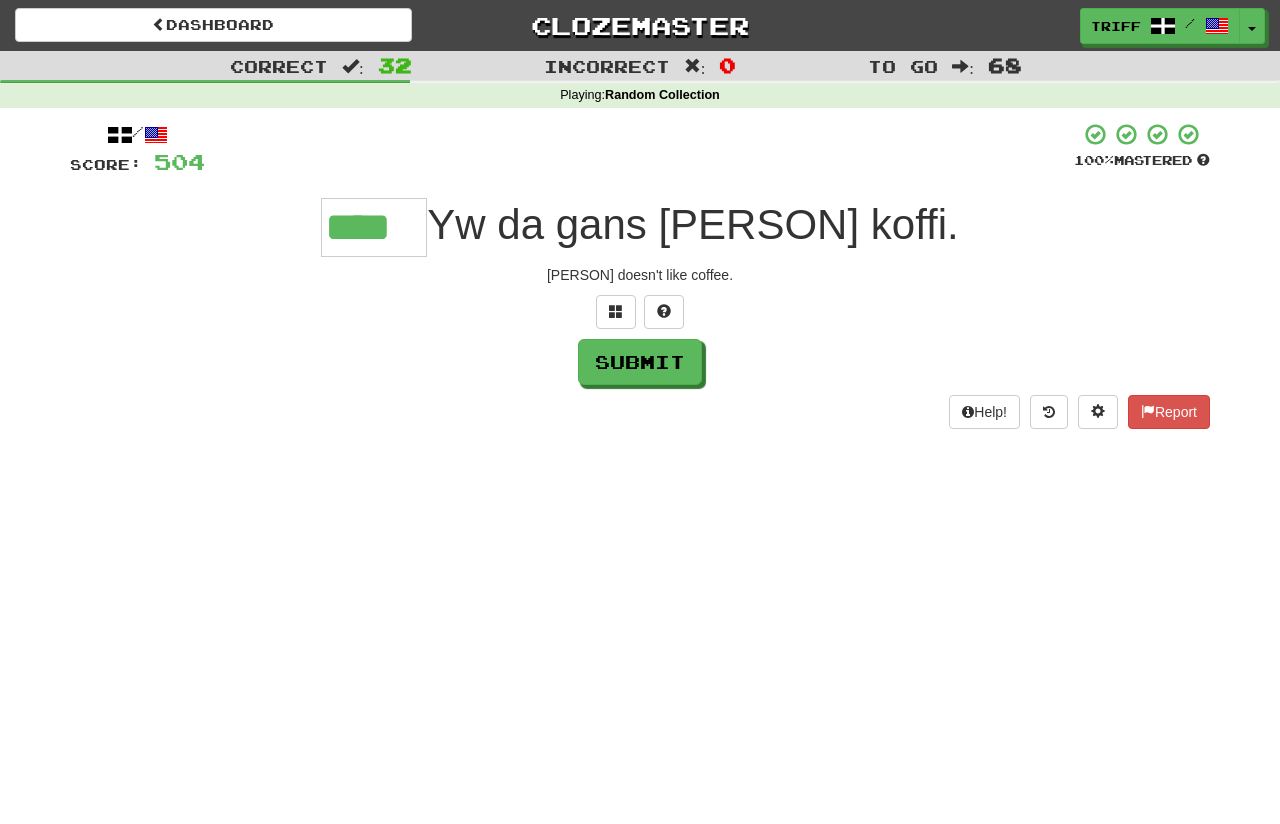 type on "****" 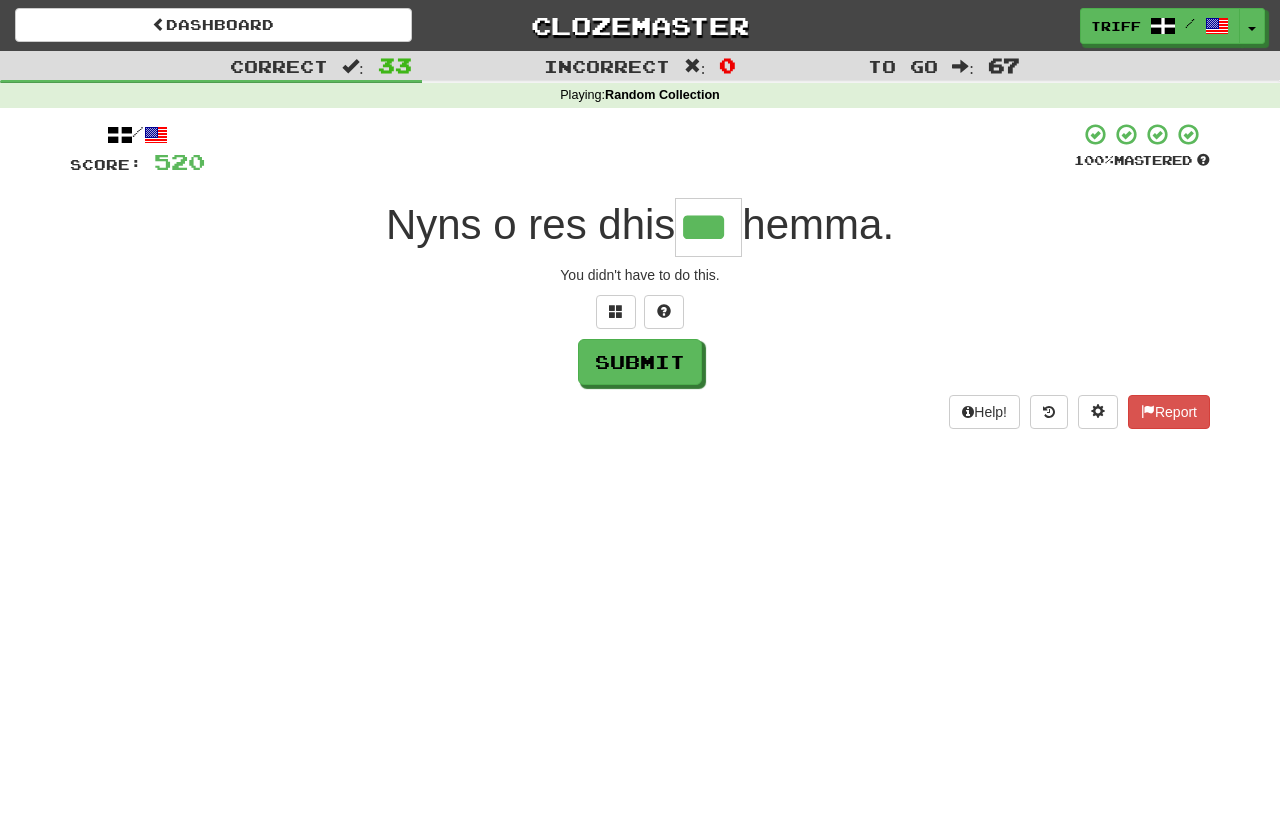 type on "***" 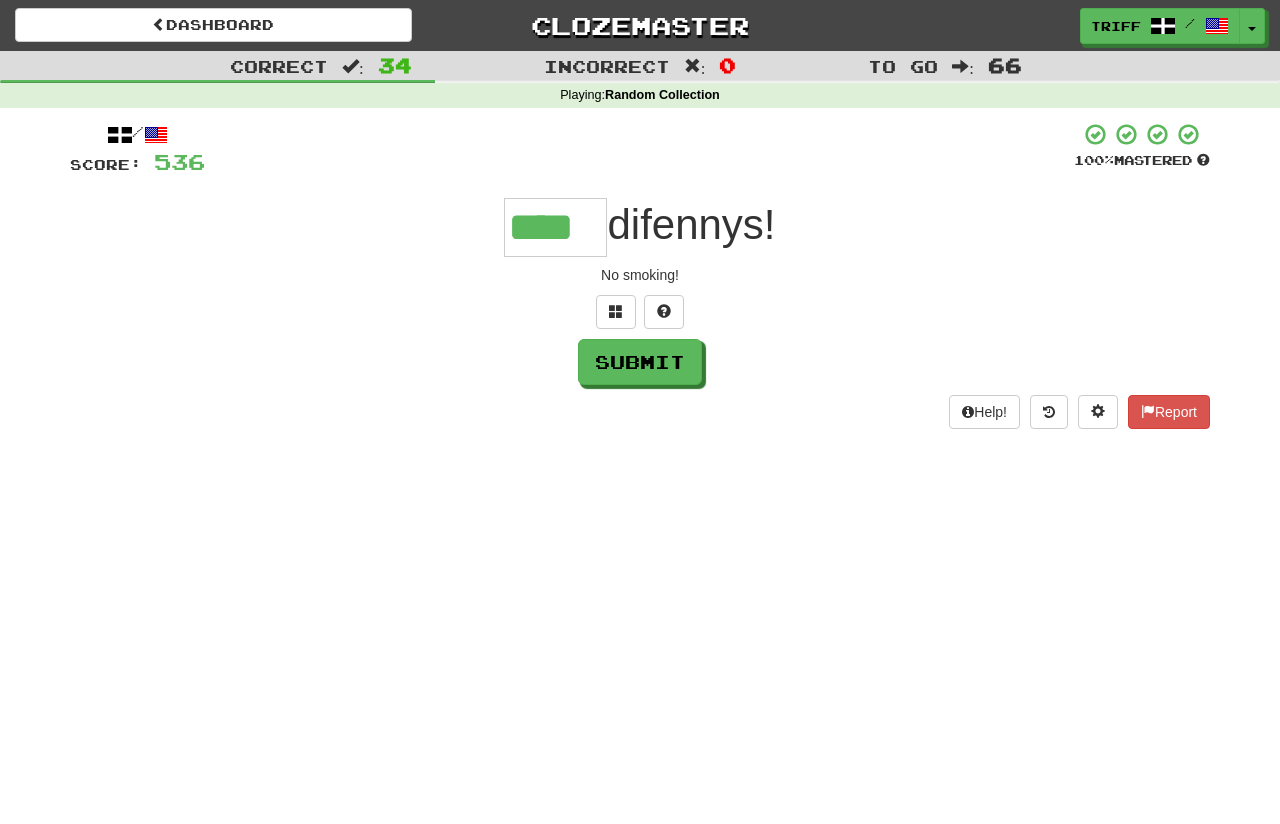 type on "****" 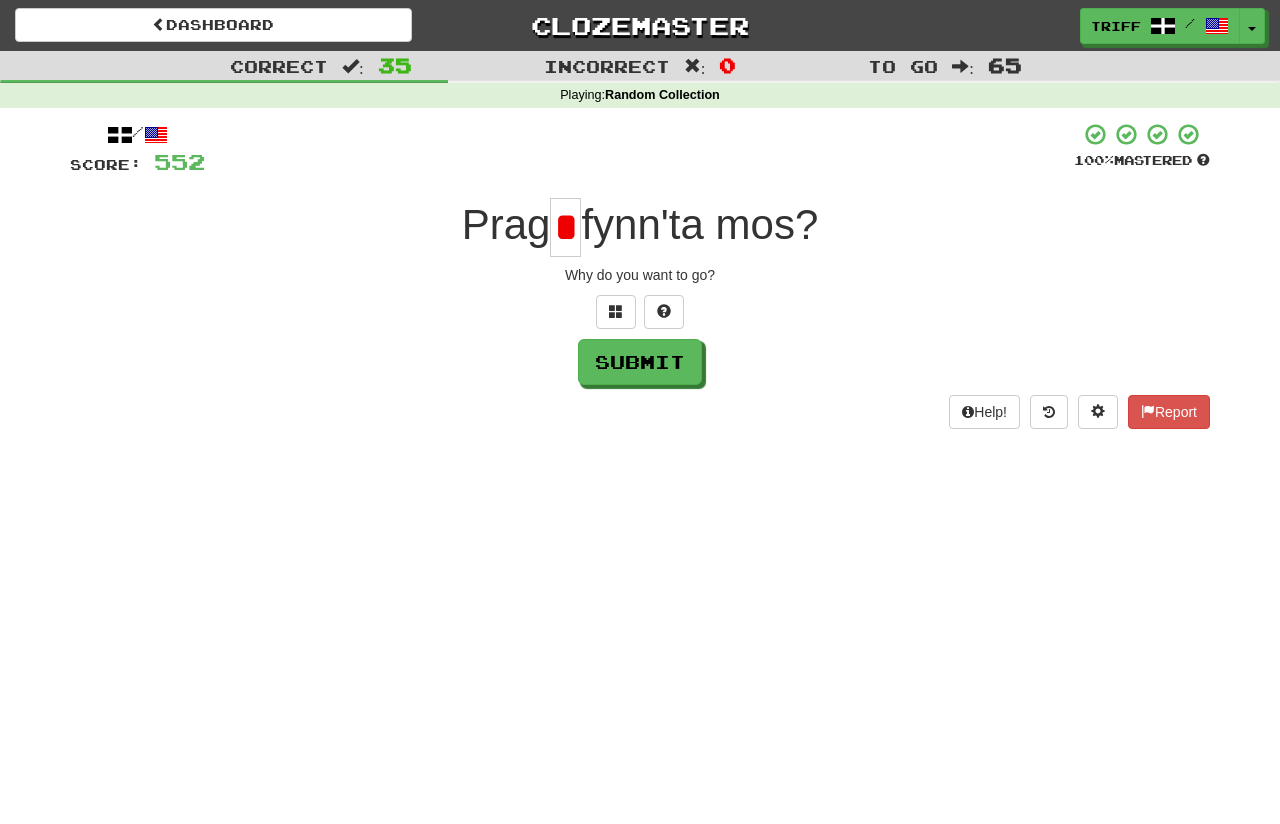 type on "*" 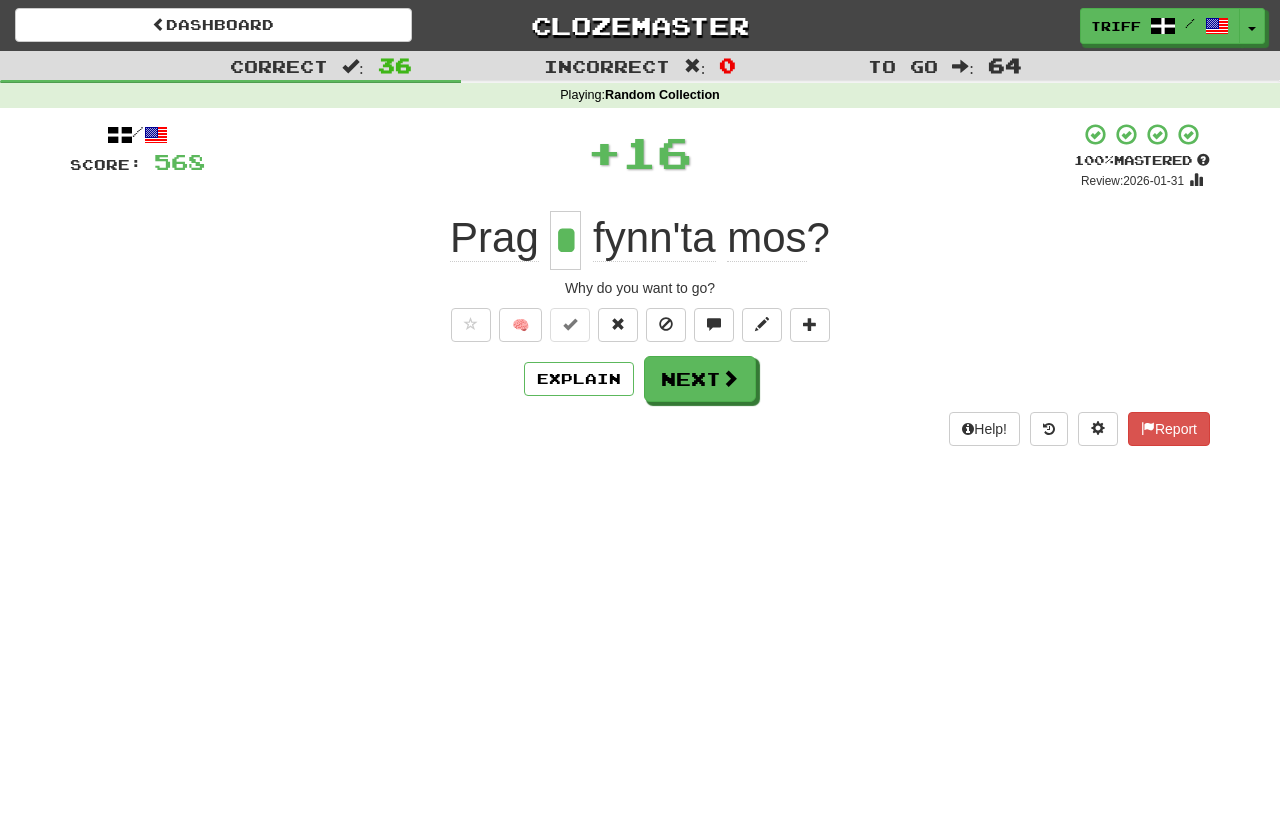 type on "*" 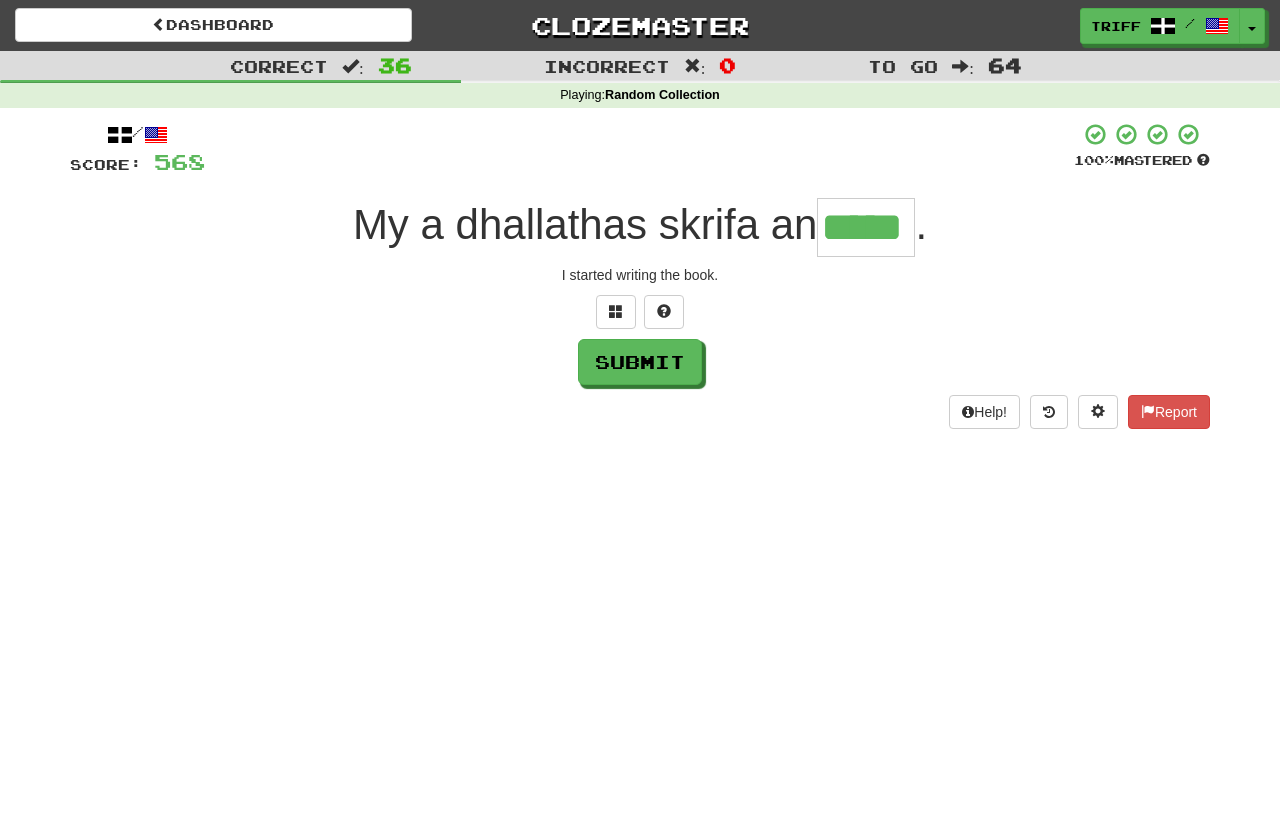 type on "*****" 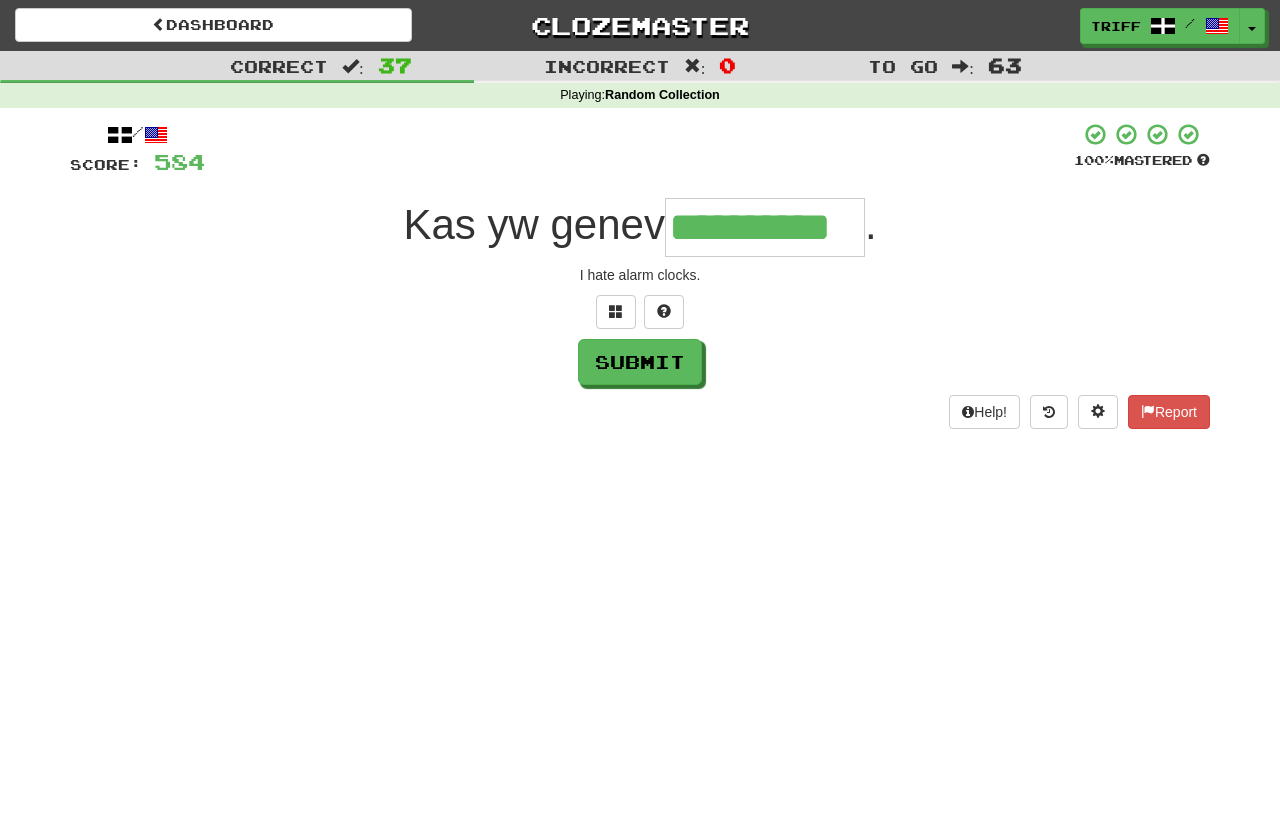 type on "**********" 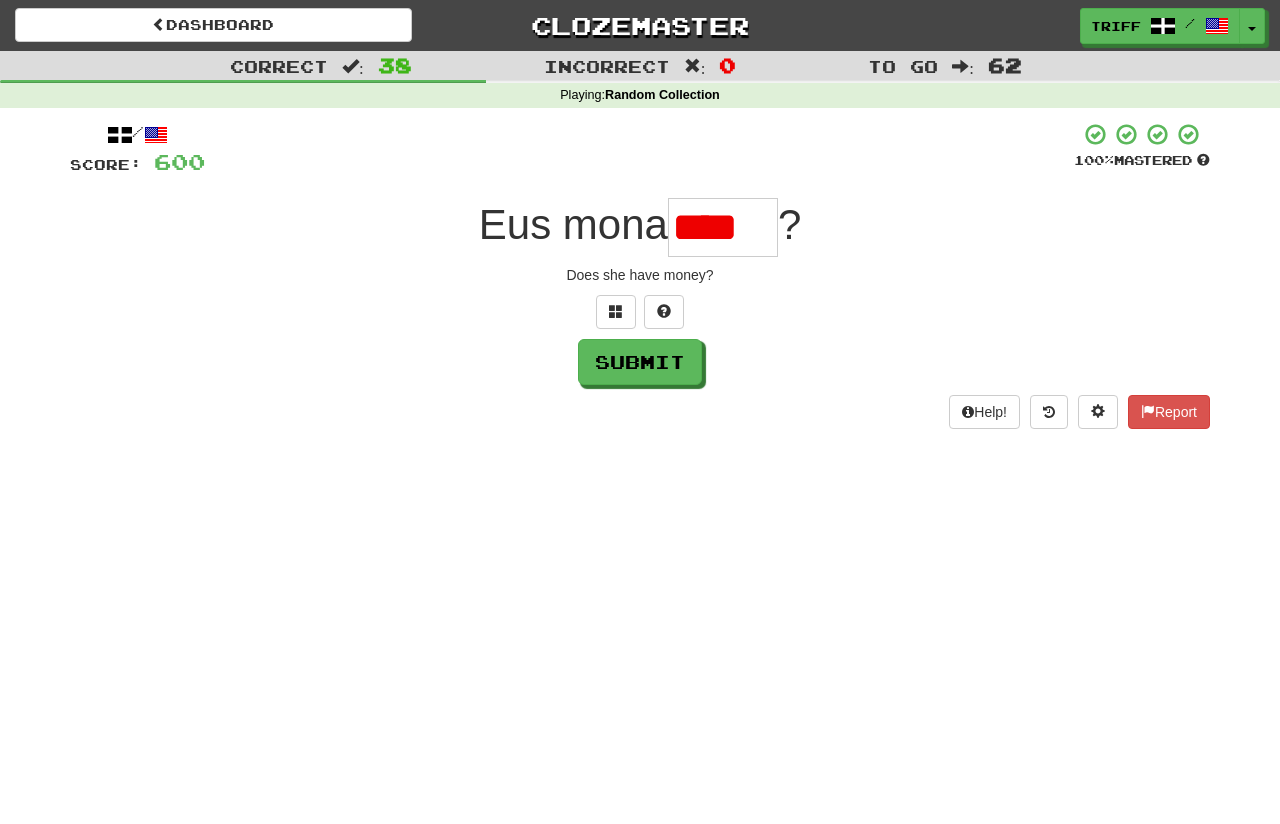 scroll, scrollTop: 0, scrollLeft: 0, axis: both 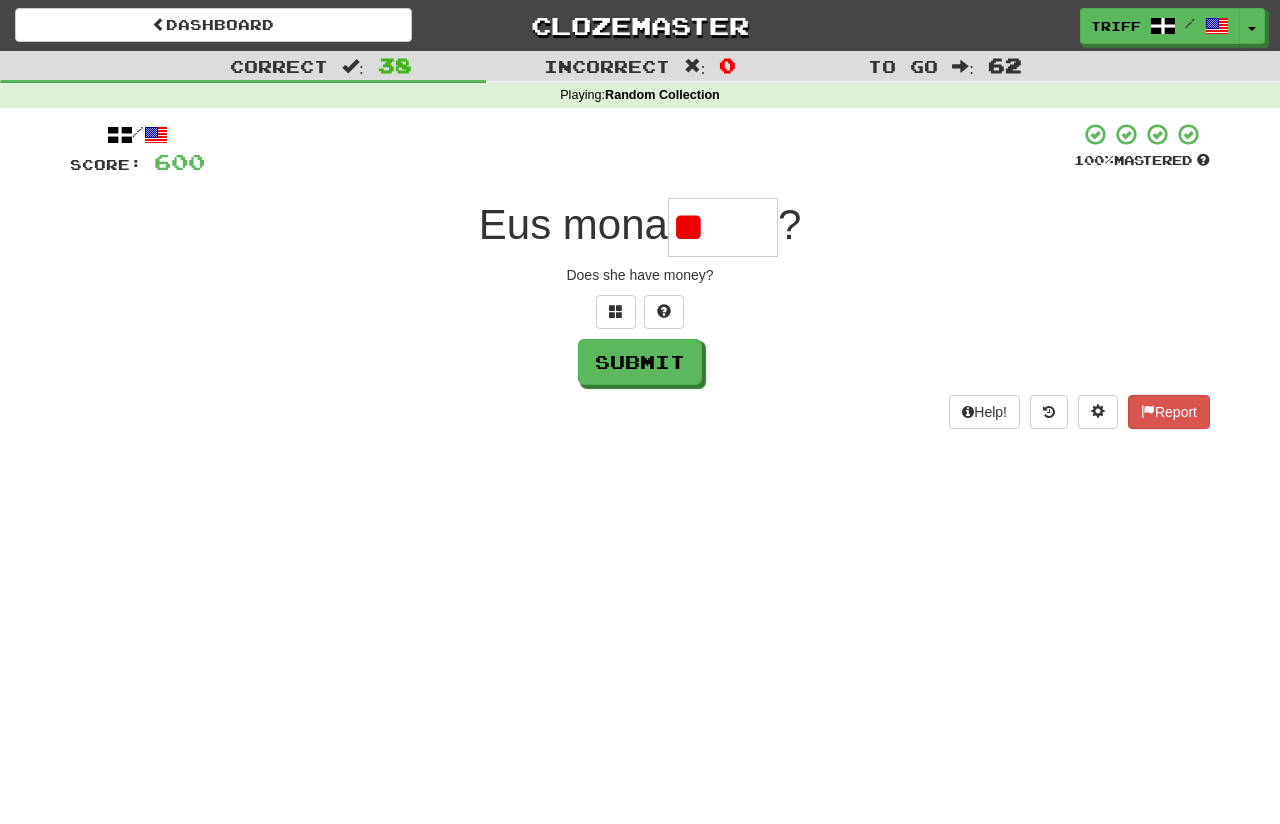 type on "*" 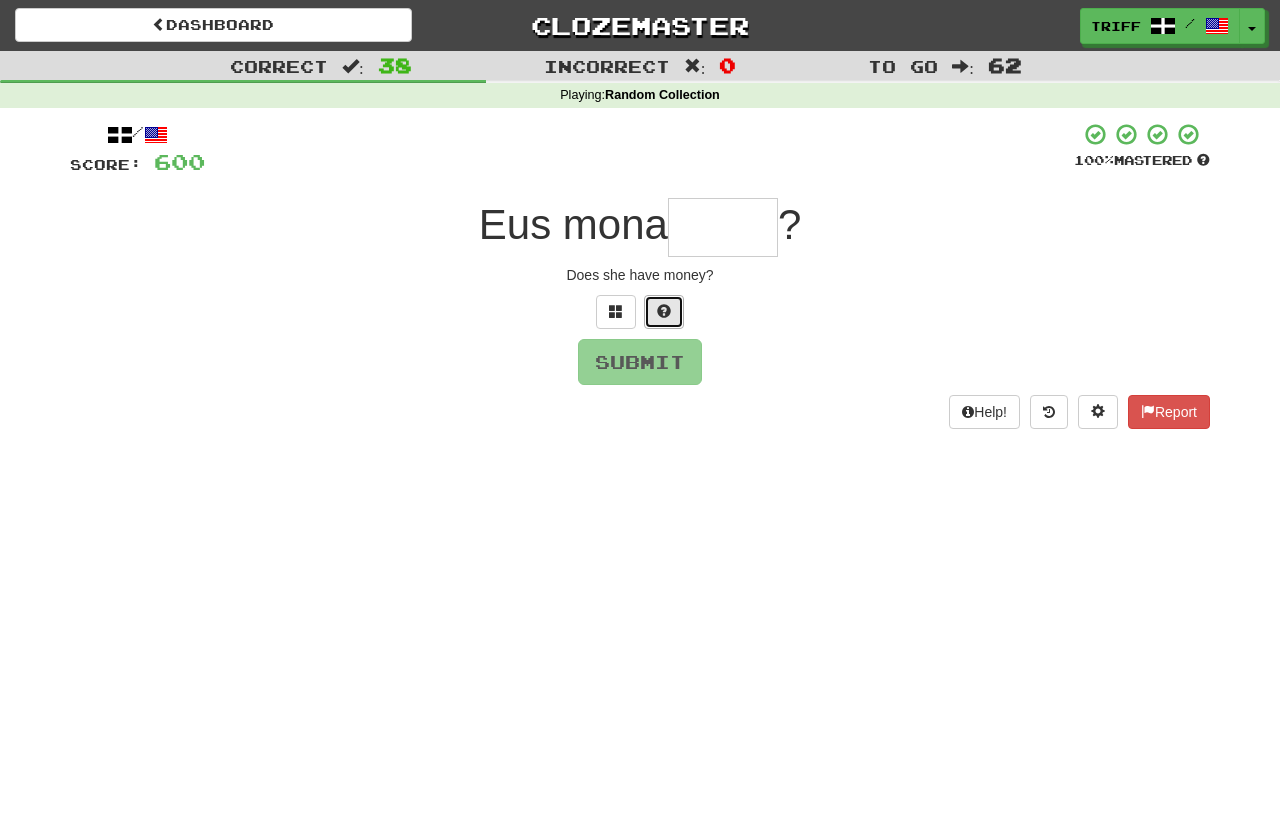 click at bounding box center (664, 311) 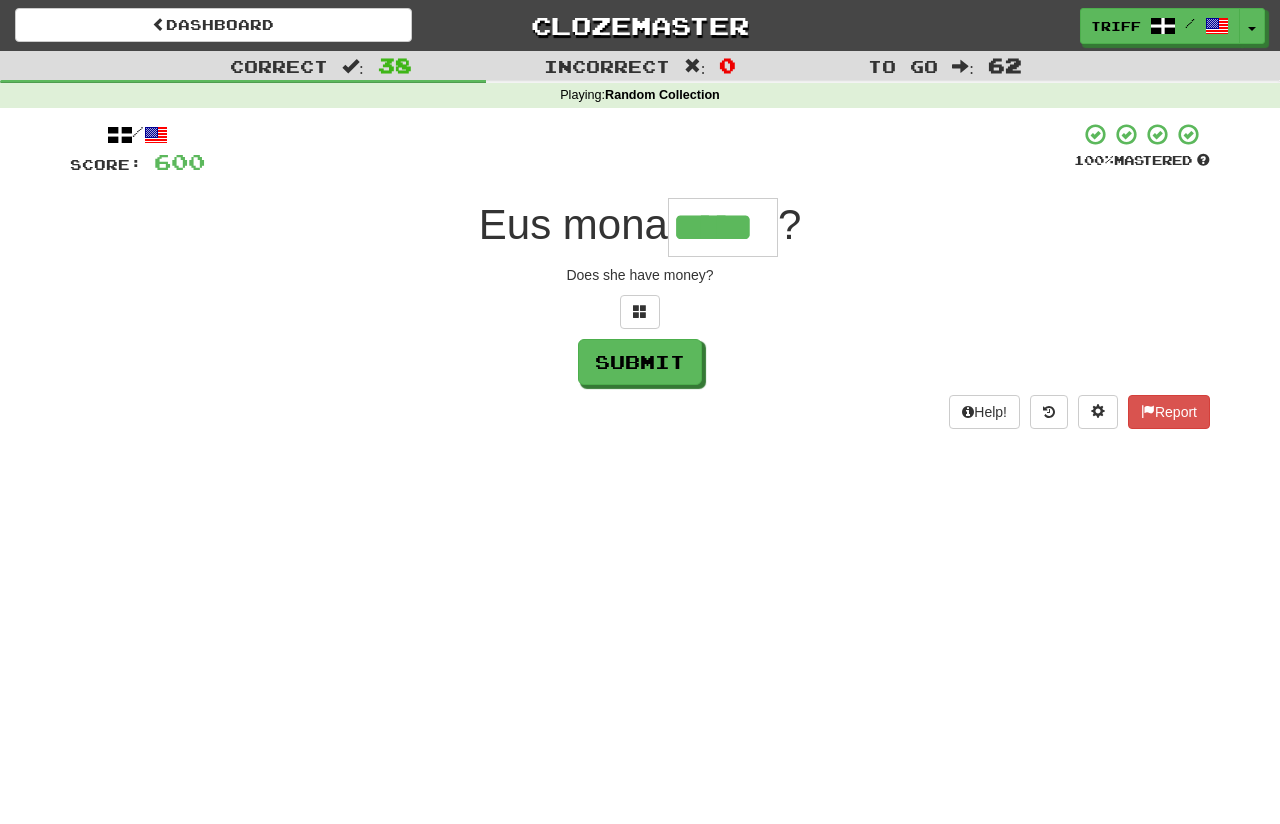 type on "*****" 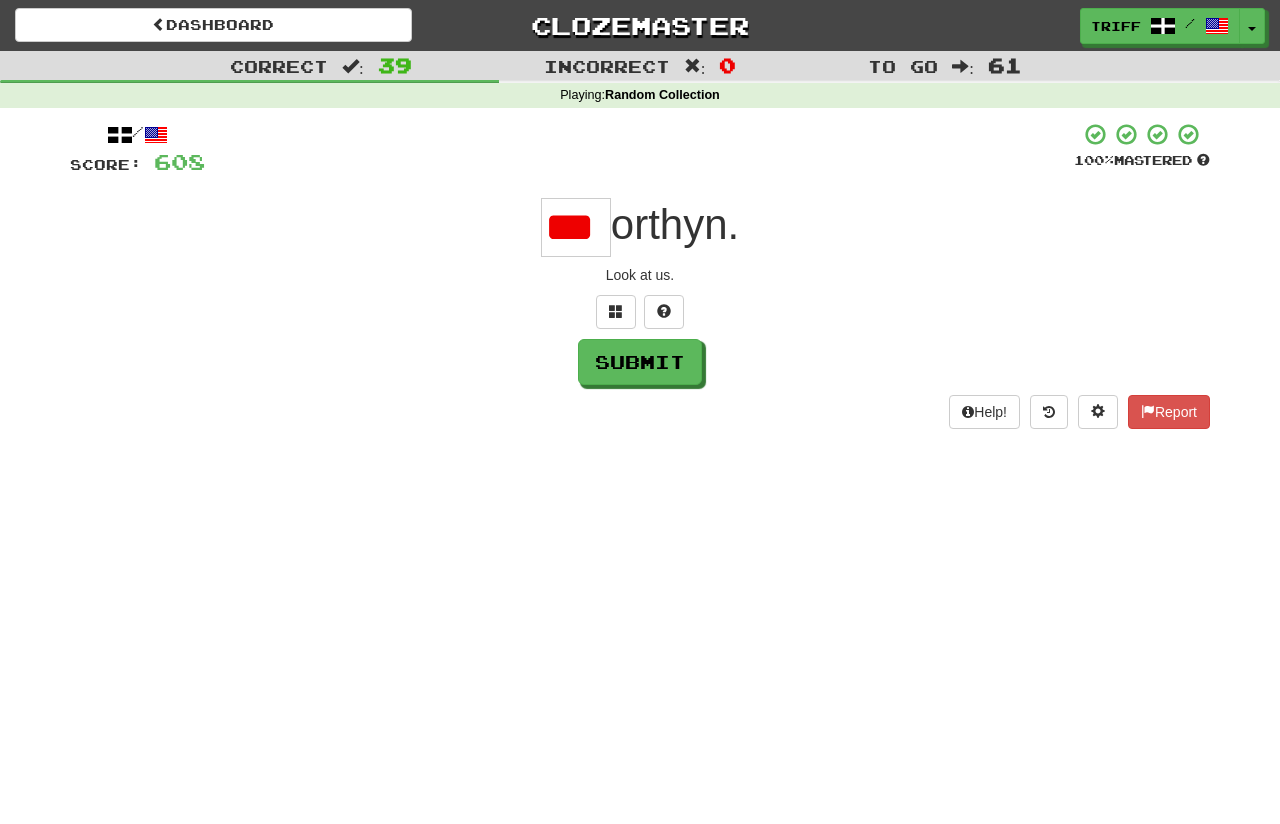 scroll, scrollTop: 0, scrollLeft: 0, axis: both 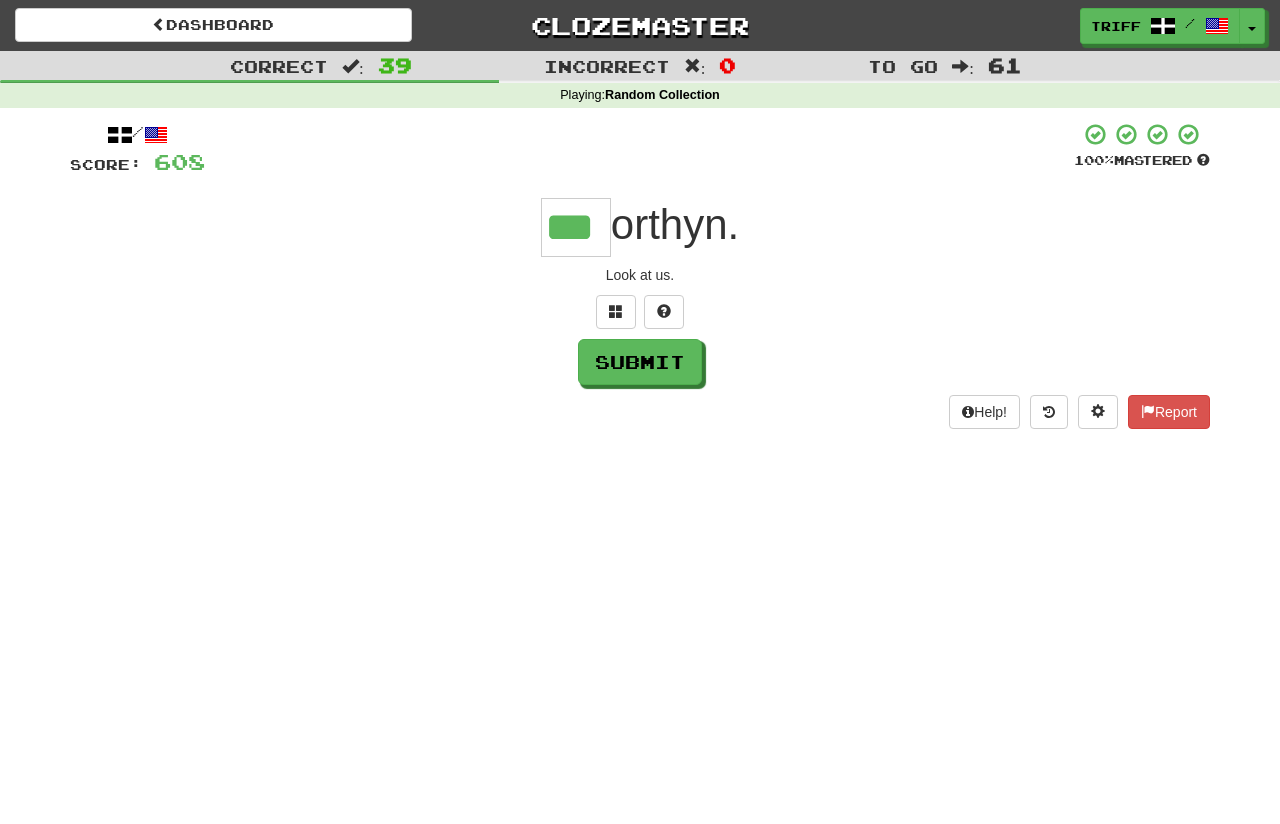 type on "***" 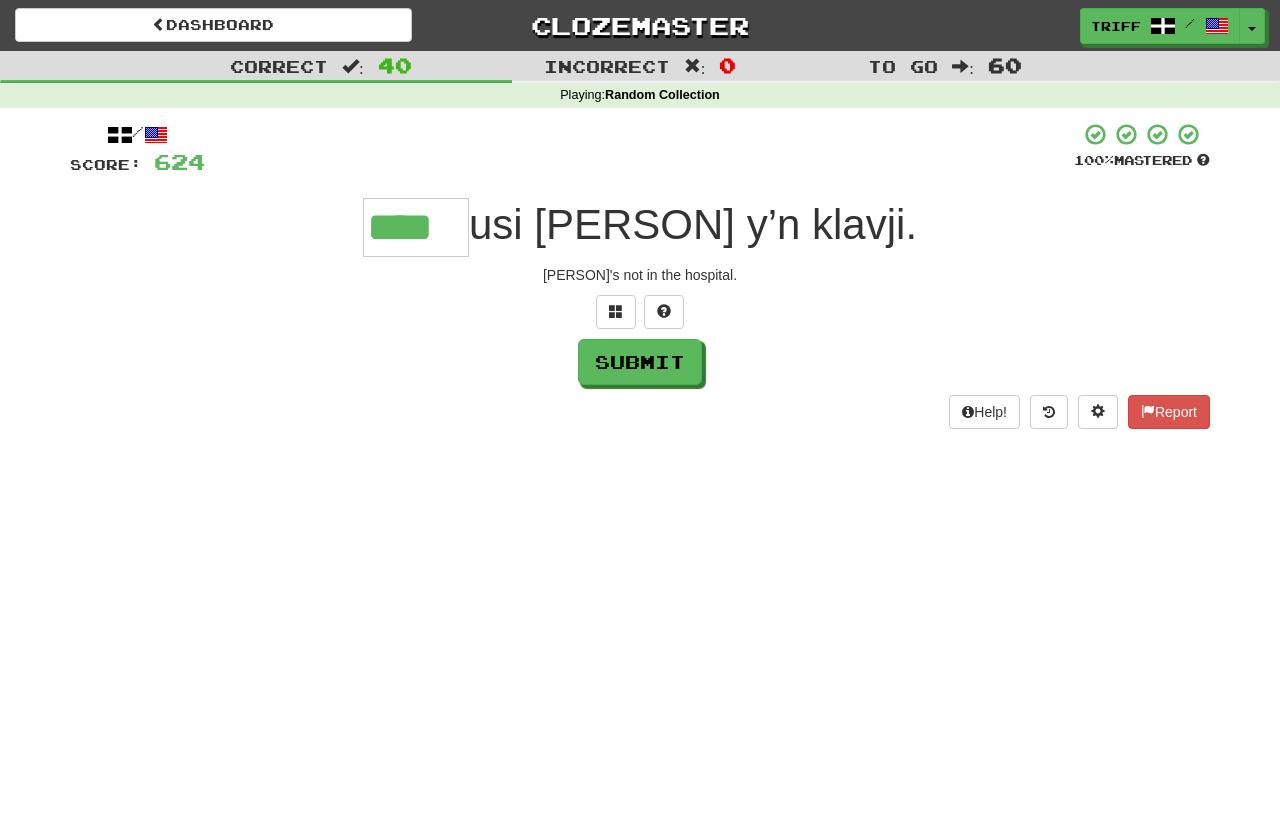 type on "****" 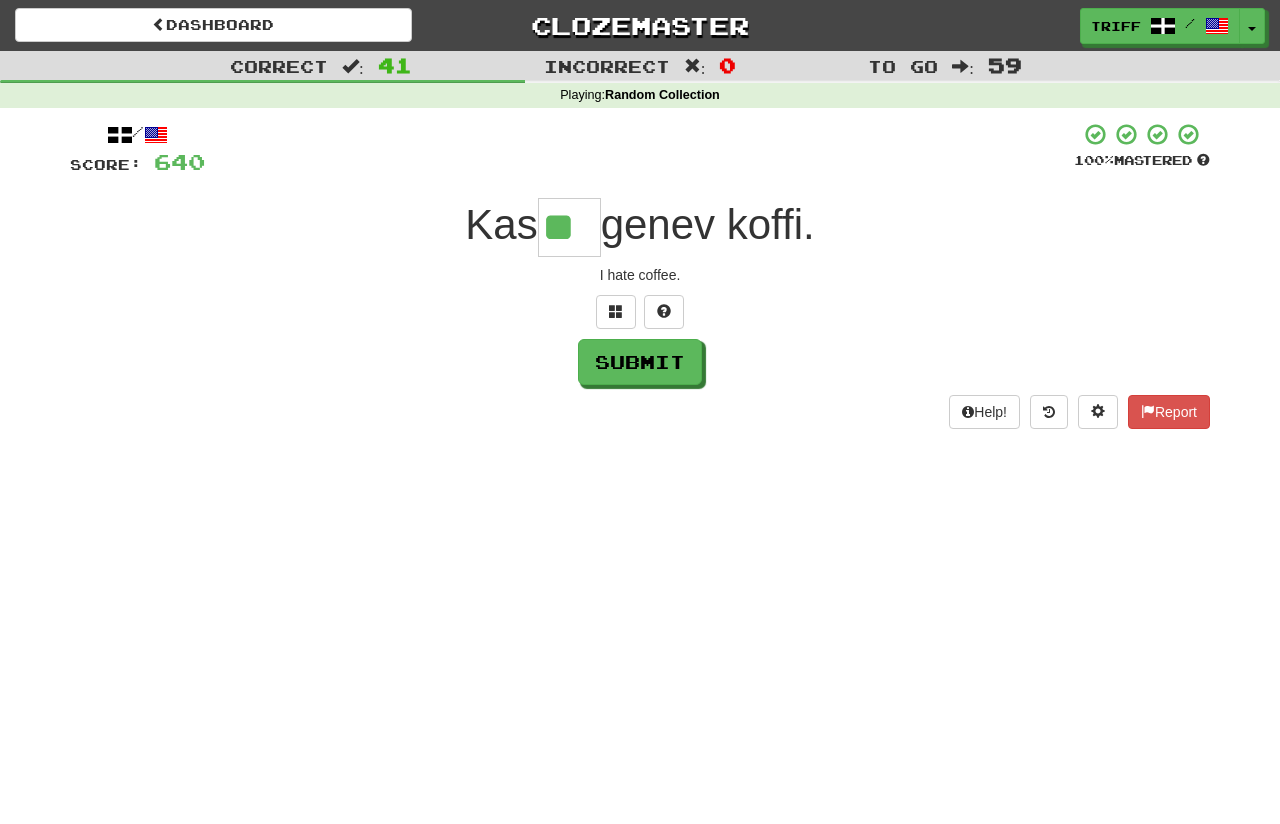 type on "**" 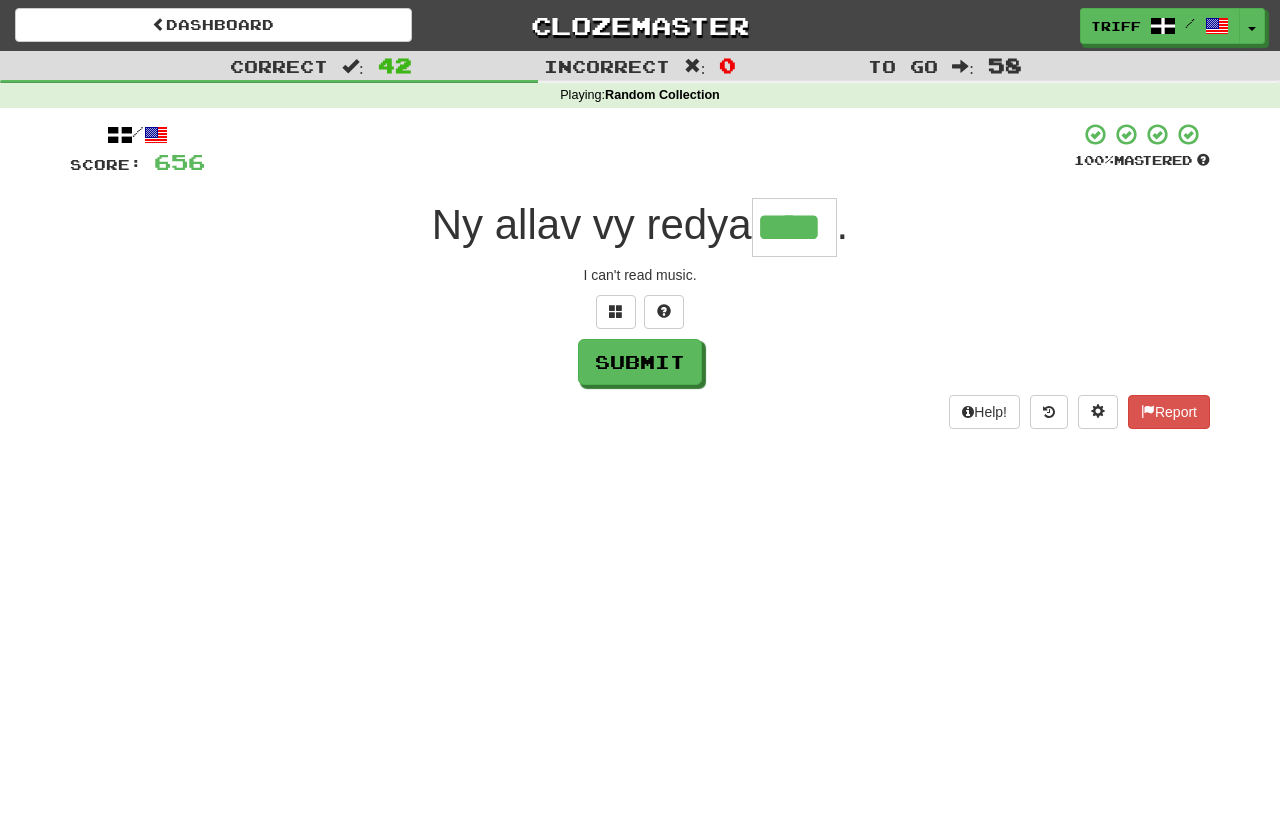 type on "****" 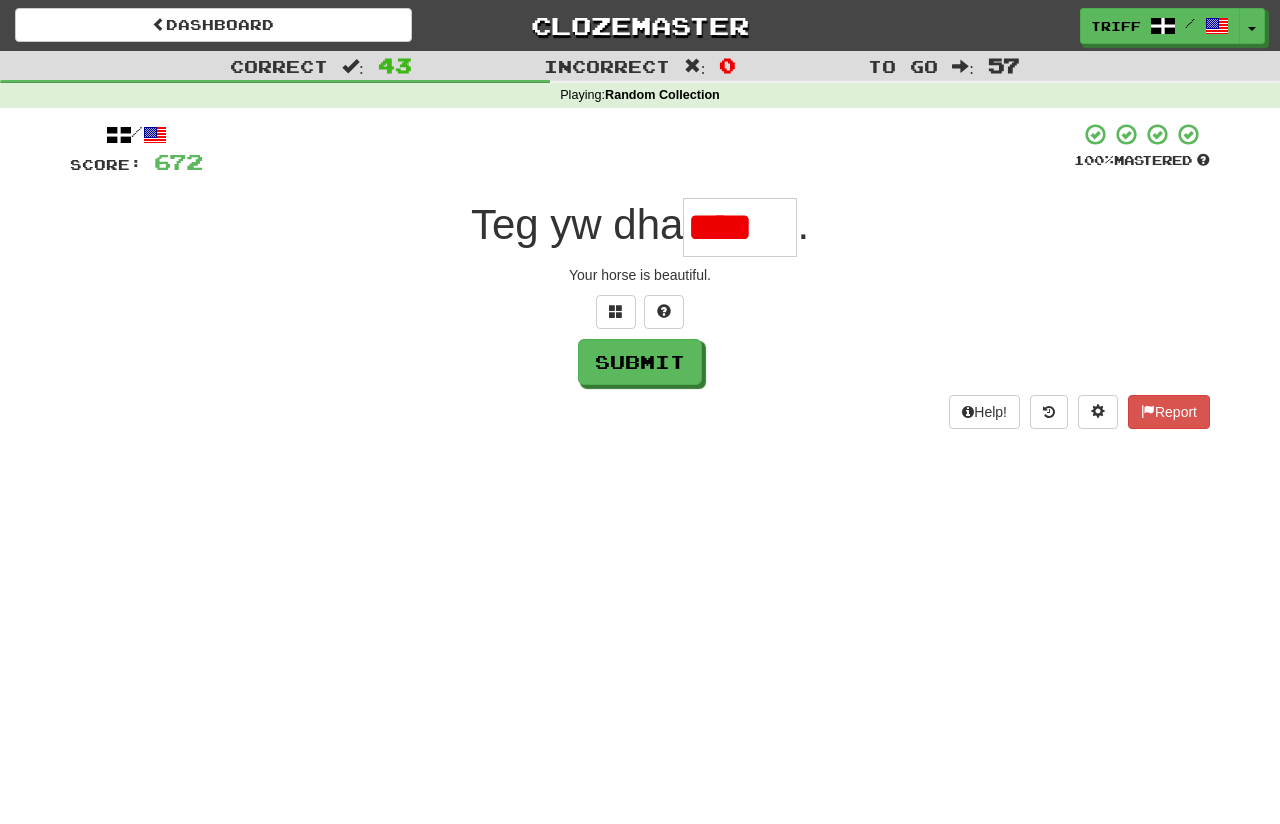 scroll, scrollTop: 0, scrollLeft: 0, axis: both 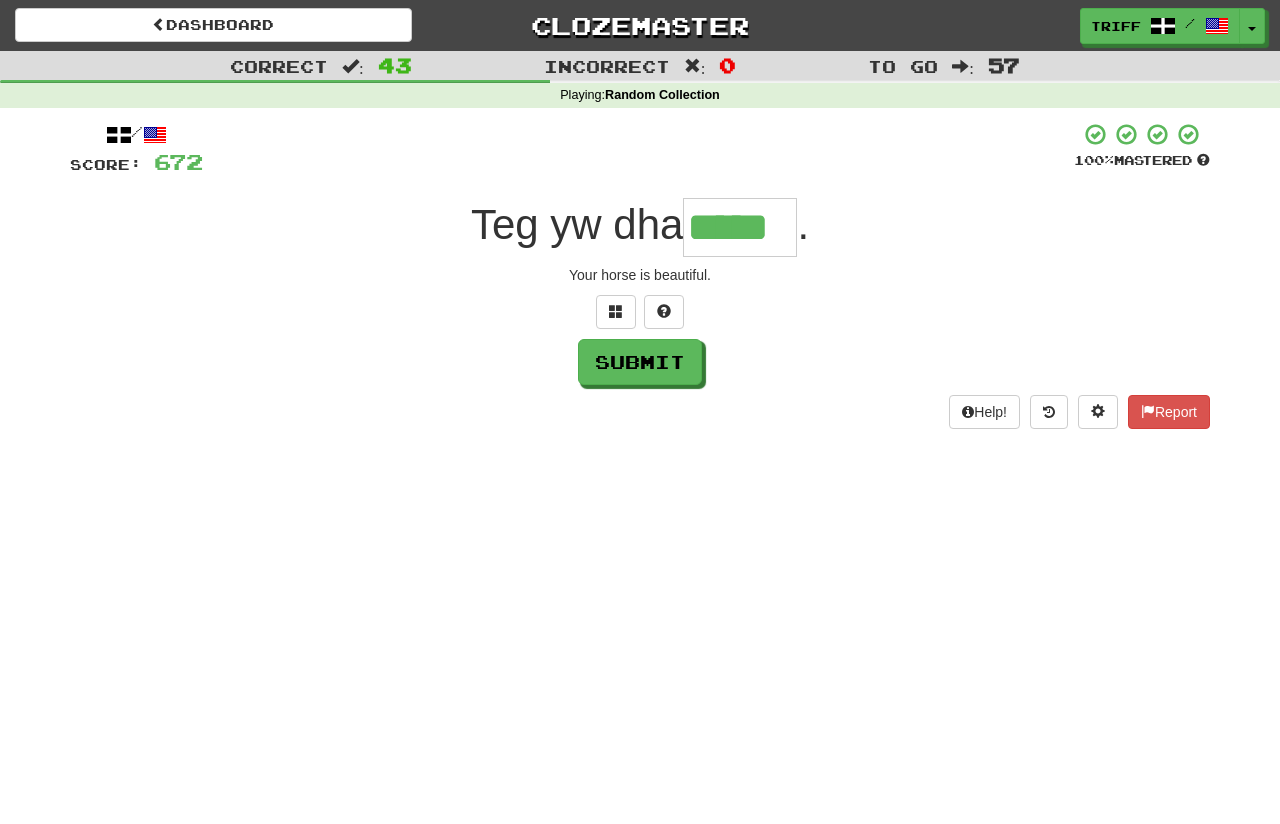 type on "*****" 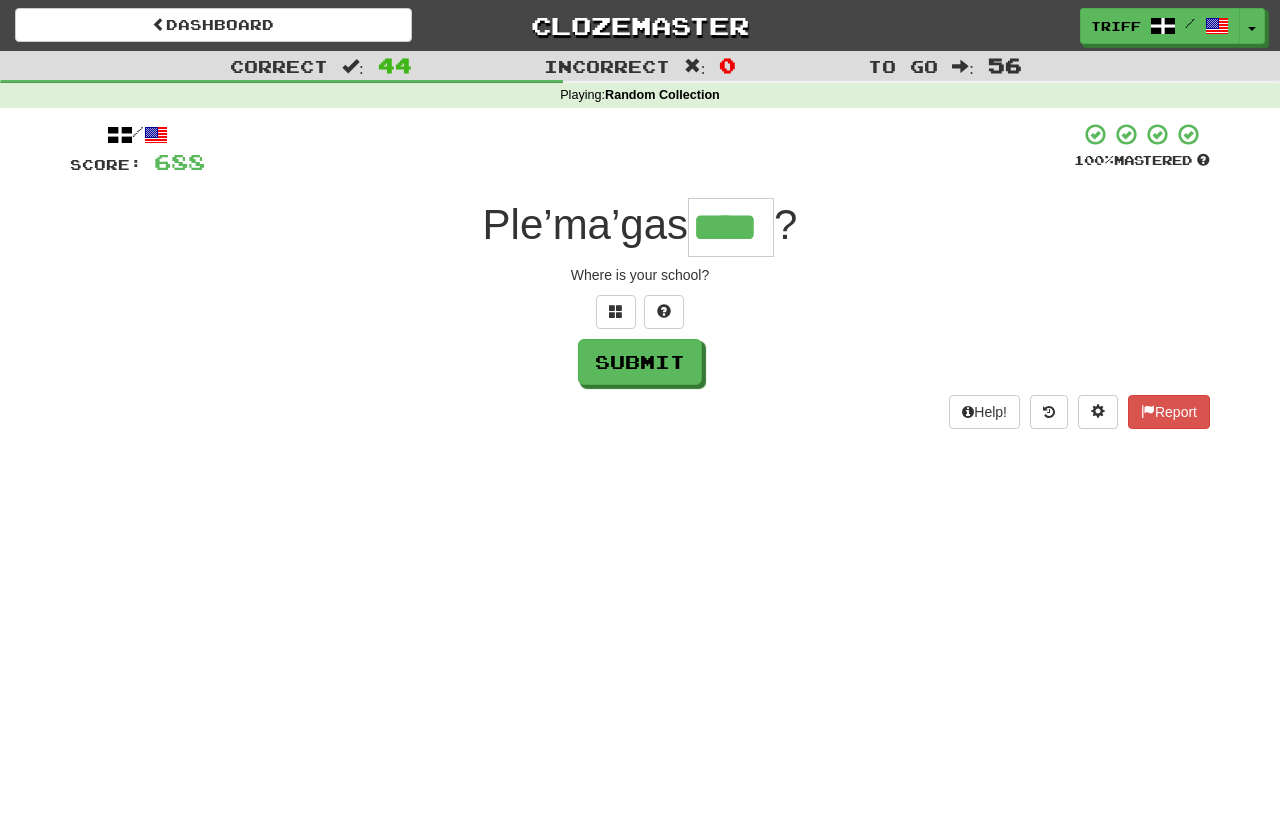 type on "****" 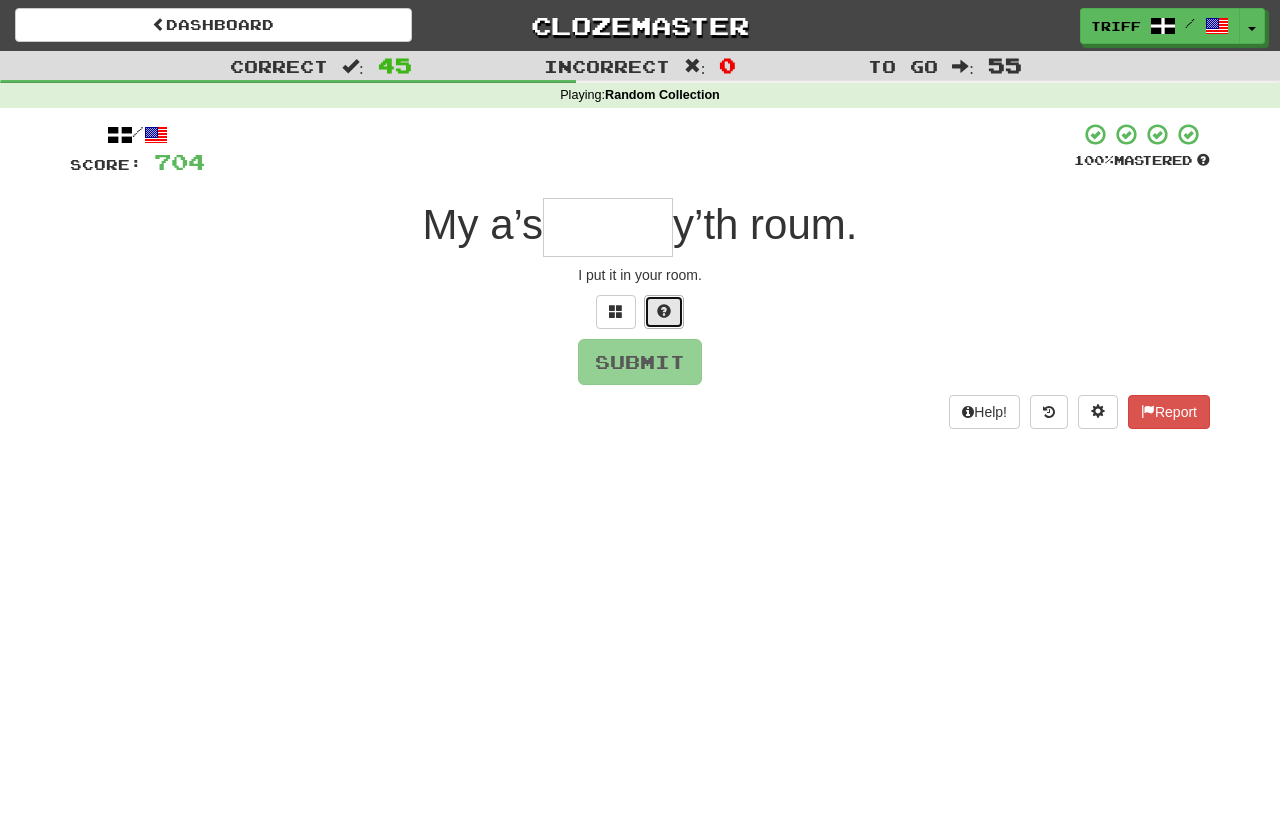 click at bounding box center (664, 311) 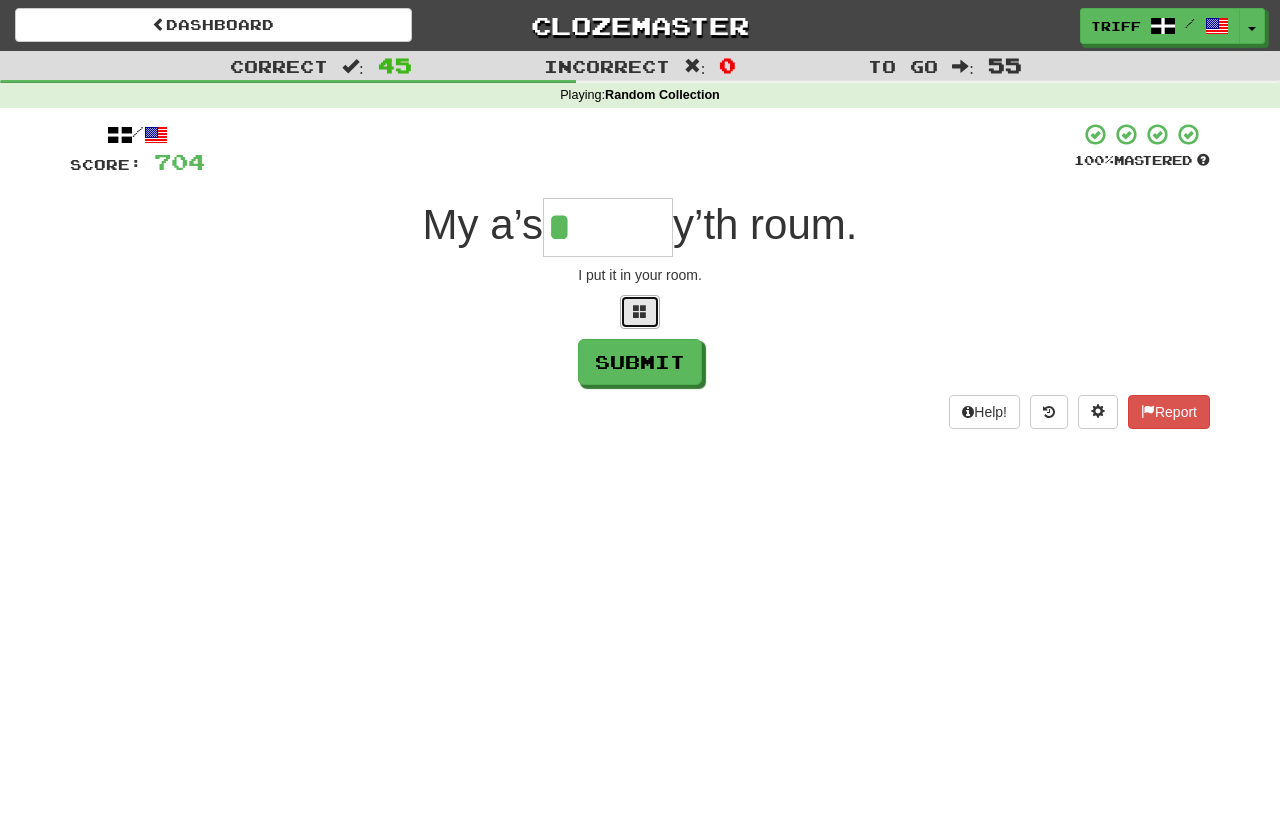 click at bounding box center [640, 311] 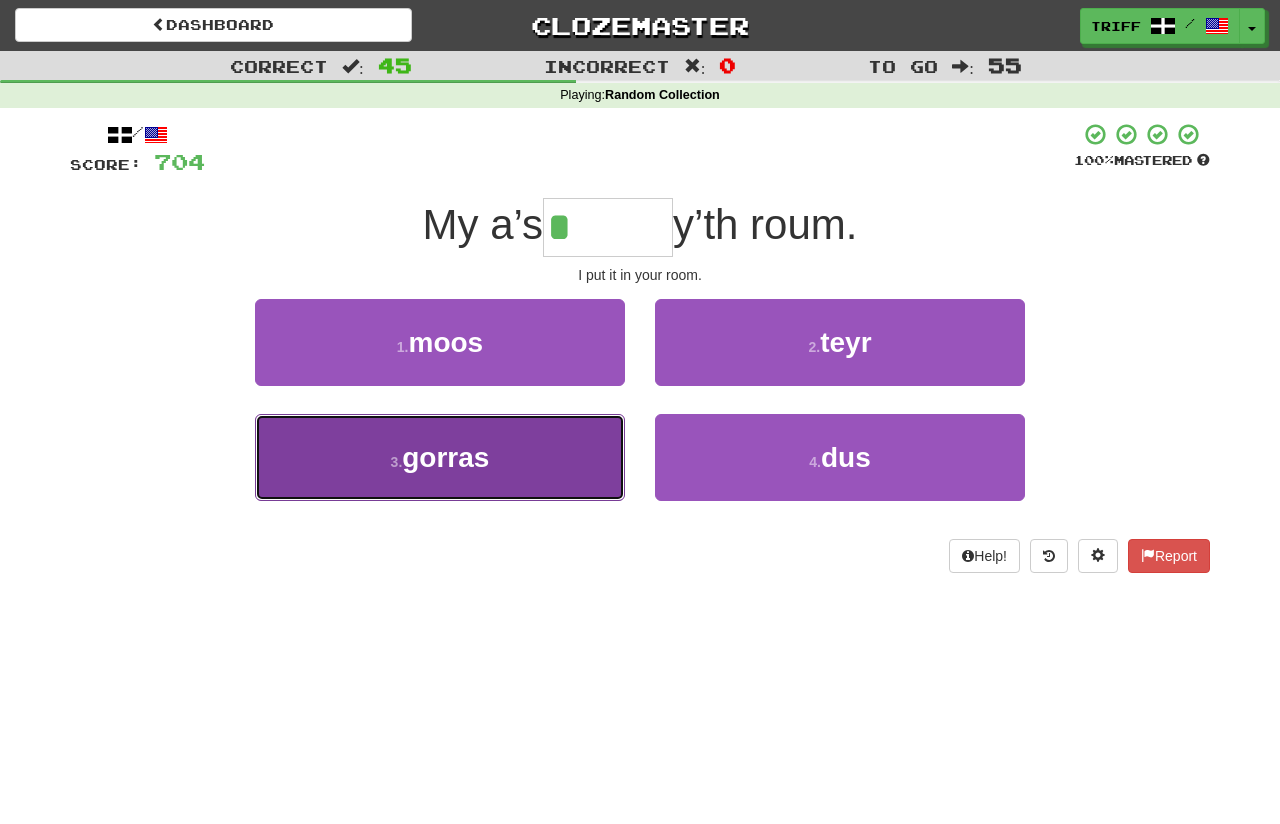 click on "gorras" at bounding box center (445, 457) 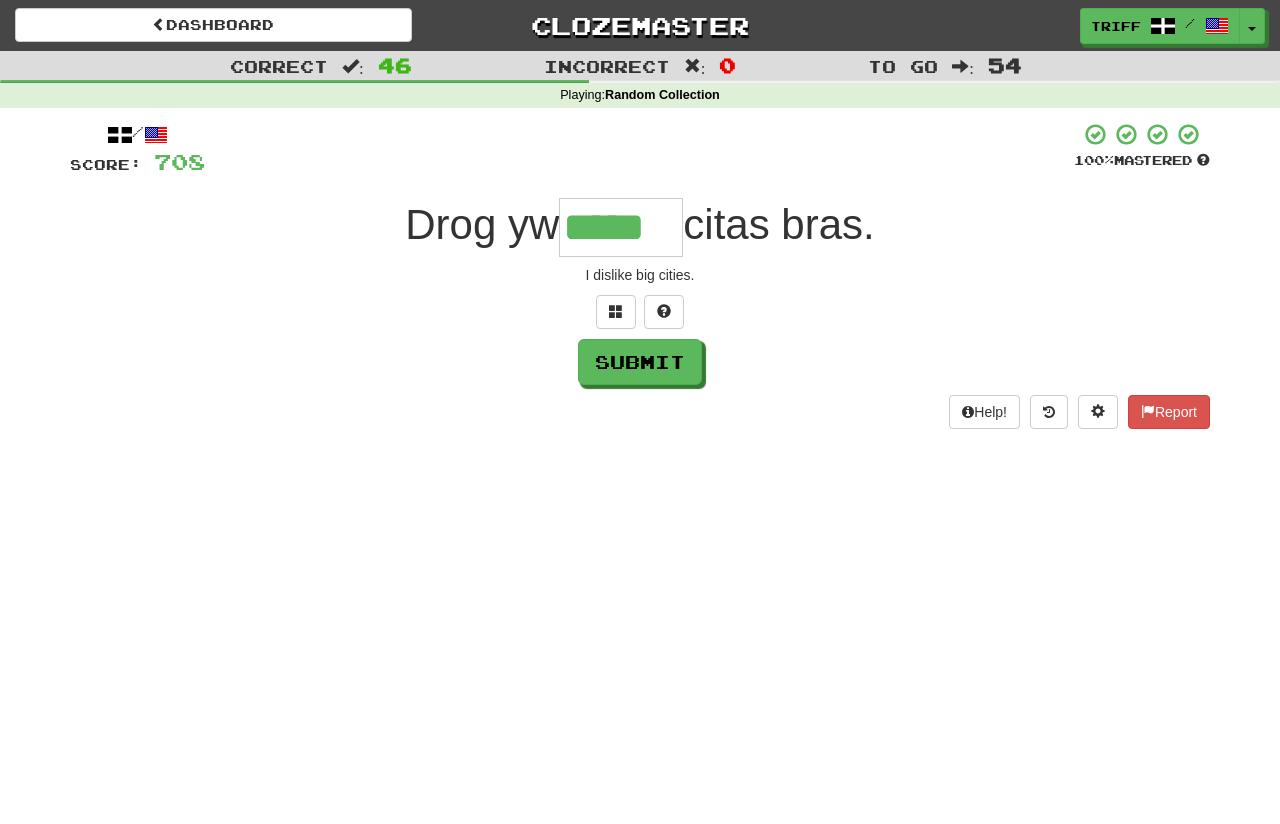 type on "*****" 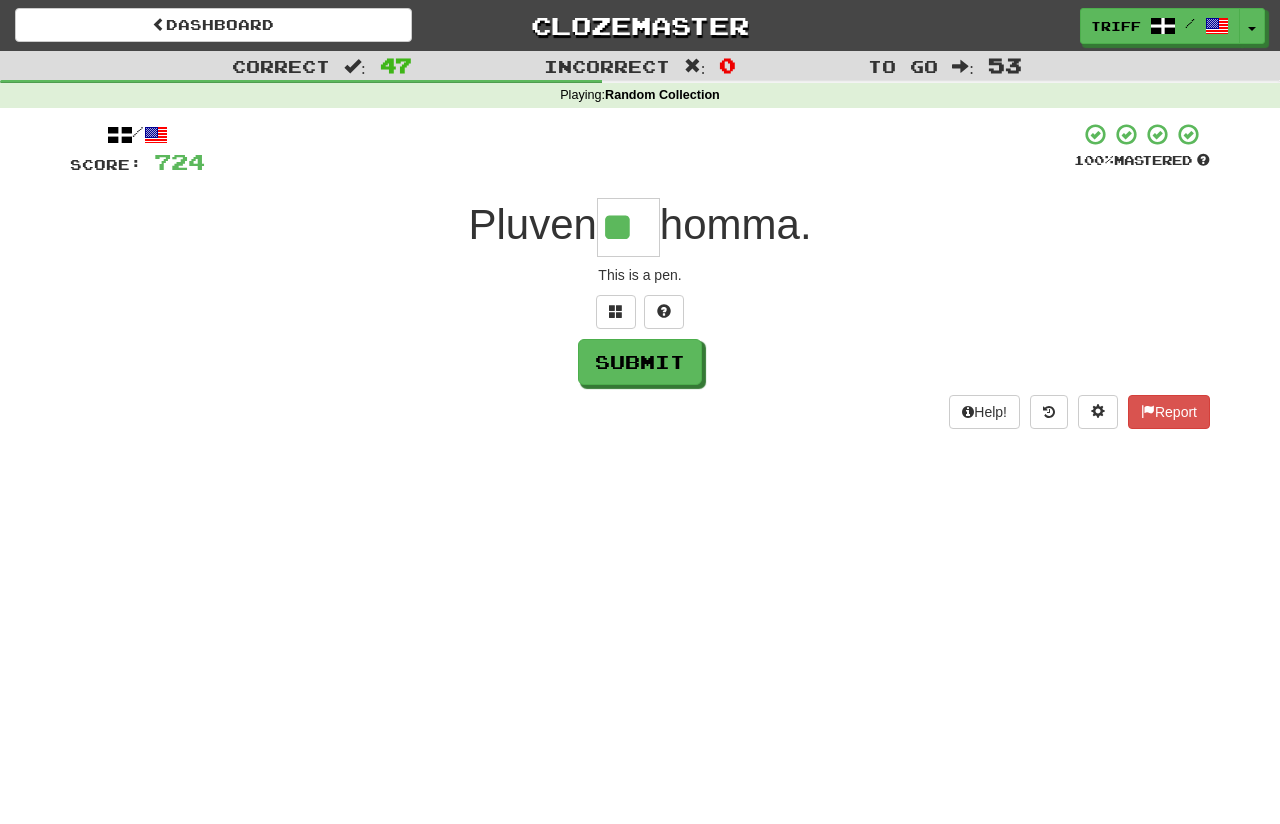 type on "**" 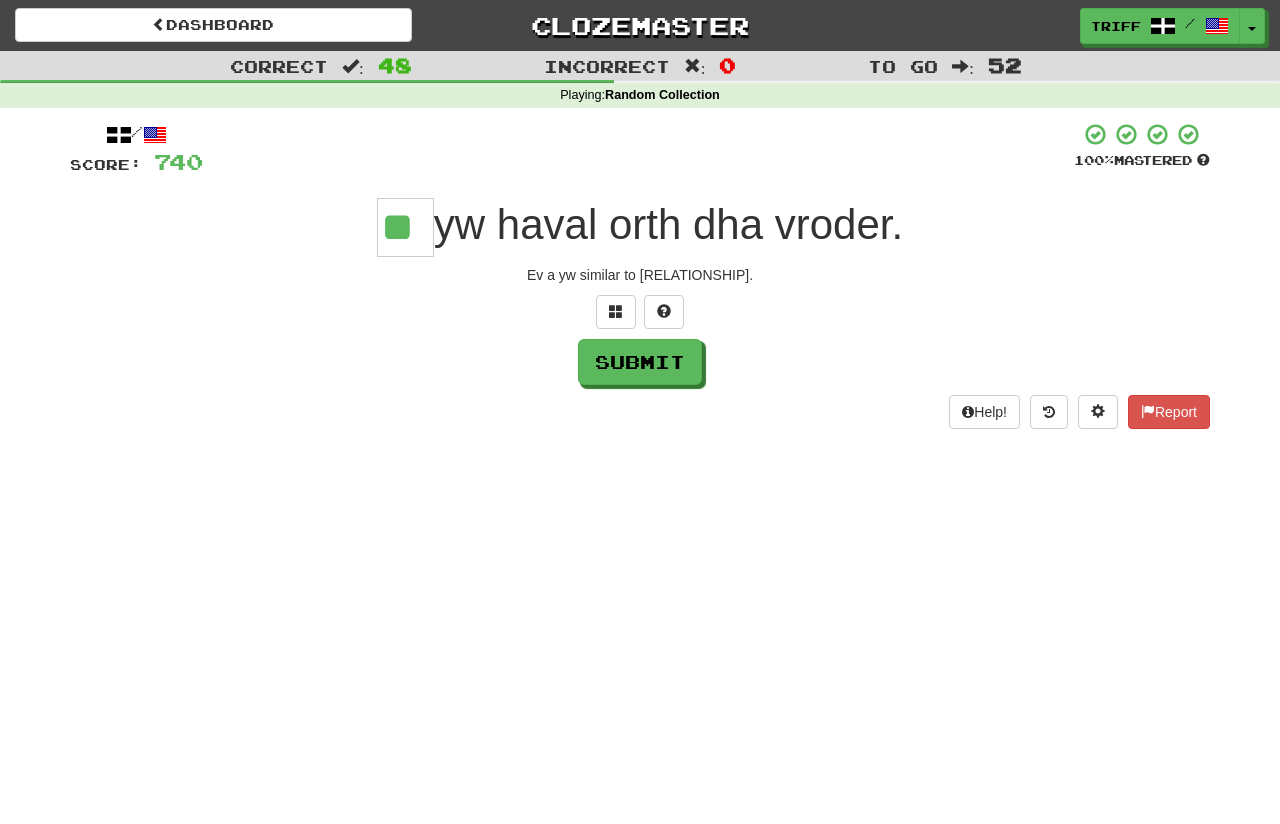type on "**" 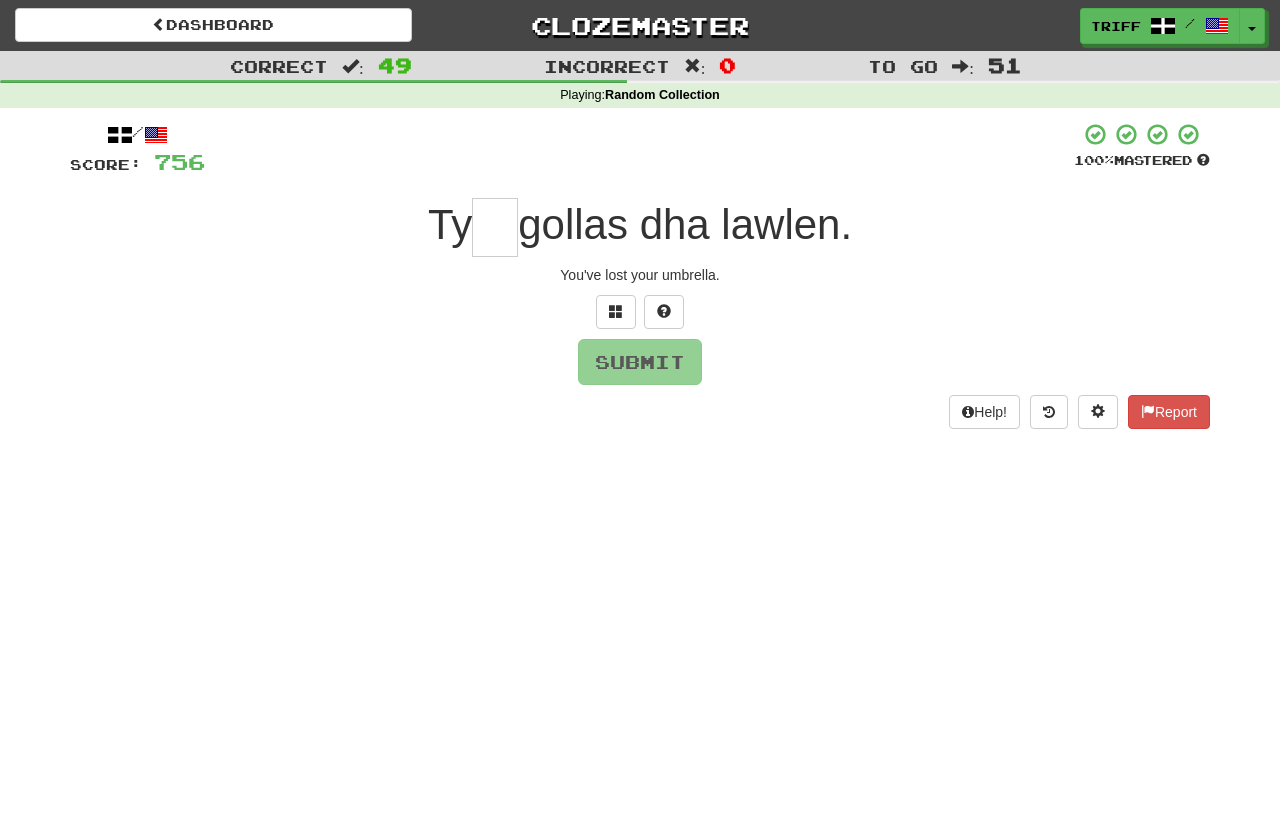 type on "*" 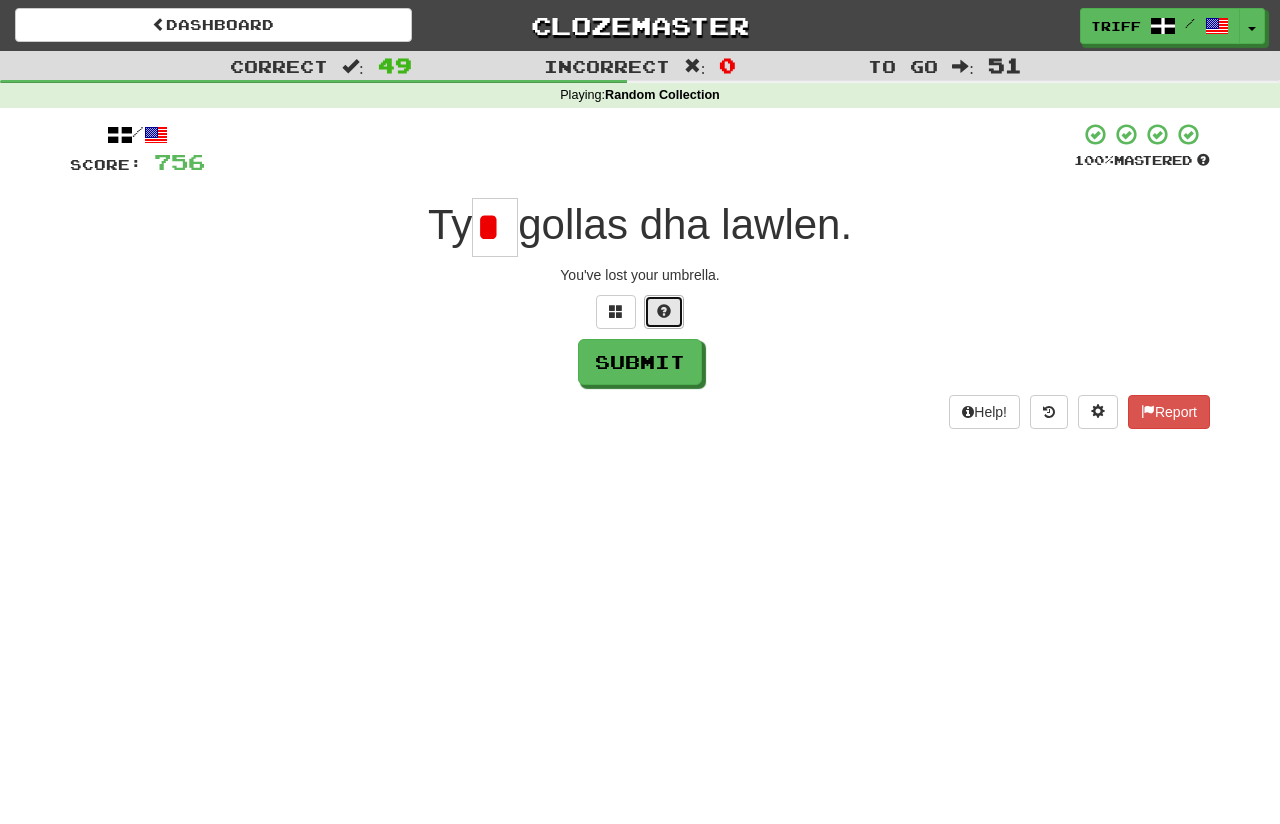 click at bounding box center [664, 311] 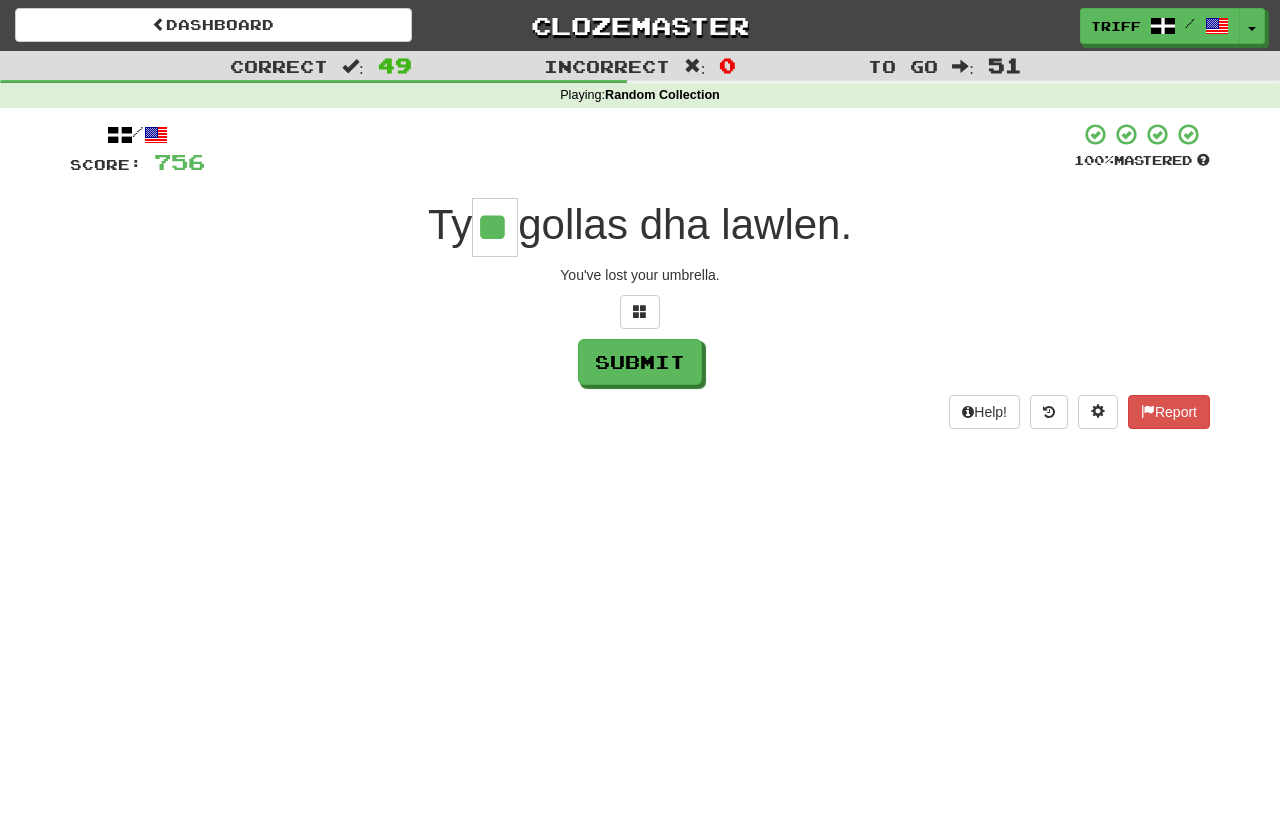 type on "**" 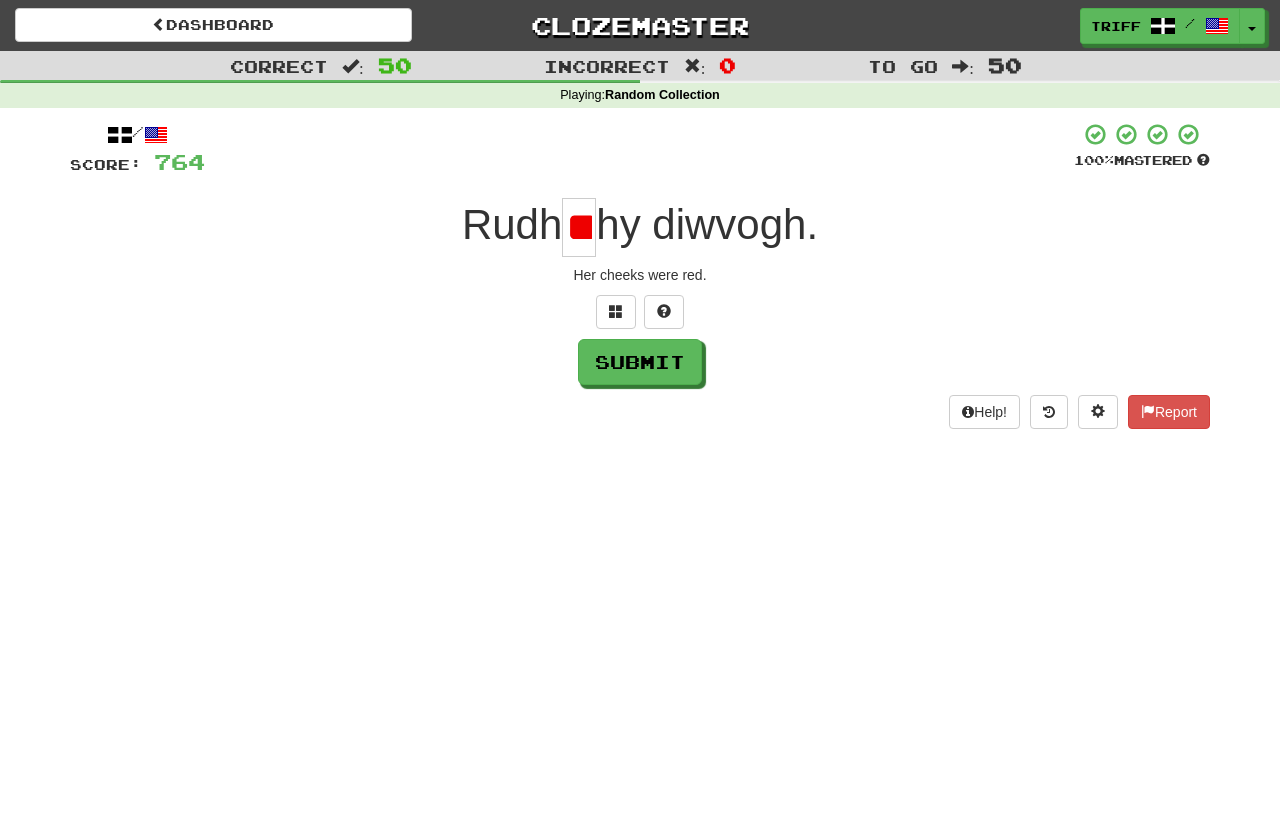 scroll, scrollTop: 0, scrollLeft: 27, axis: horizontal 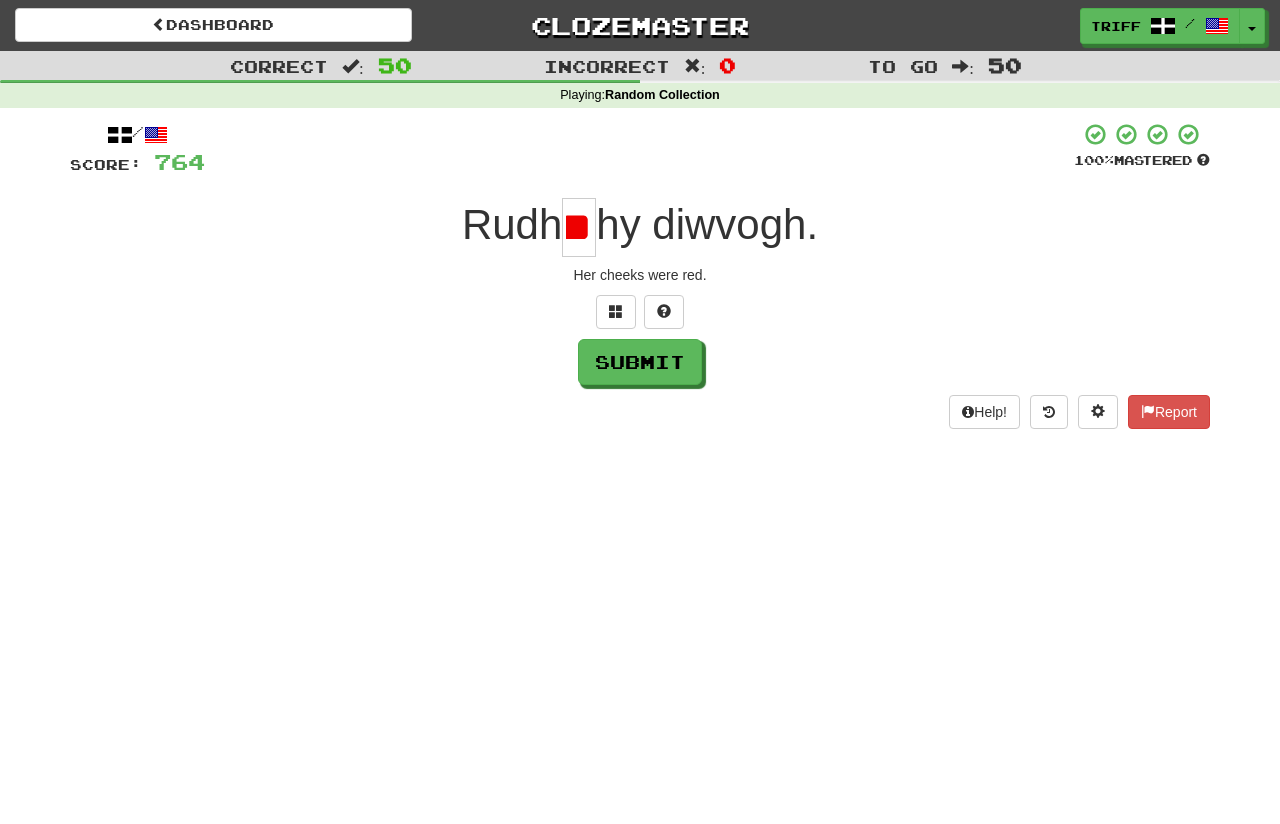 type on "*" 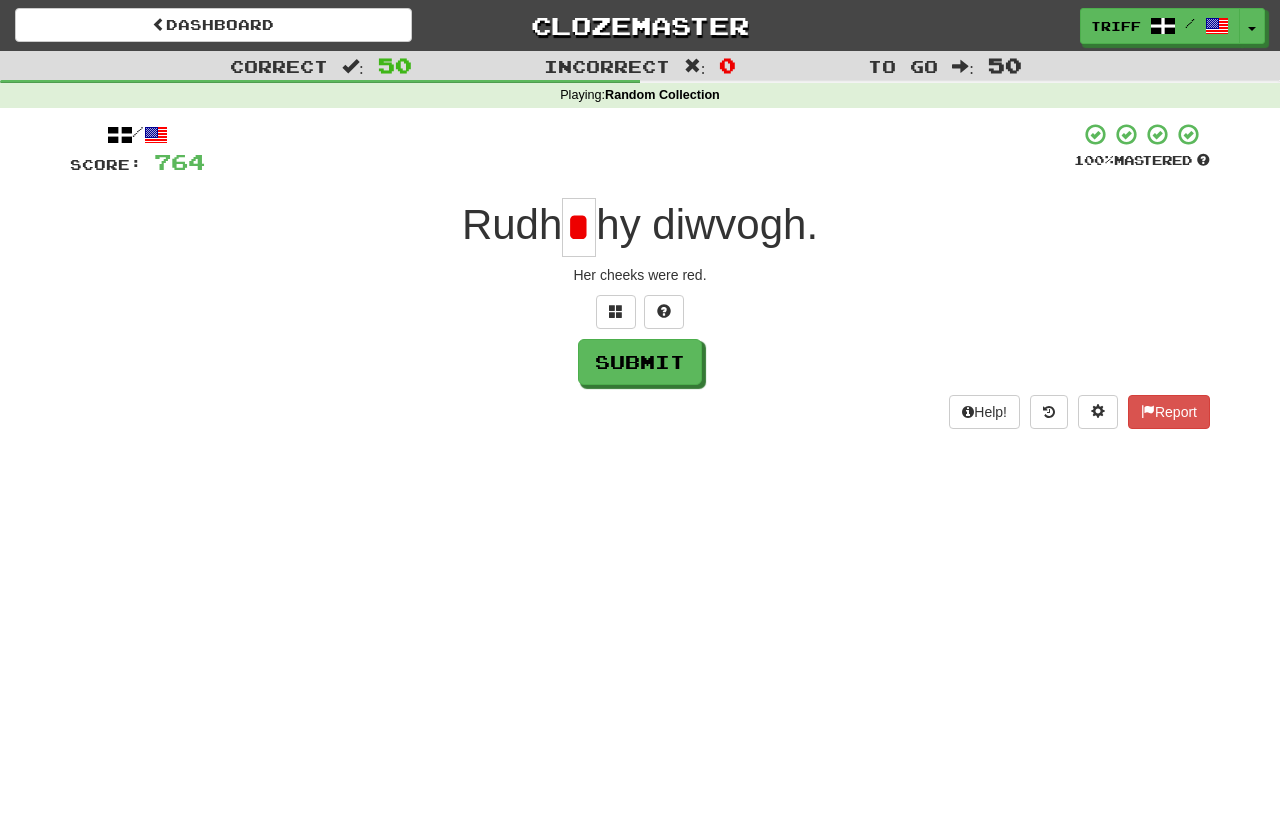 scroll, scrollTop: 0, scrollLeft: 0, axis: both 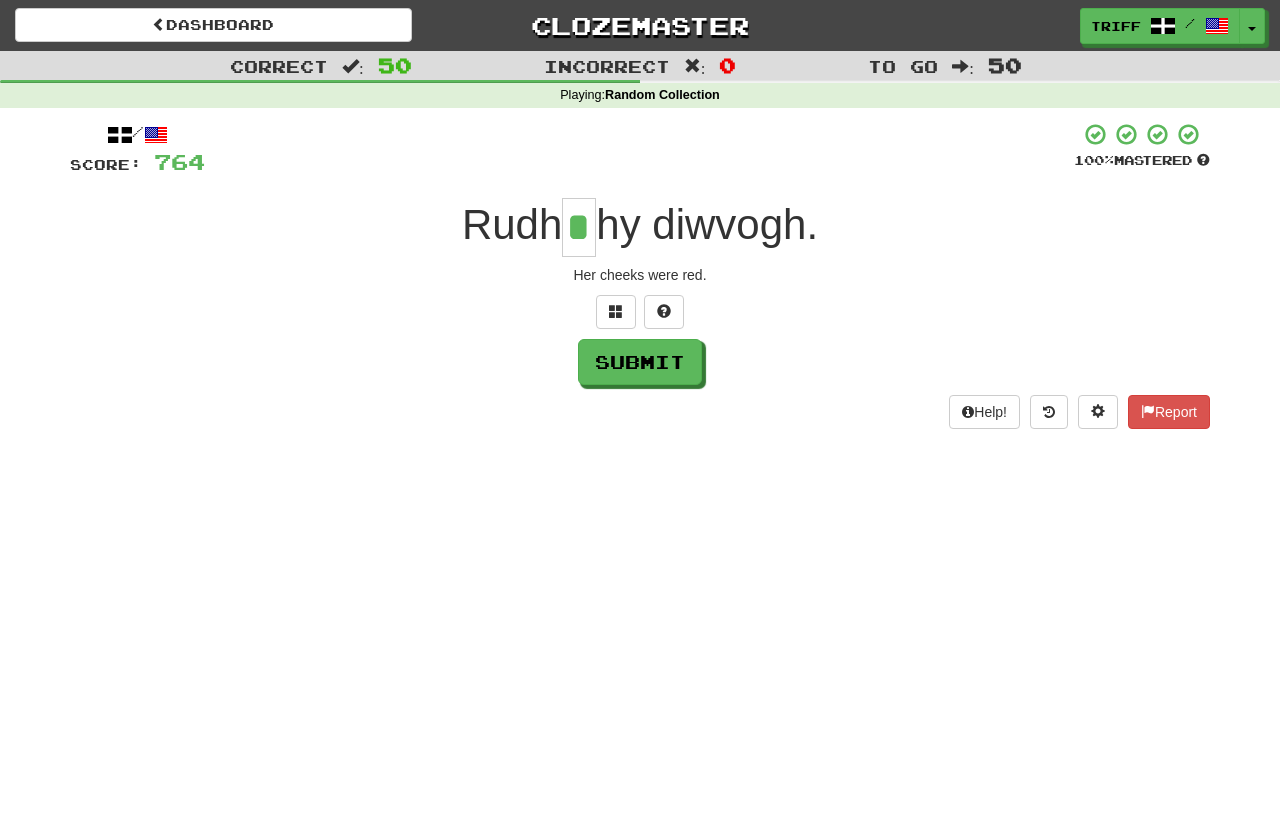 type on "*" 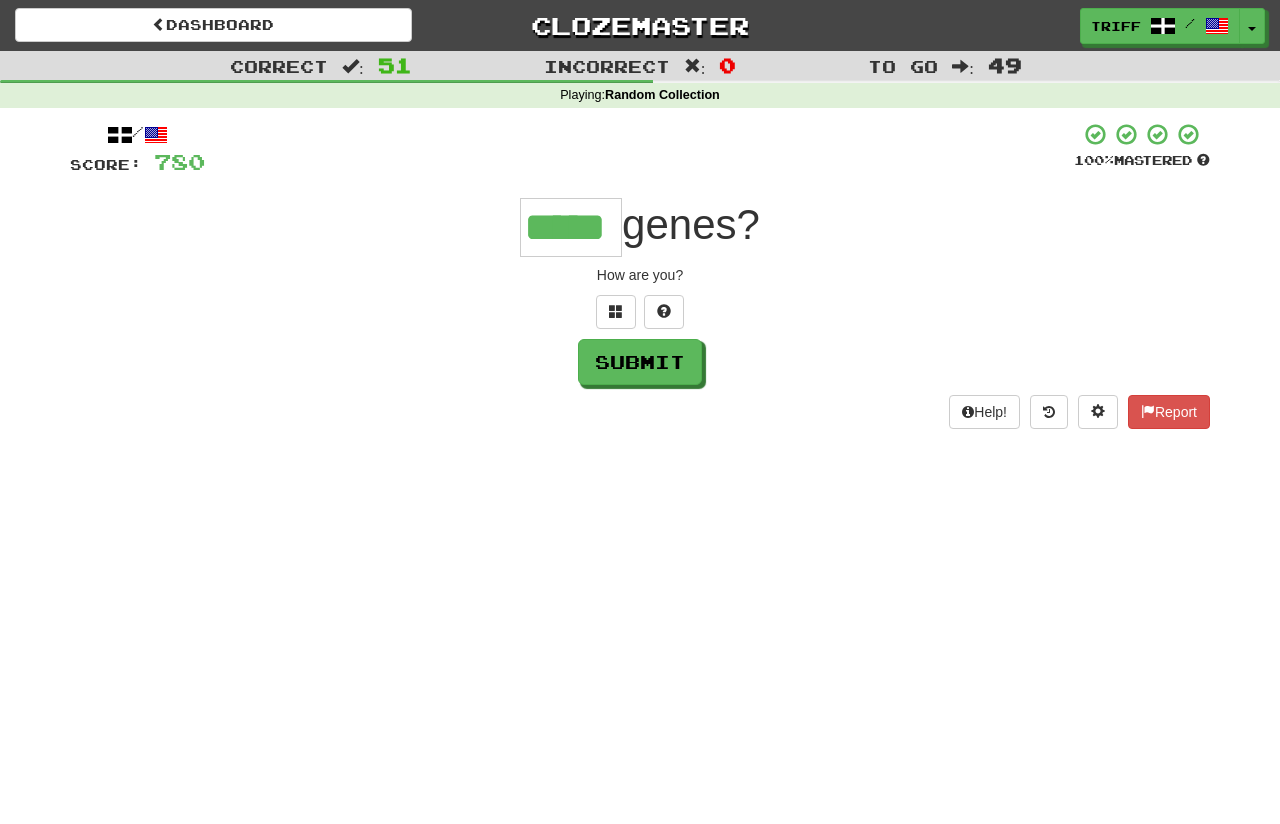 type on "*****" 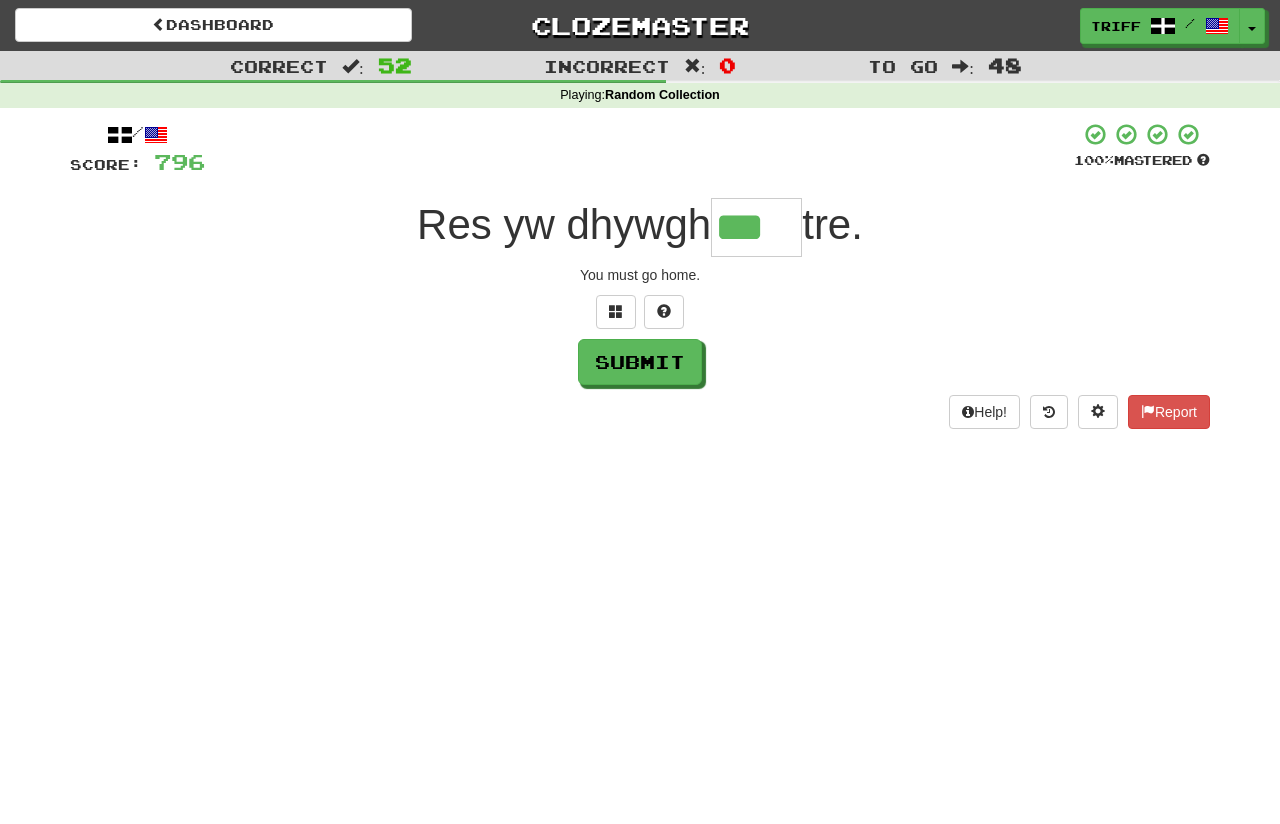 type on "***" 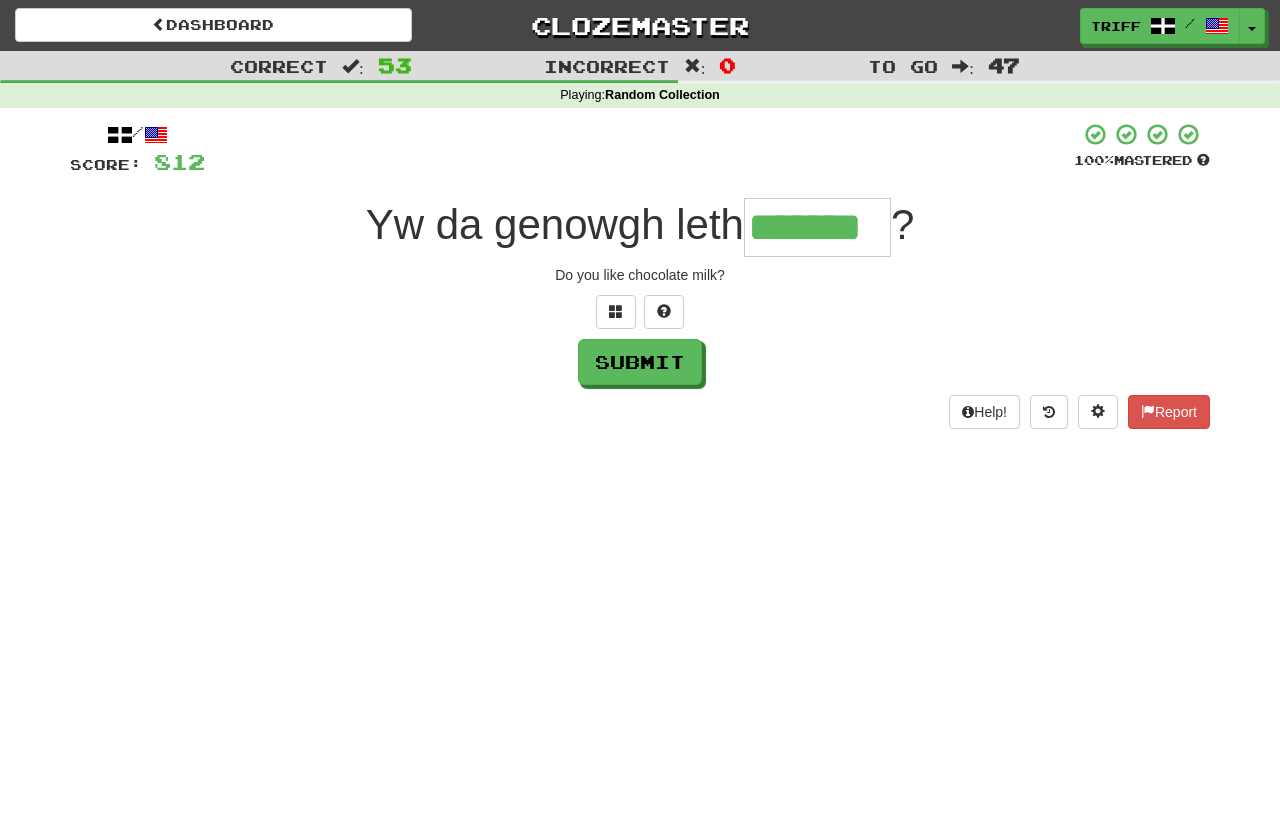 type on "*******" 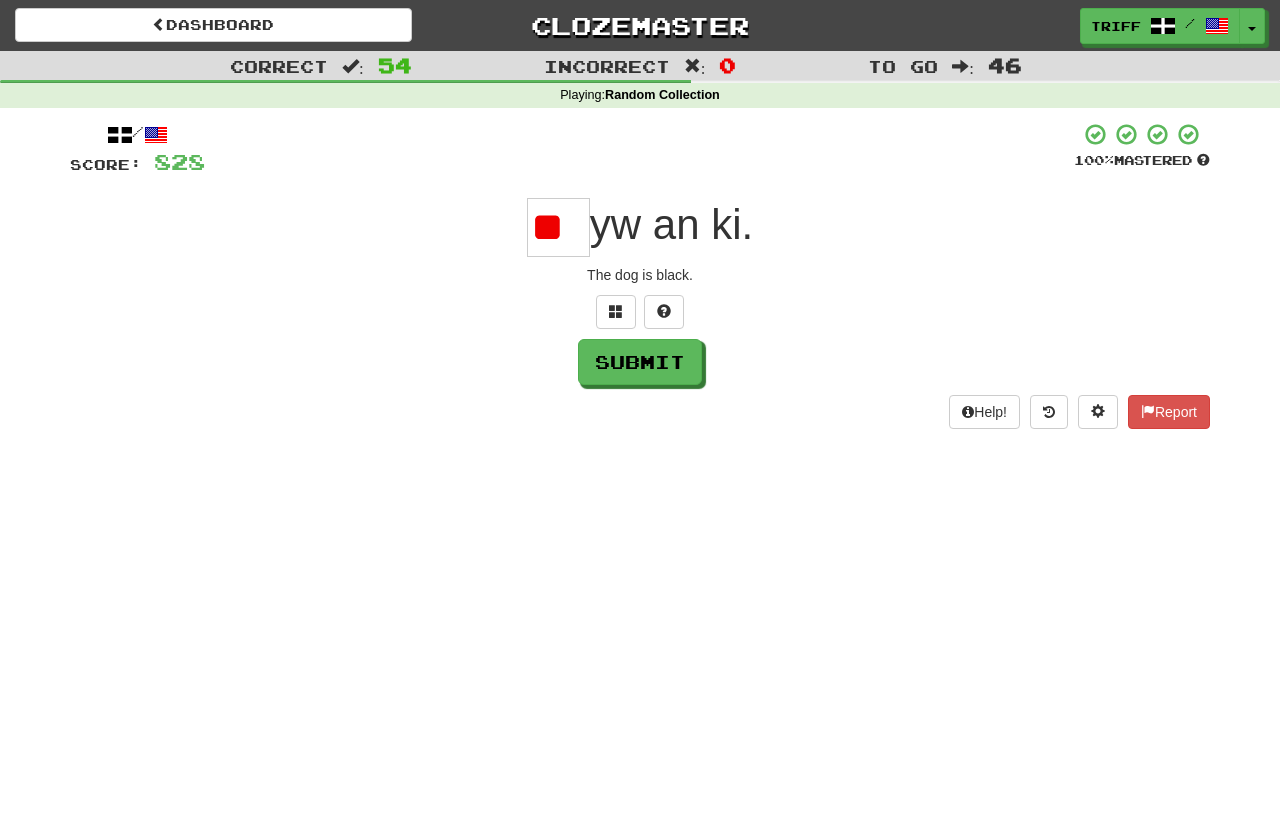 scroll, scrollTop: 0, scrollLeft: 0, axis: both 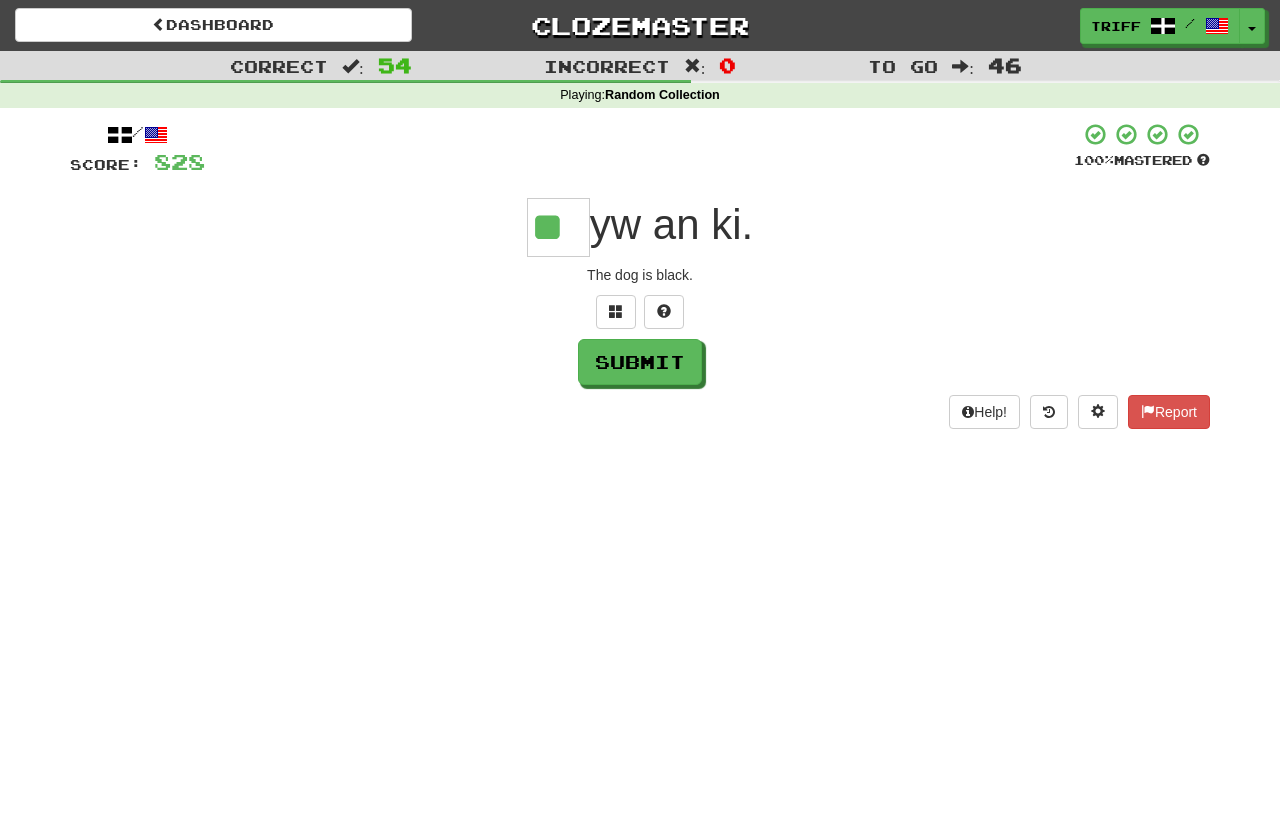 type on "**" 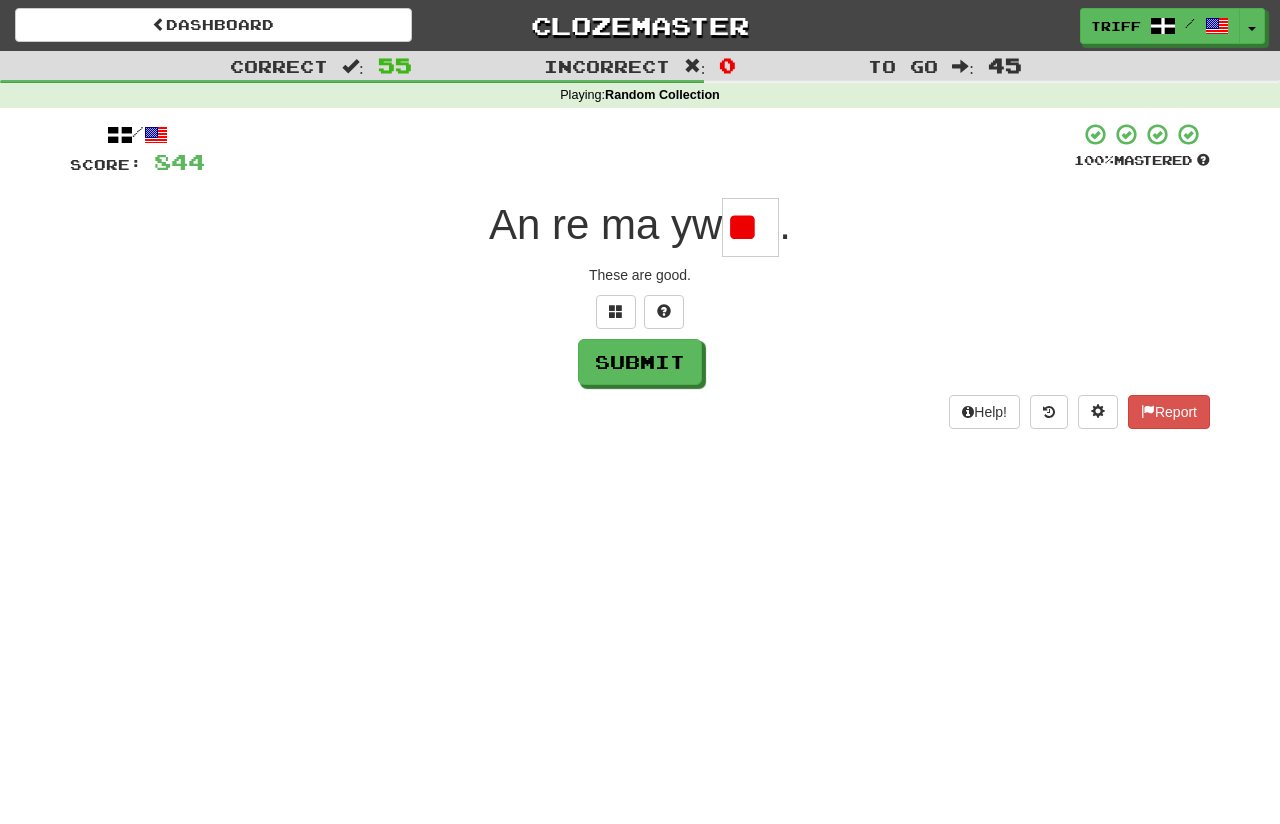 scroll, scrollTop: 0, scrollLeft: 0, axis: both 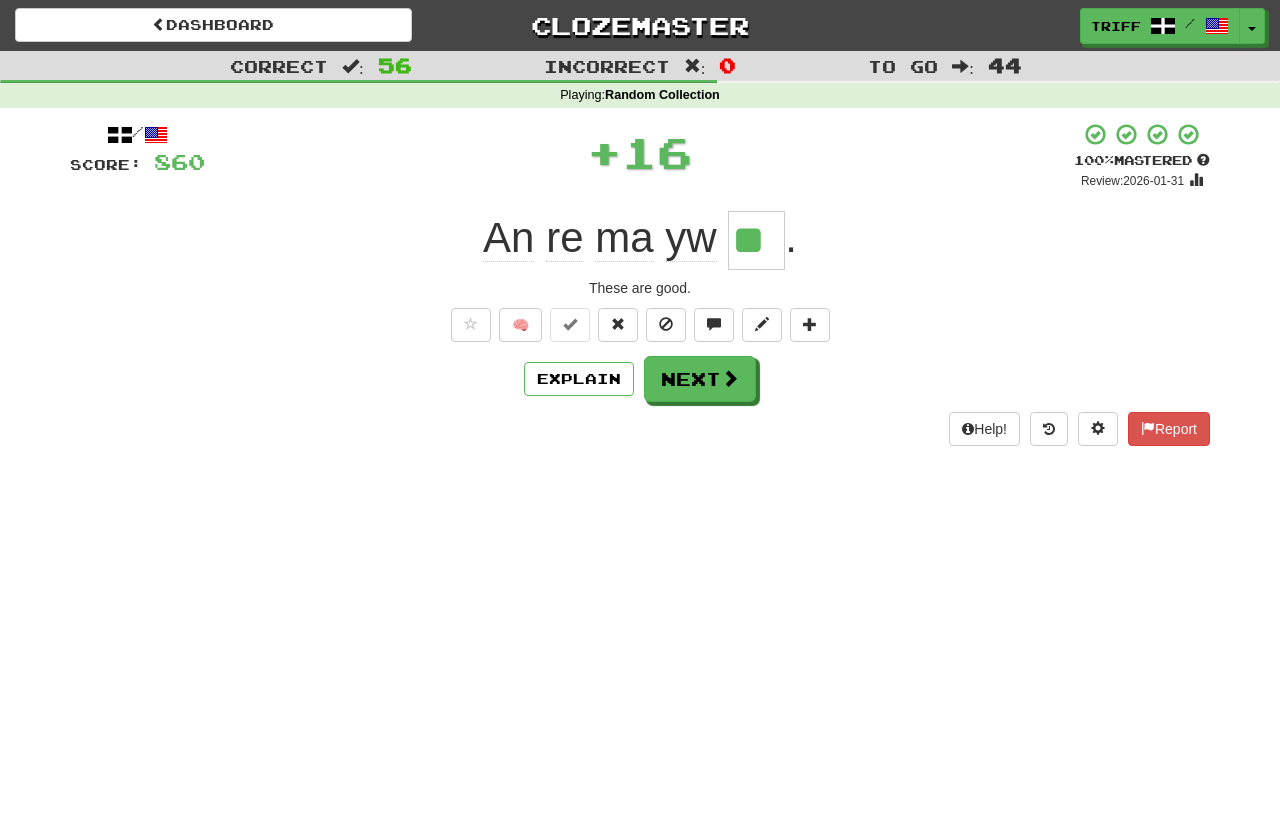 type on "**" 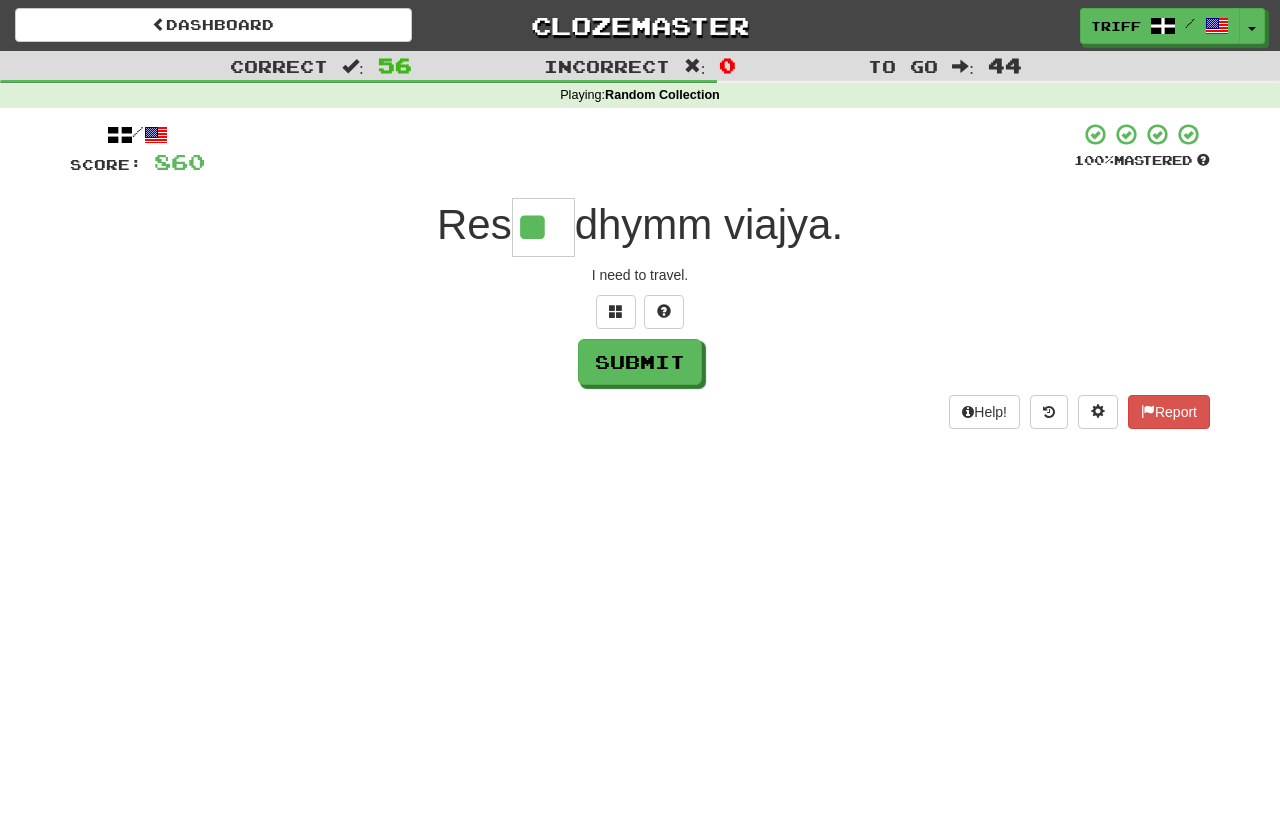 type on "**" 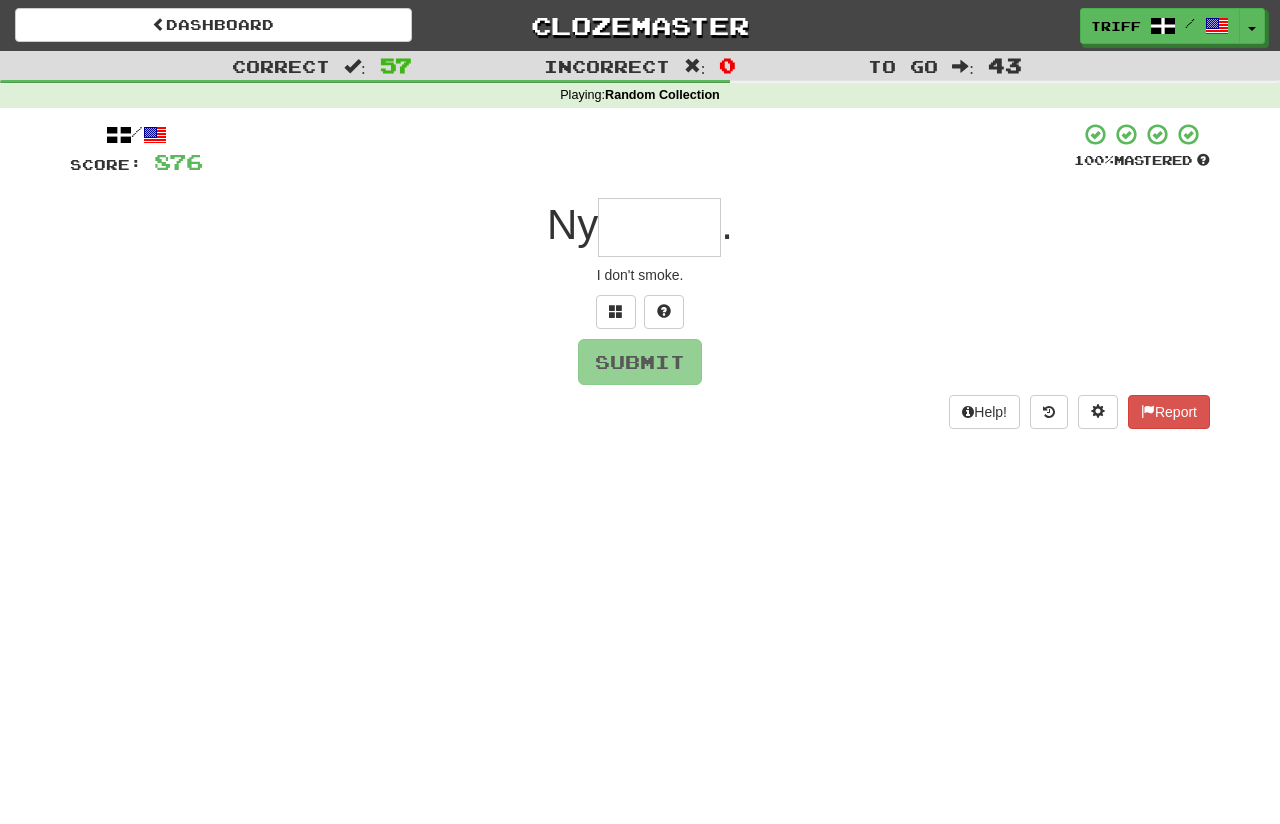 type on "*" 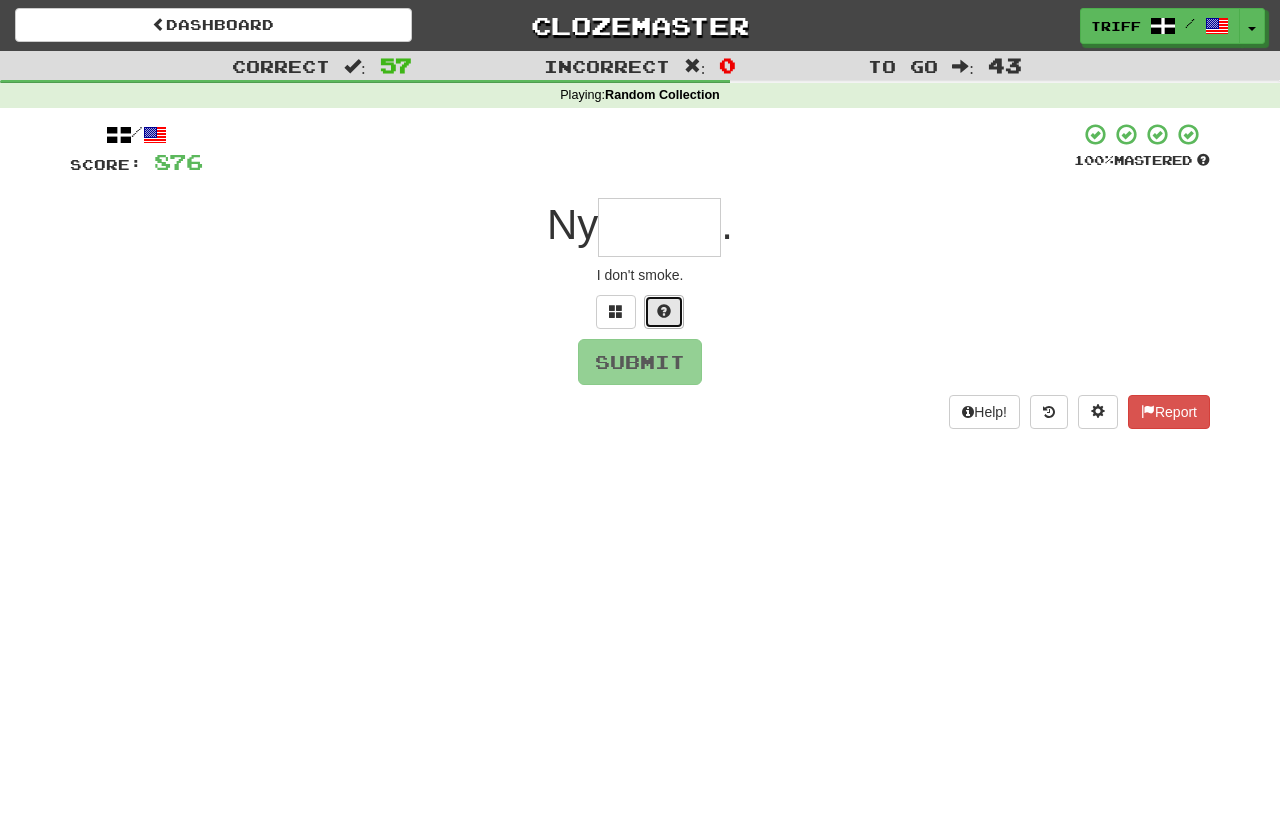 click at bounding box center (664, 312) 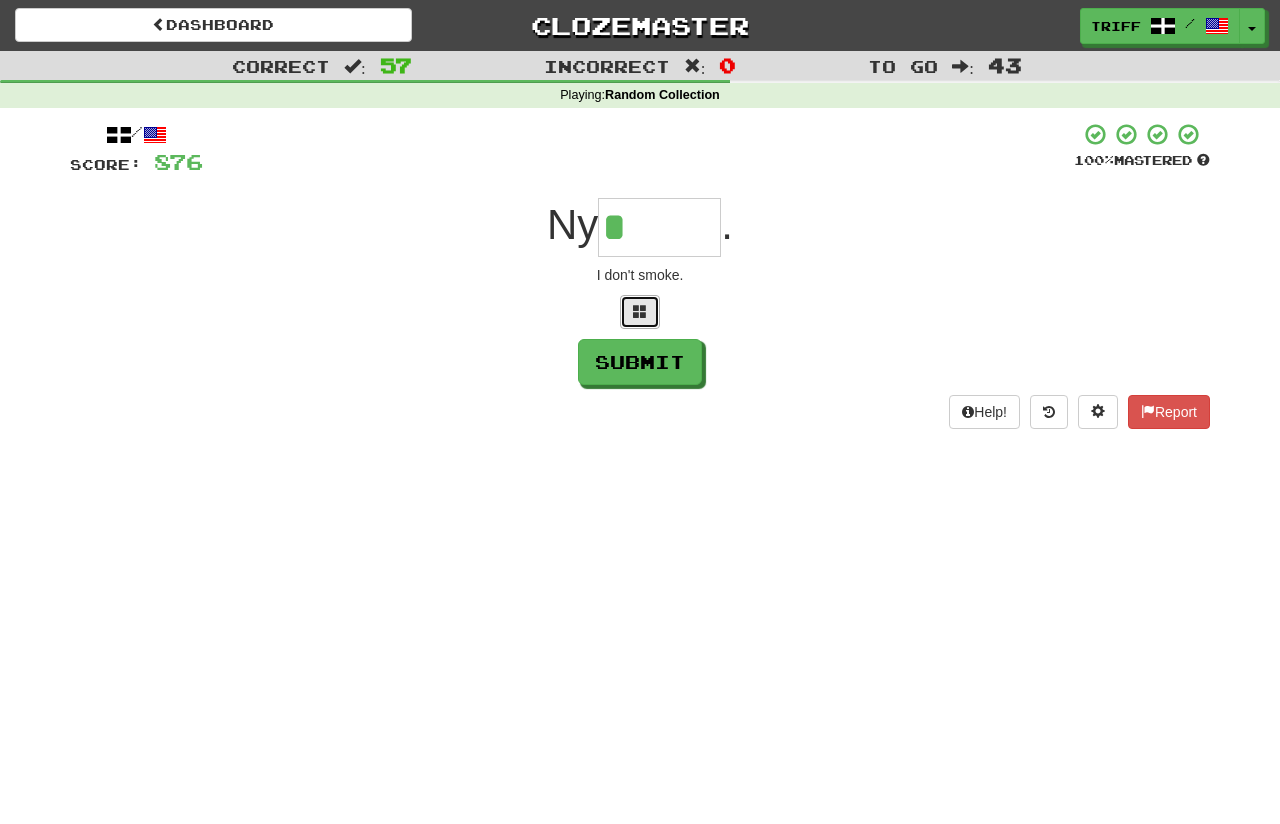 click at bounding box center [640, 311] 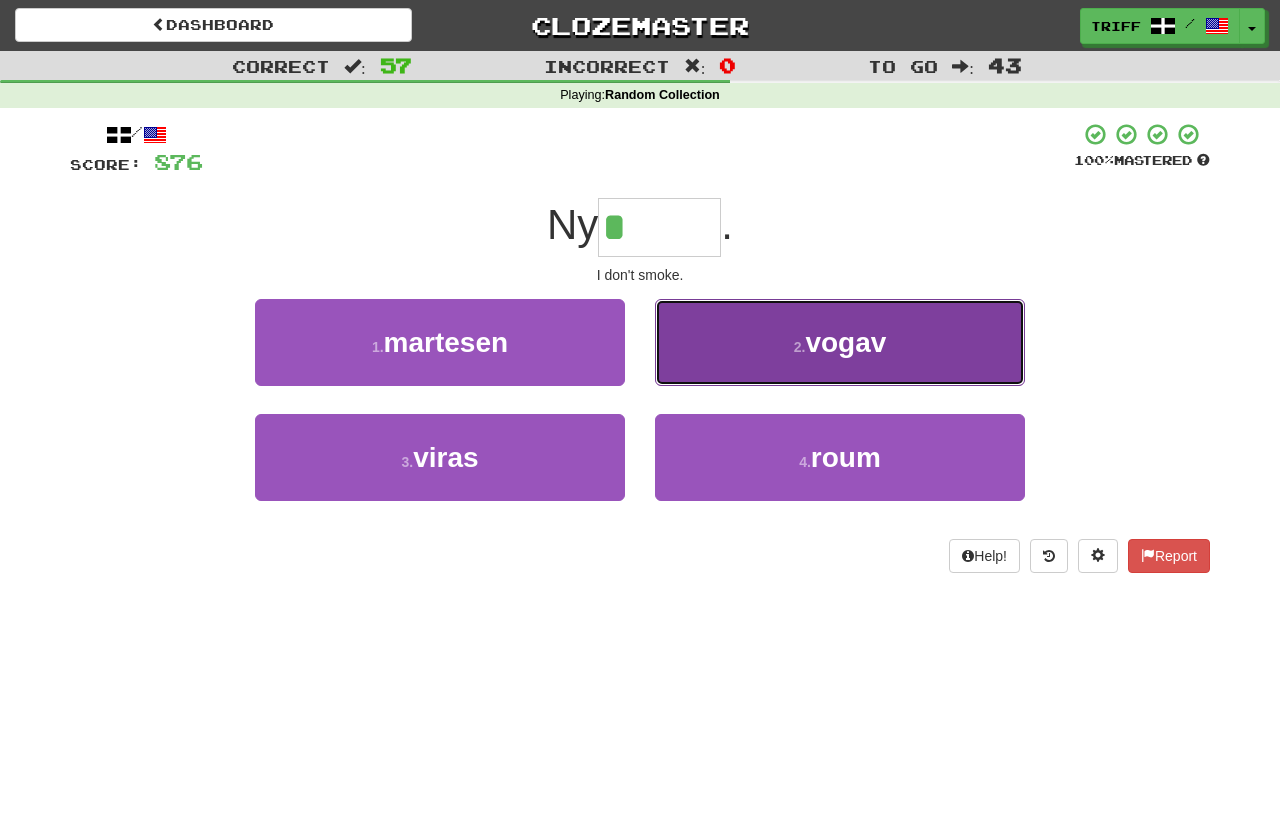 click on "2 ." at bounding box center (800, 347) 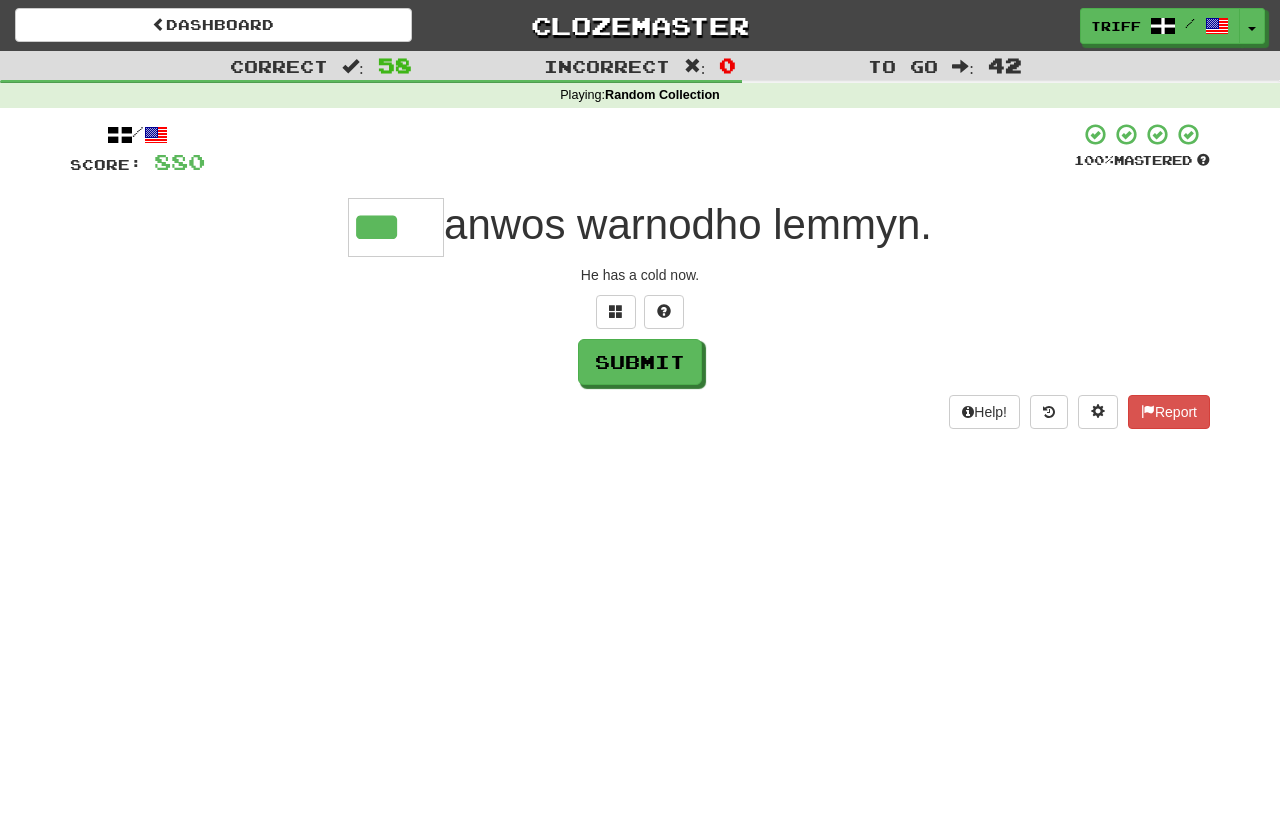 type on "***" 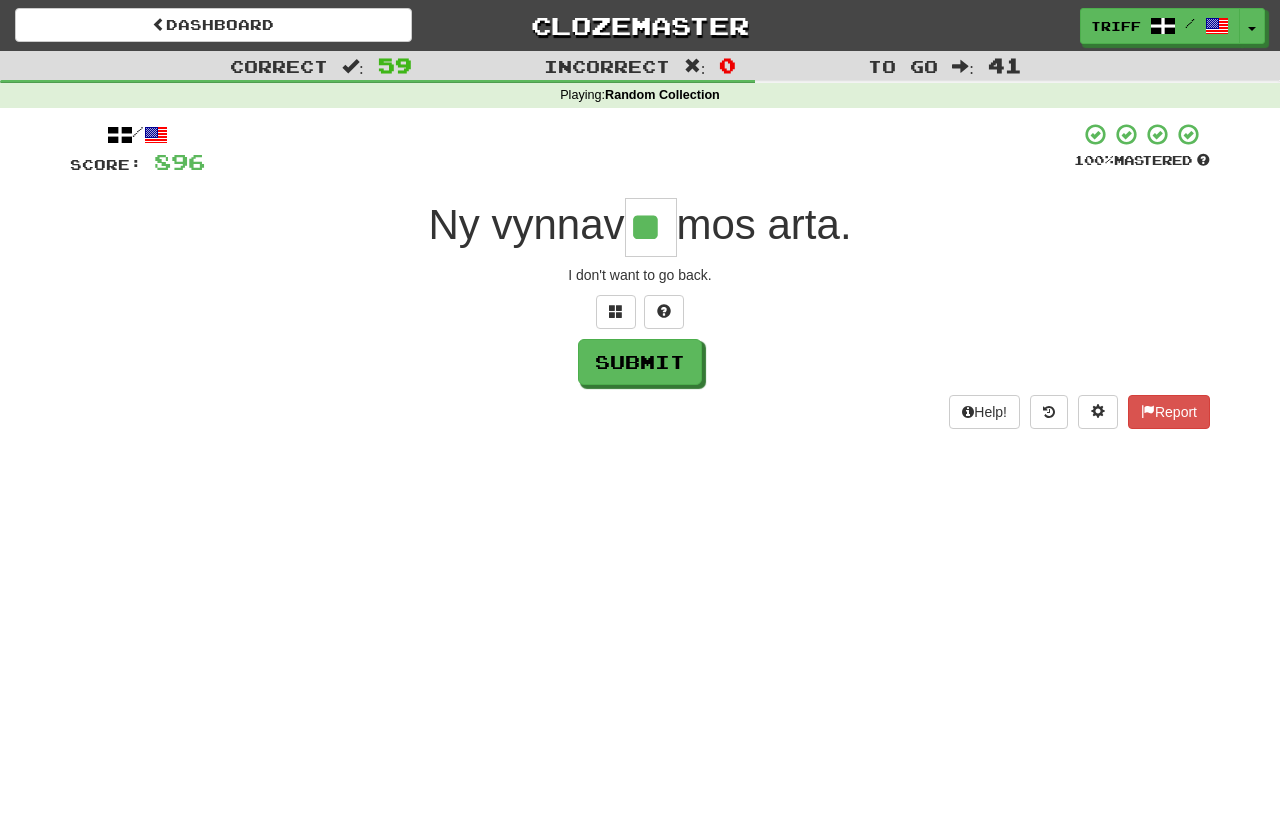 type on "**" 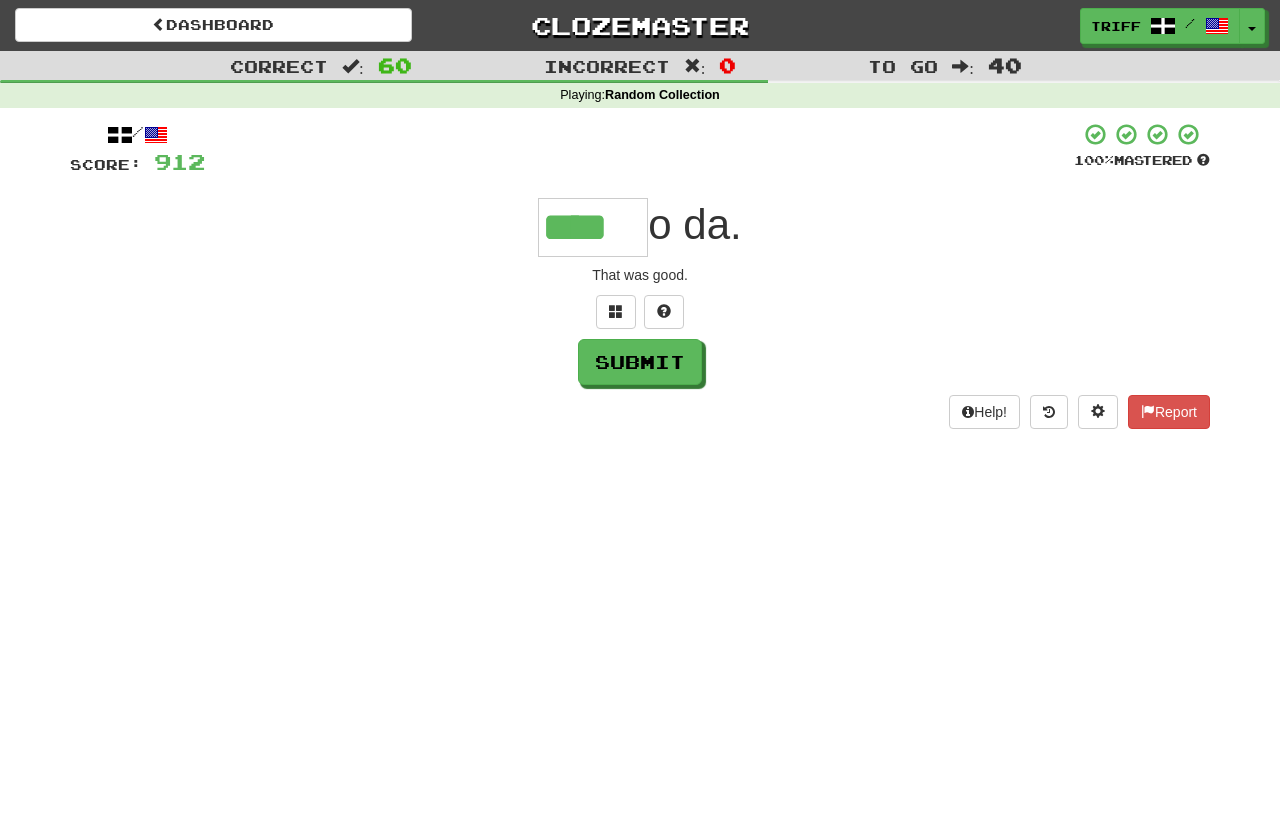 type on "****" 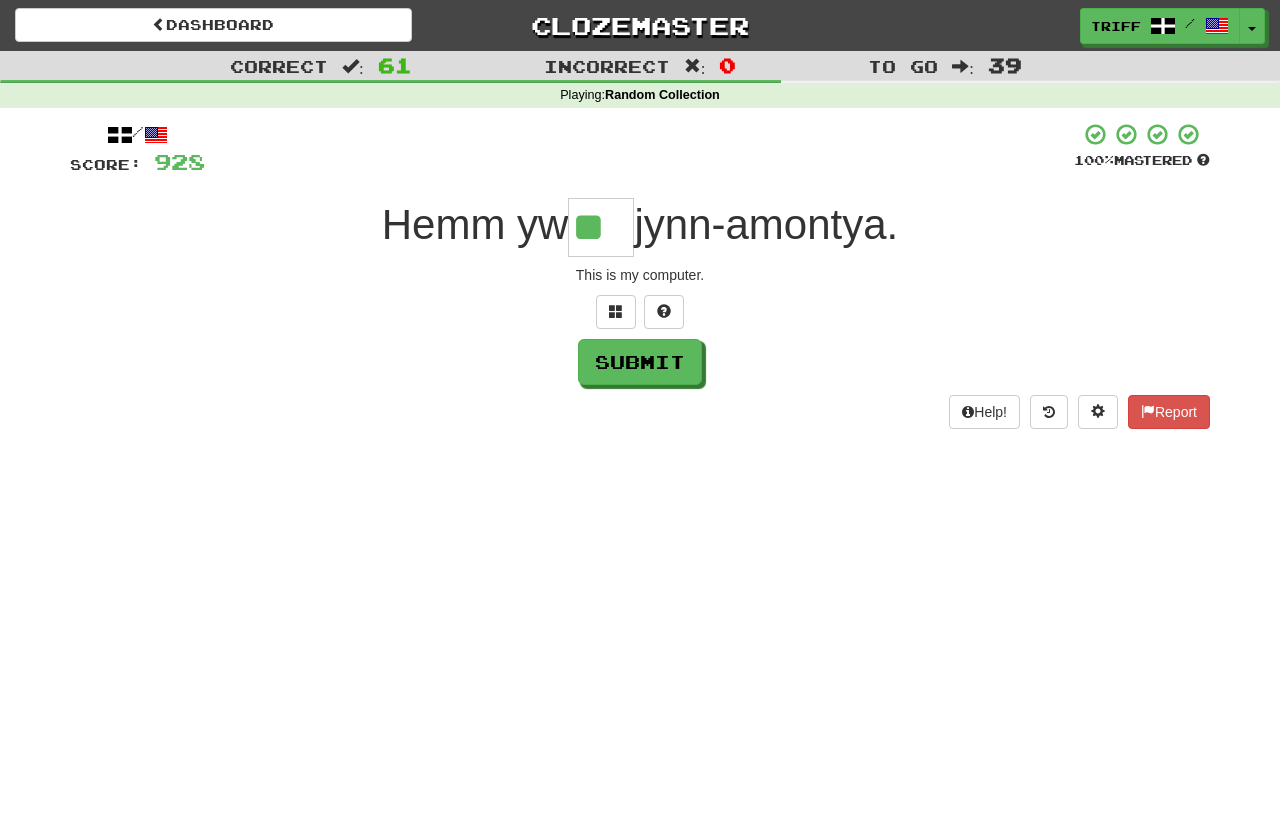 type on "**" 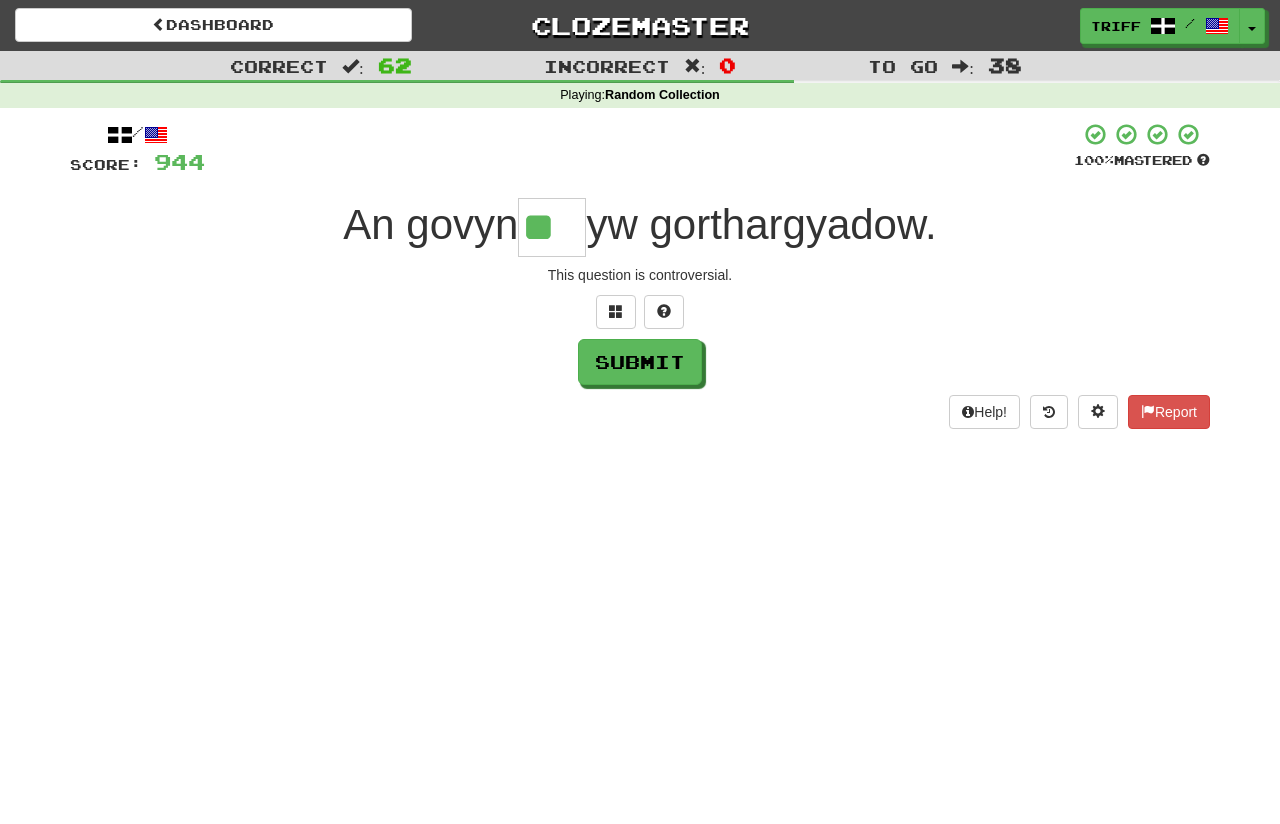 type on "**" 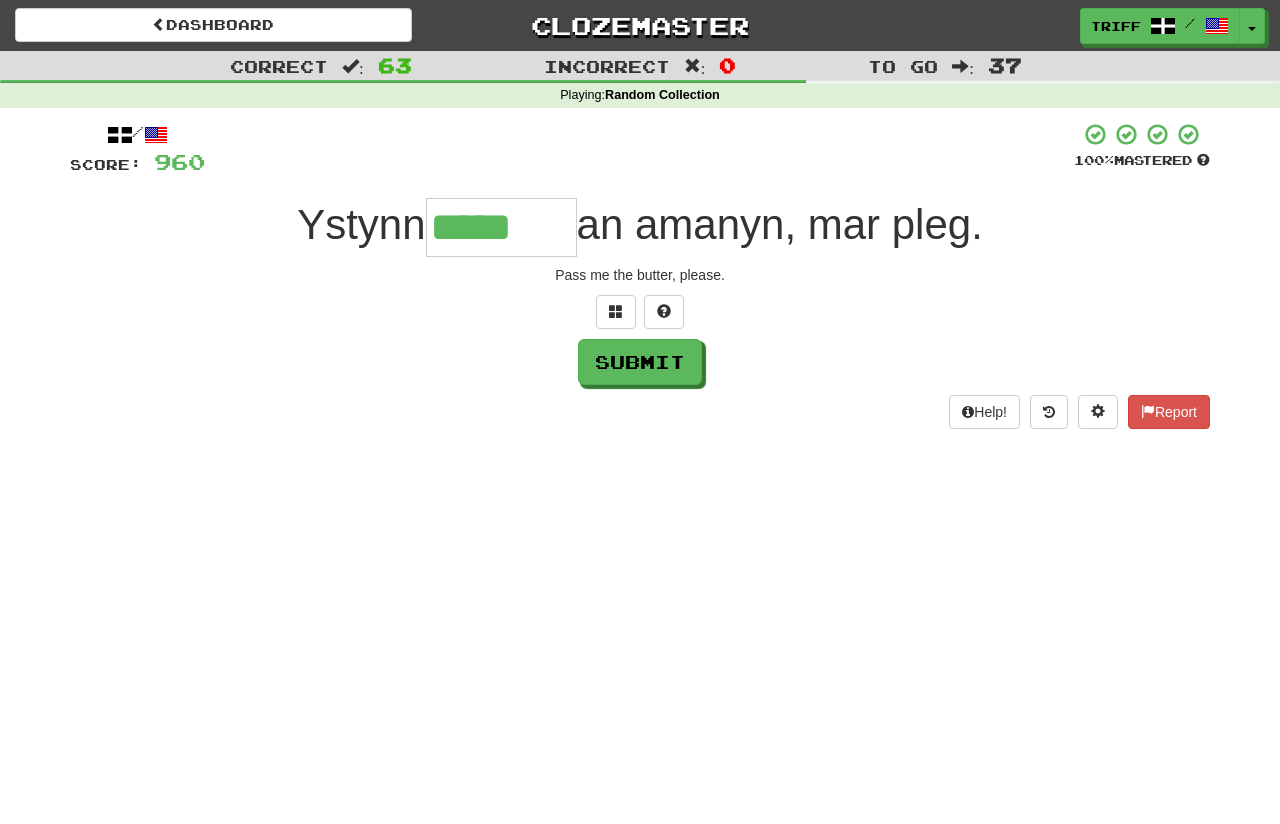 type on "*****" 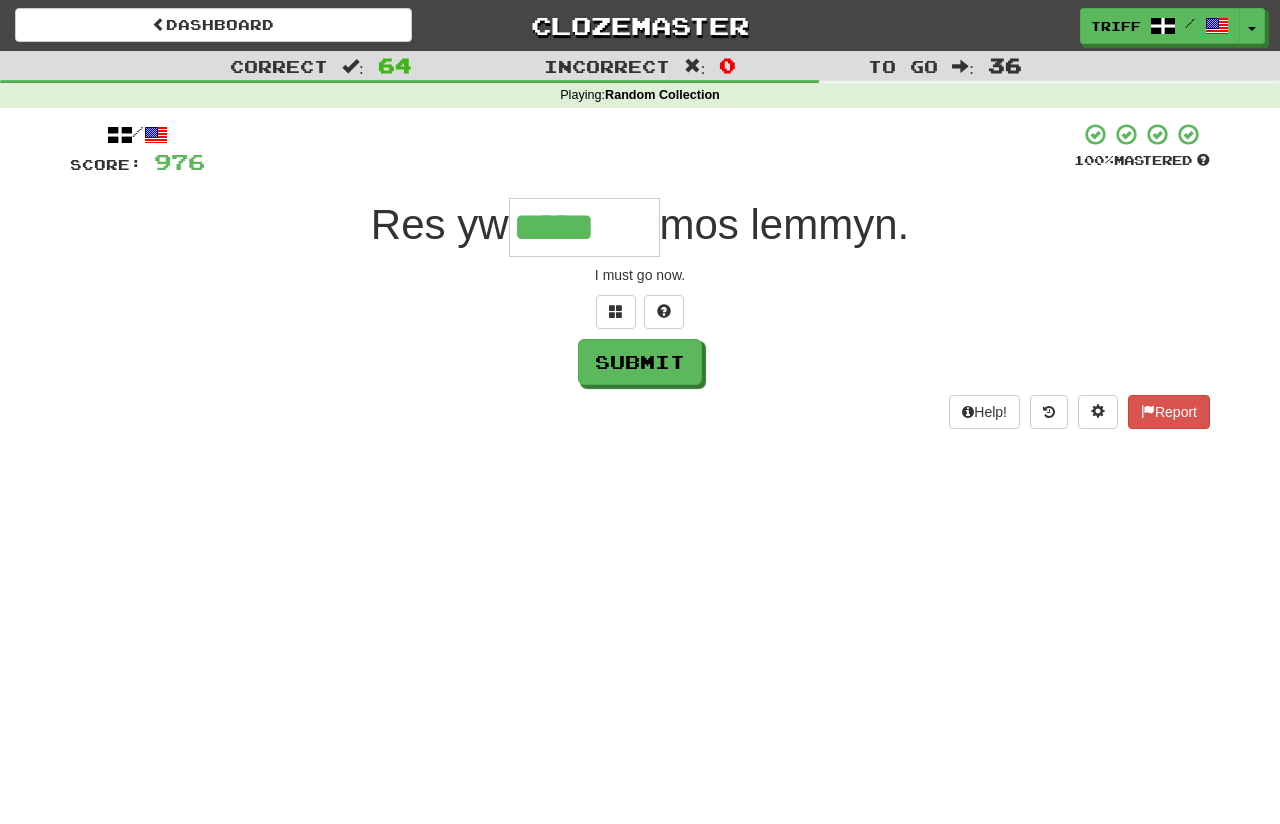 type on "*****" 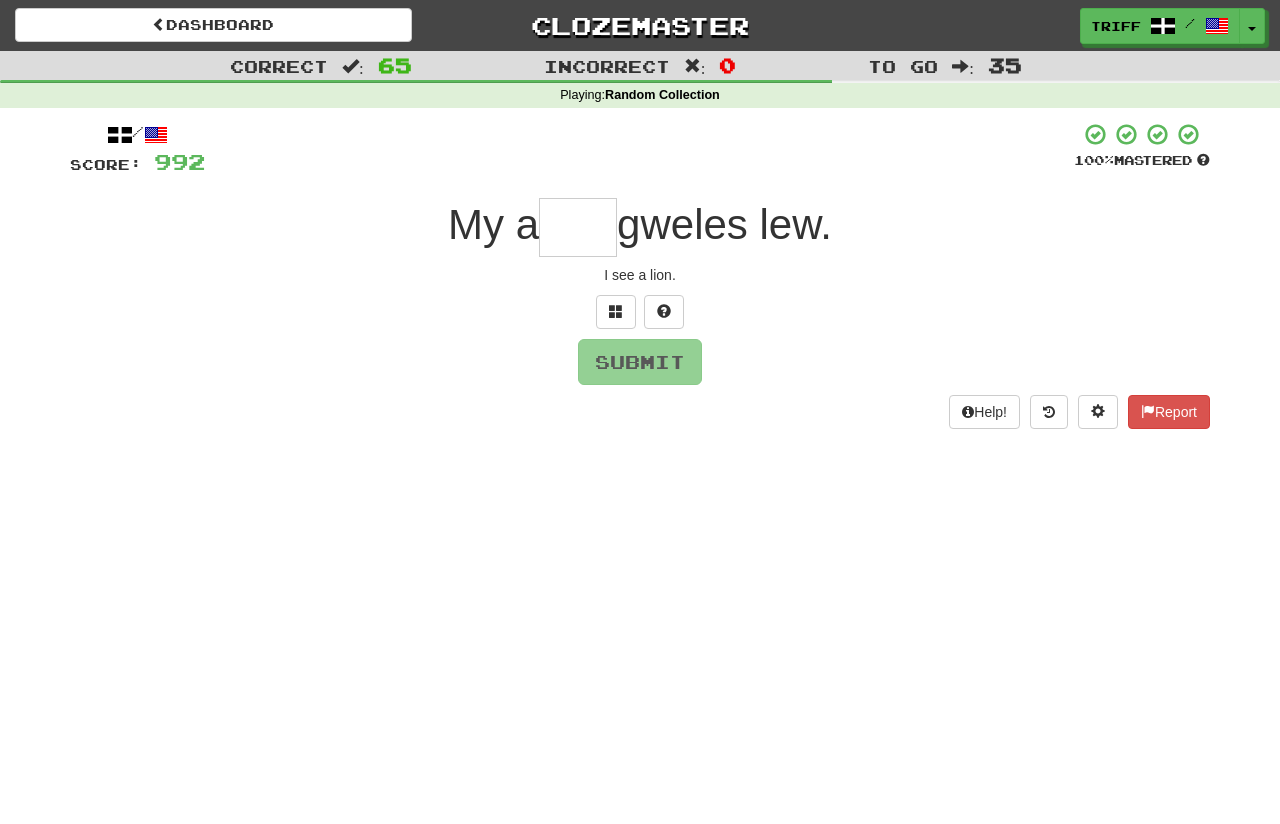 type on "*" 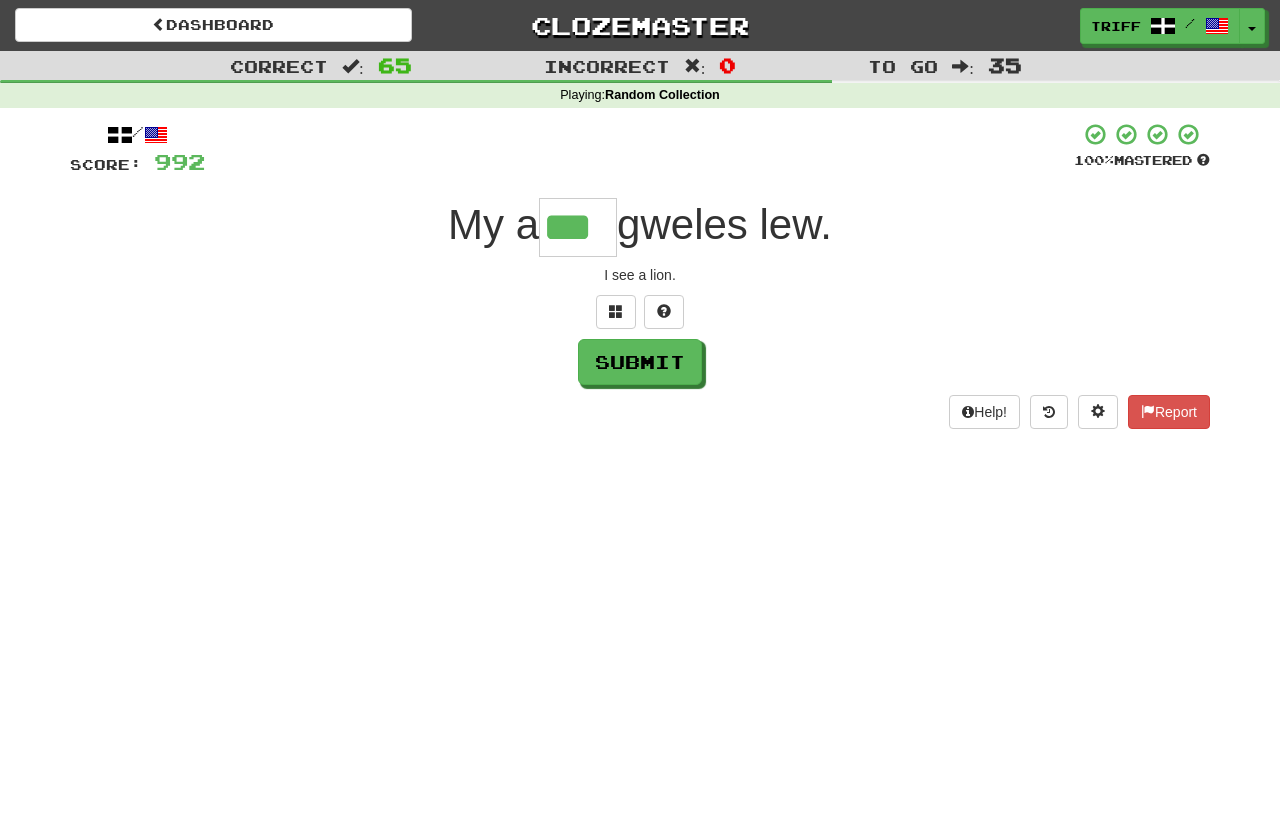 type on "***" 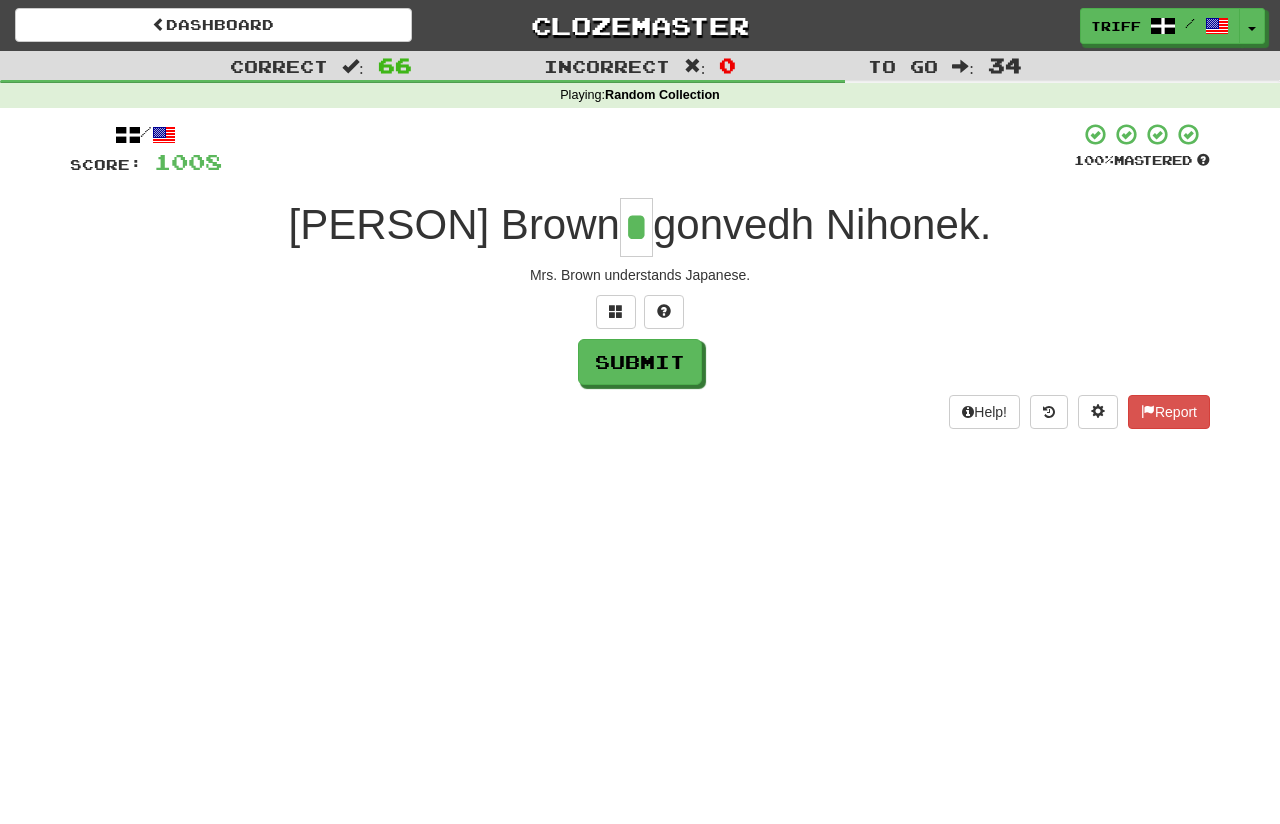 type on "*" 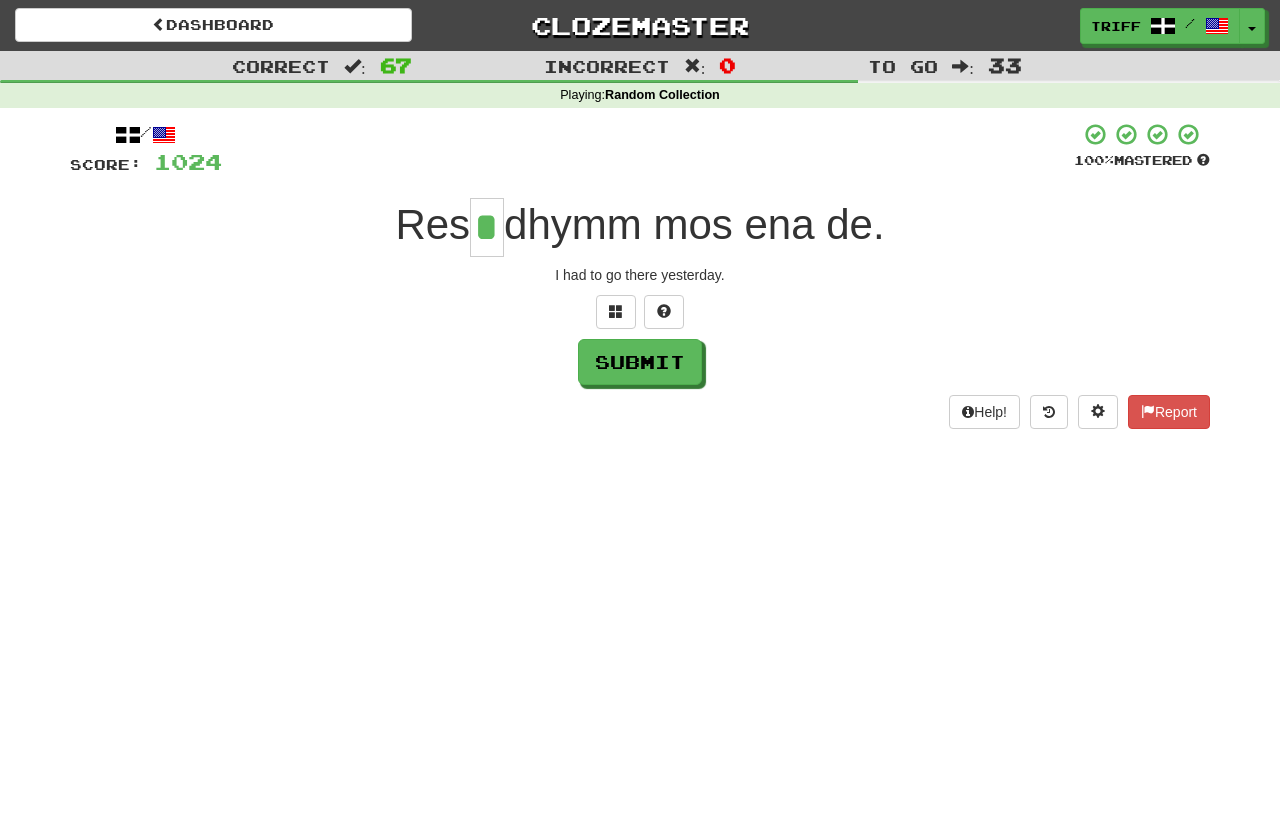 type on "*" 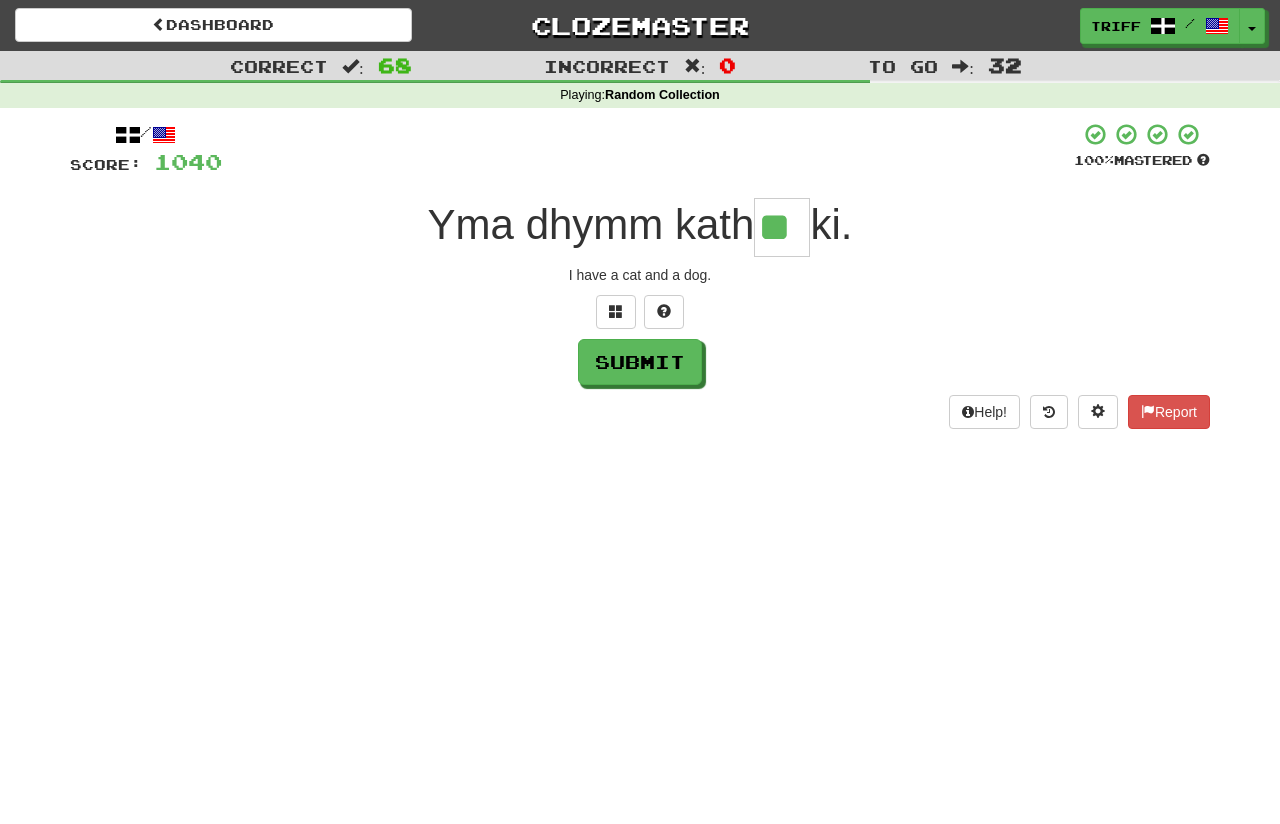 type on "**" 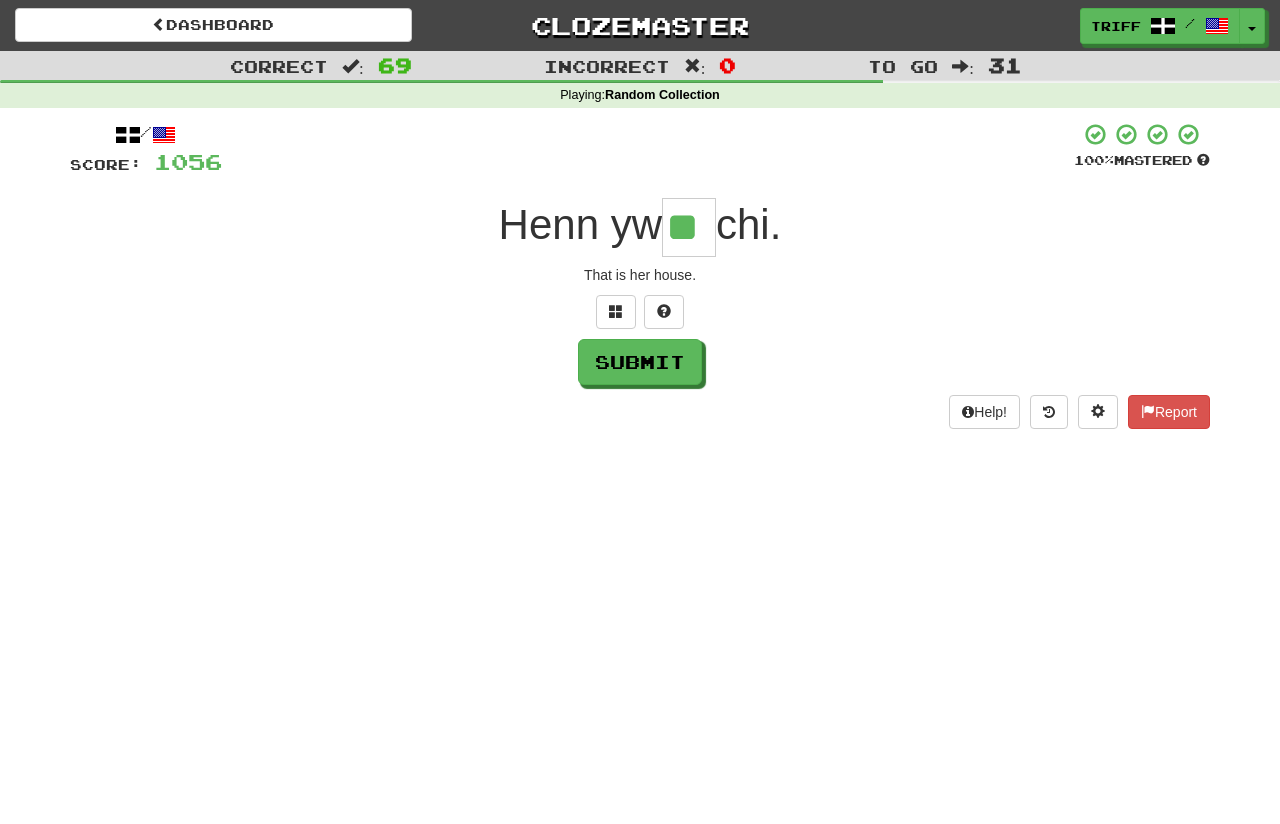 type on "**" 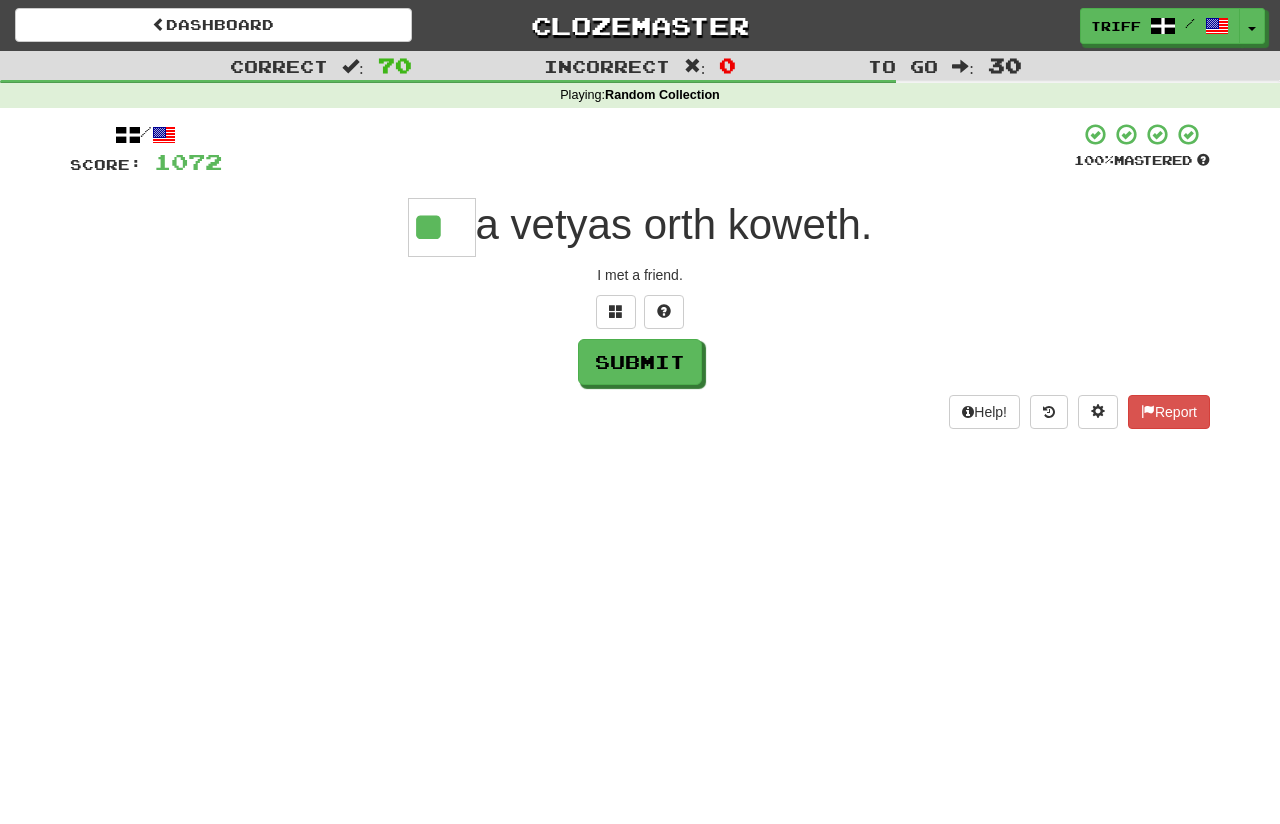type on "**" 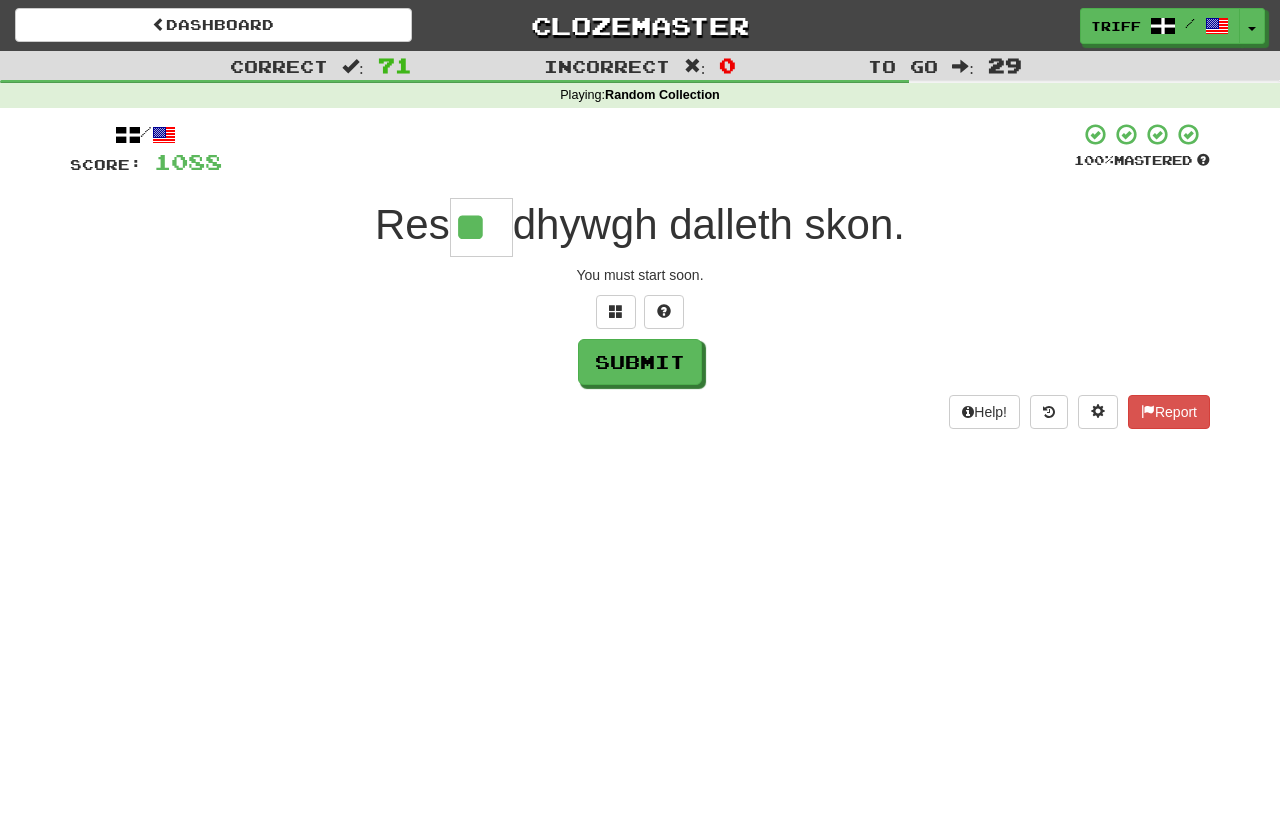 scroll, scrollTop: 0, scrollLeft: 0, axis: both 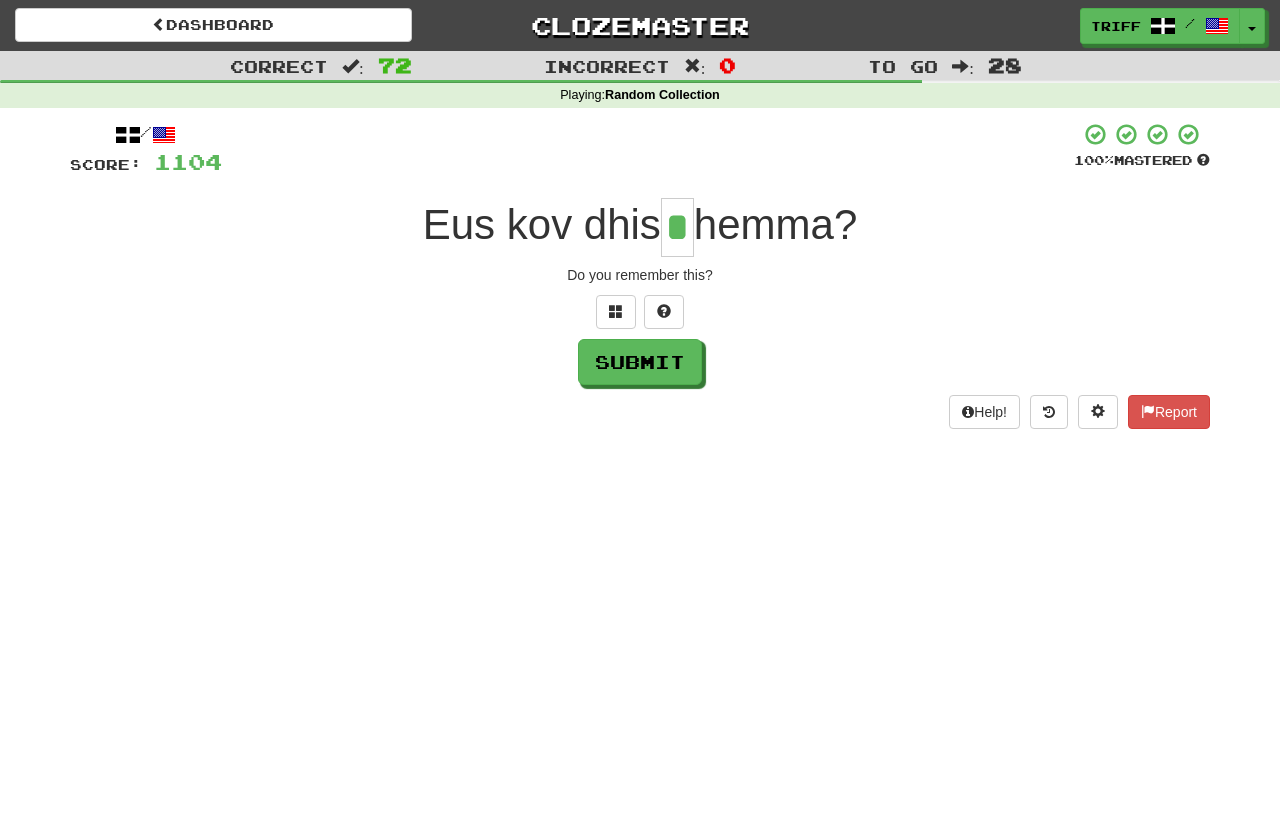 type on "*" 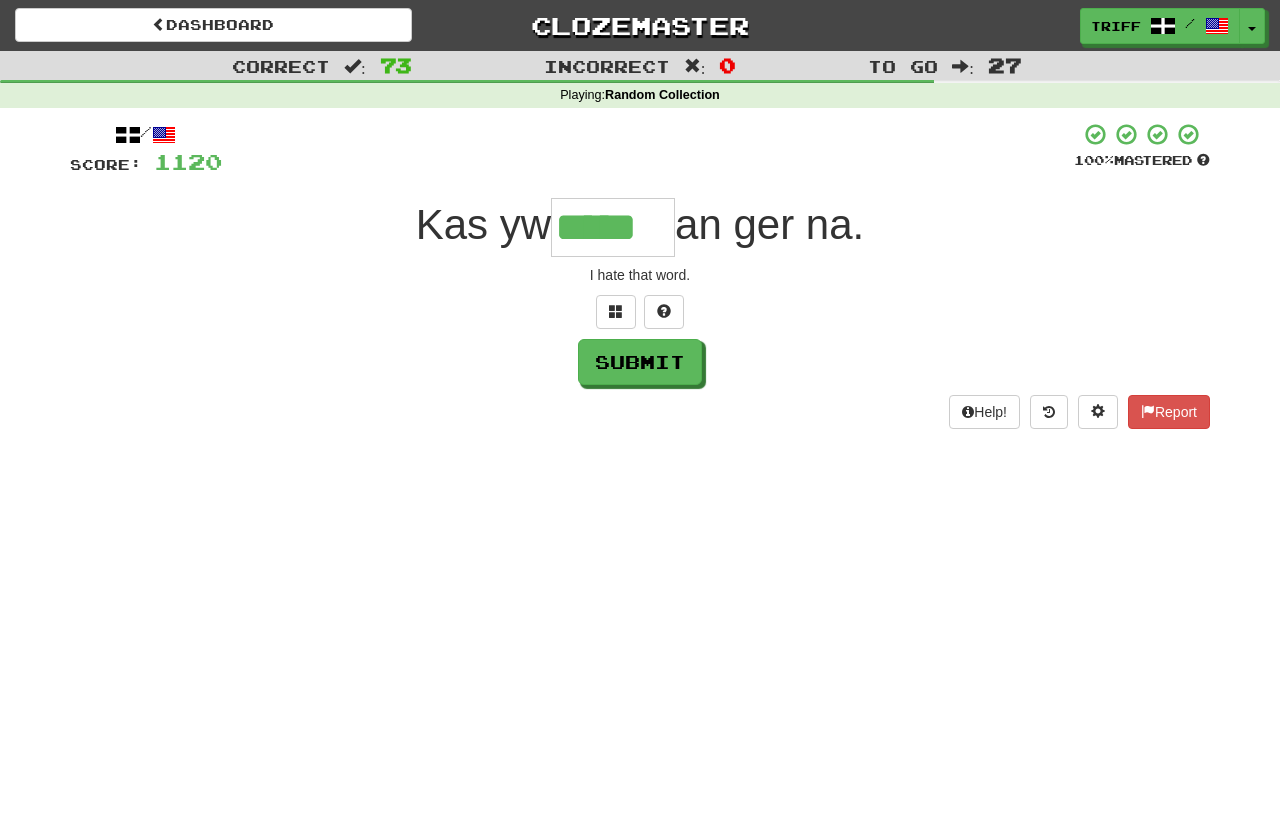 type on "*****" 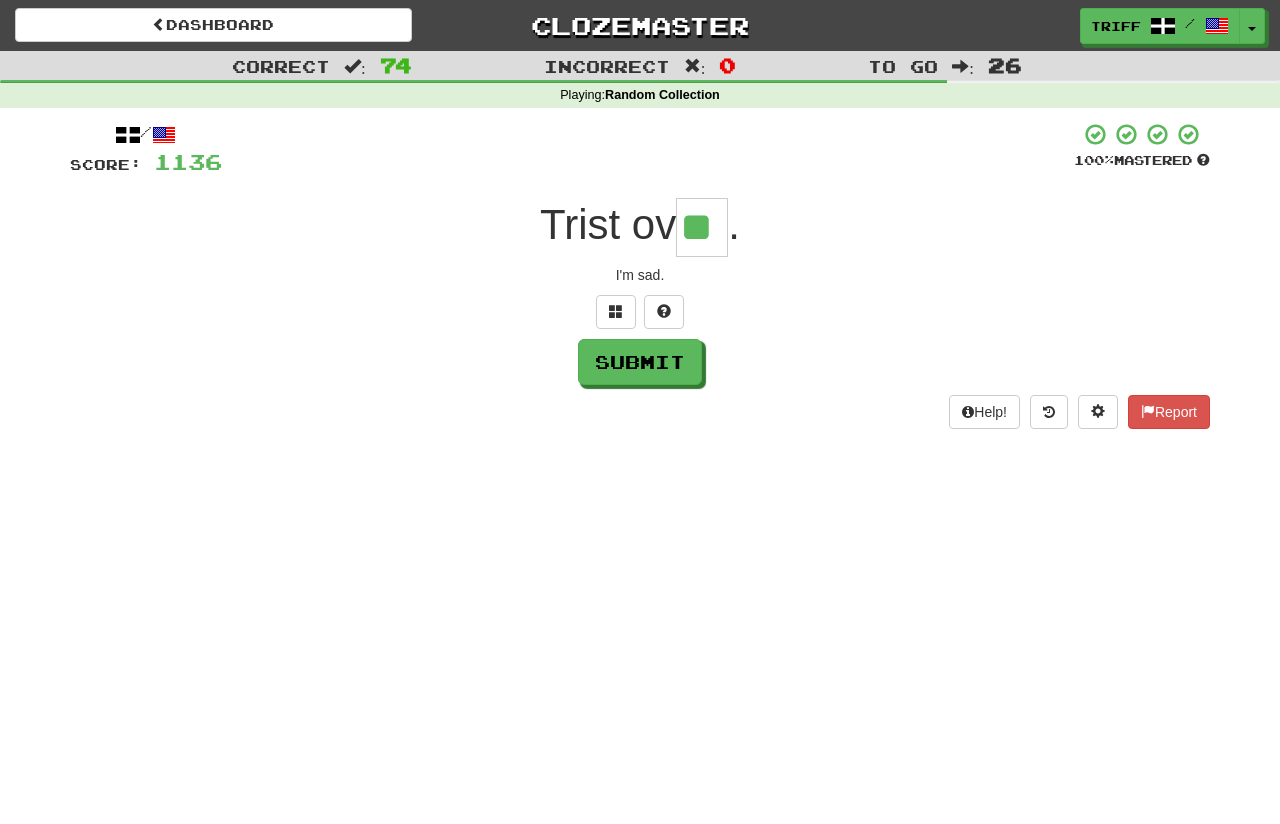 type on "**" 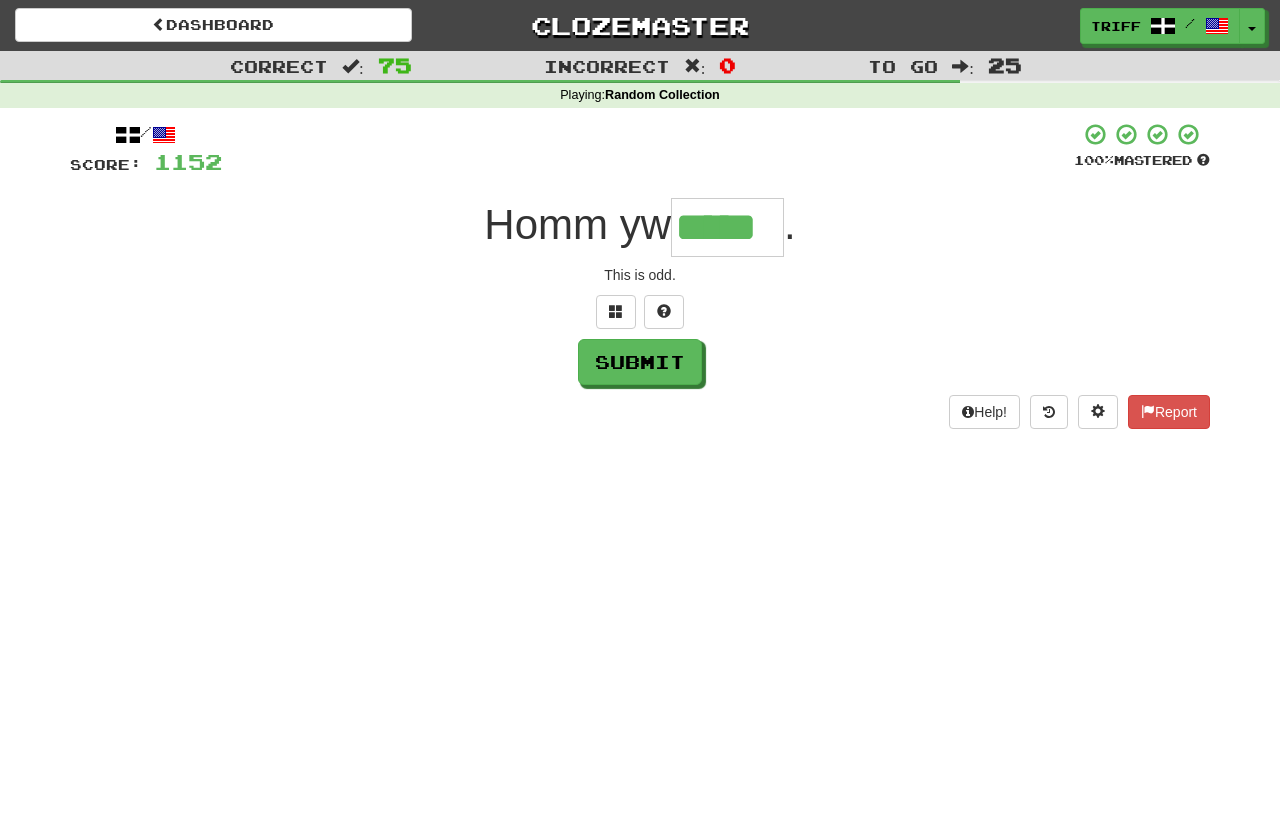 type on "*****" 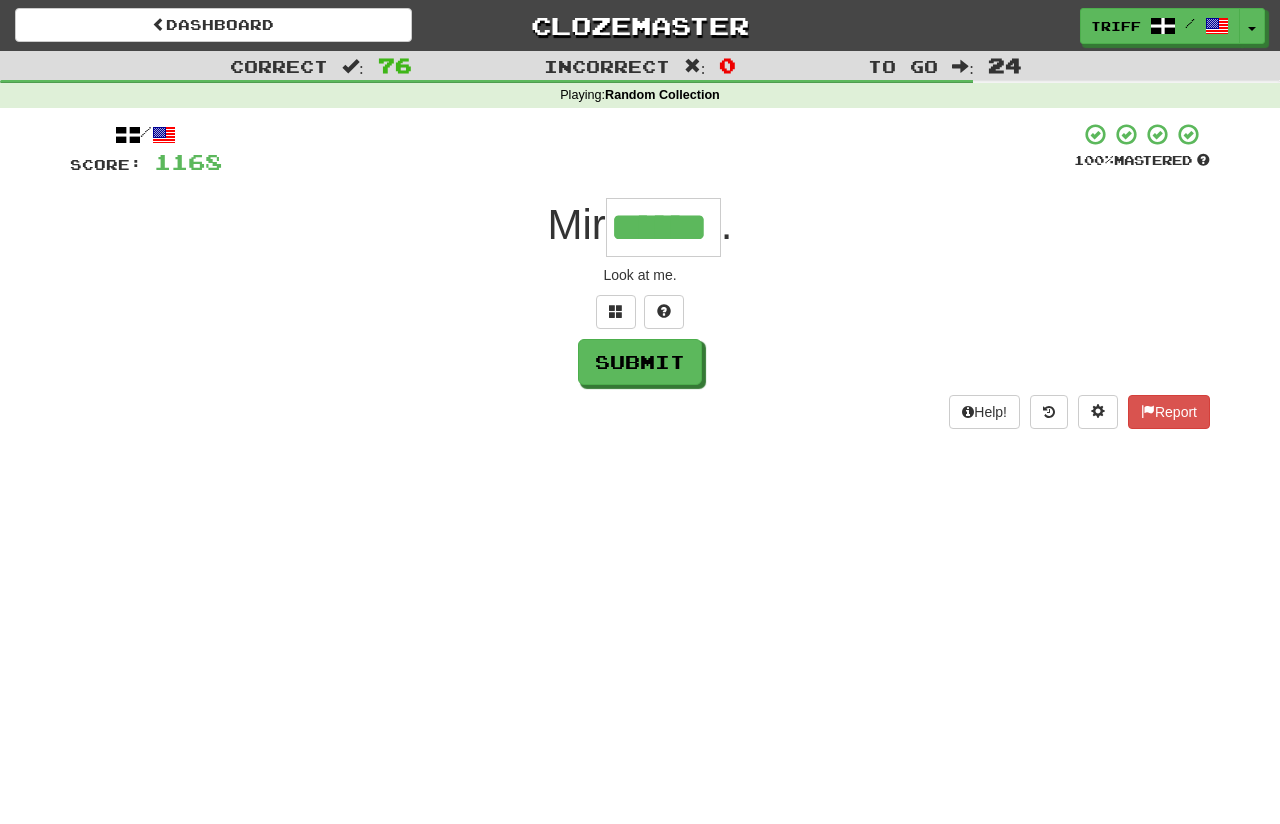 type on "******" 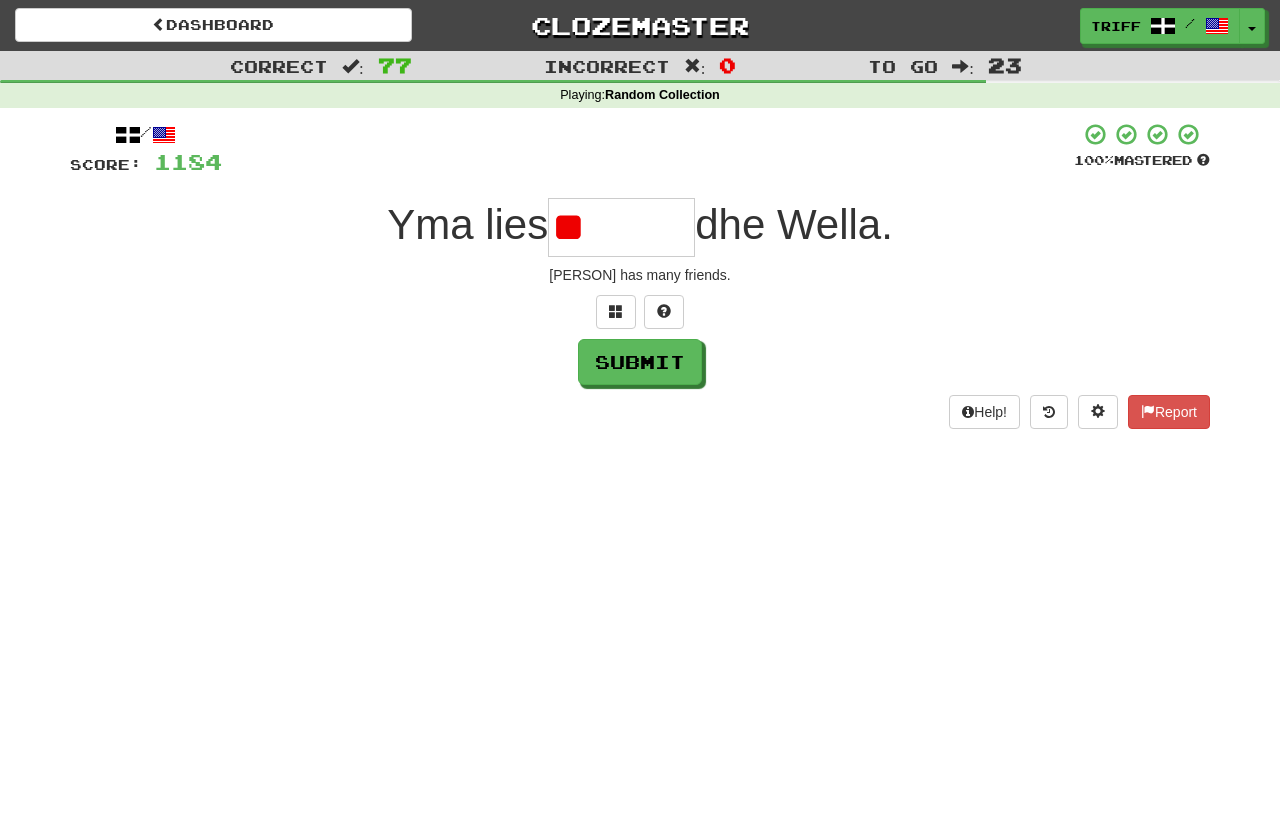 type on "*" 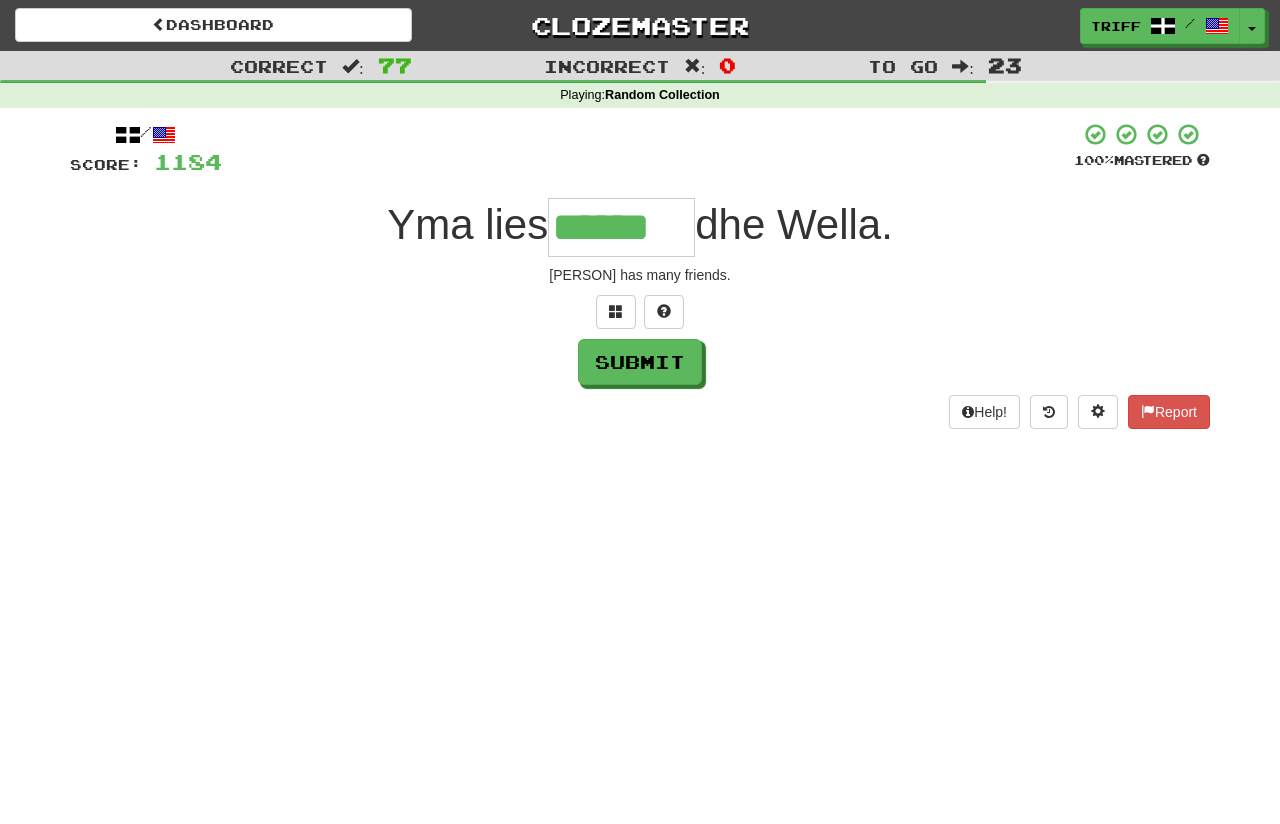 type on "******" 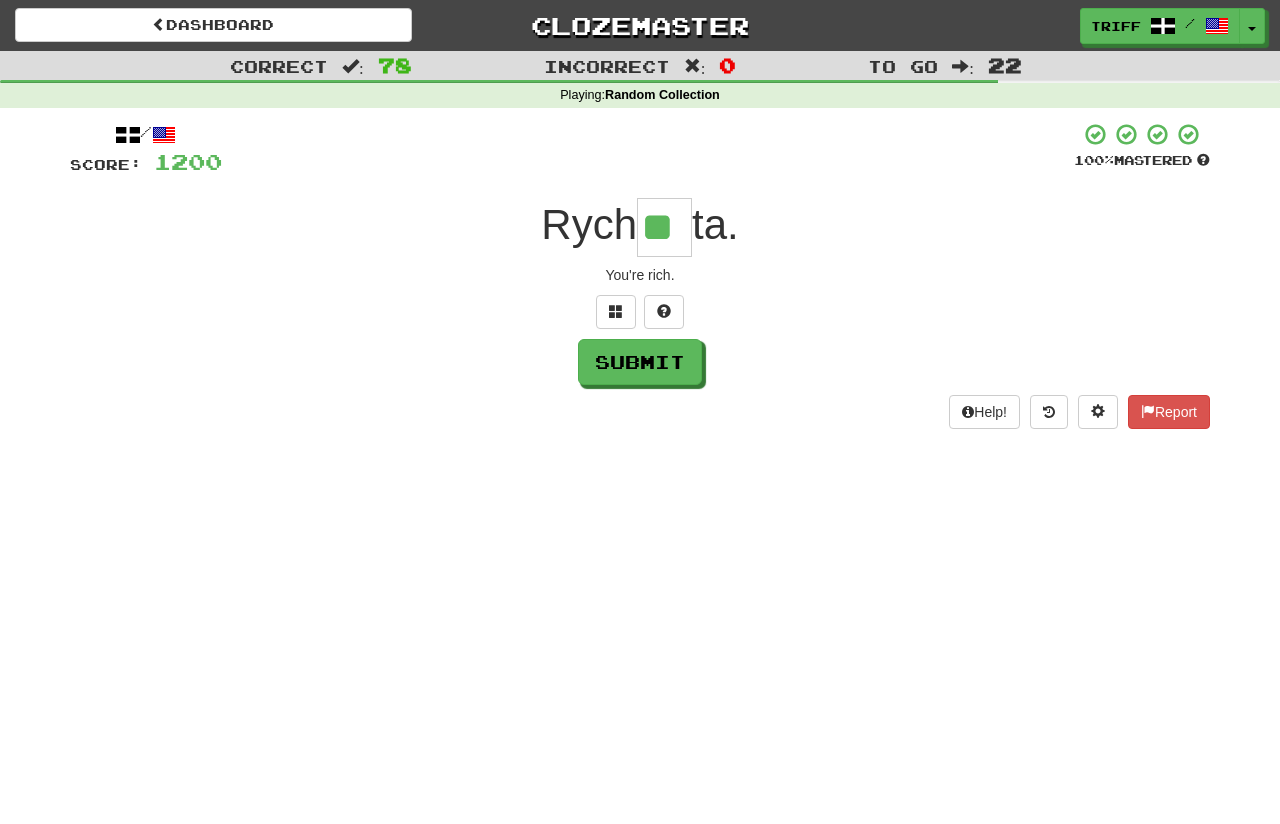 type on "**" 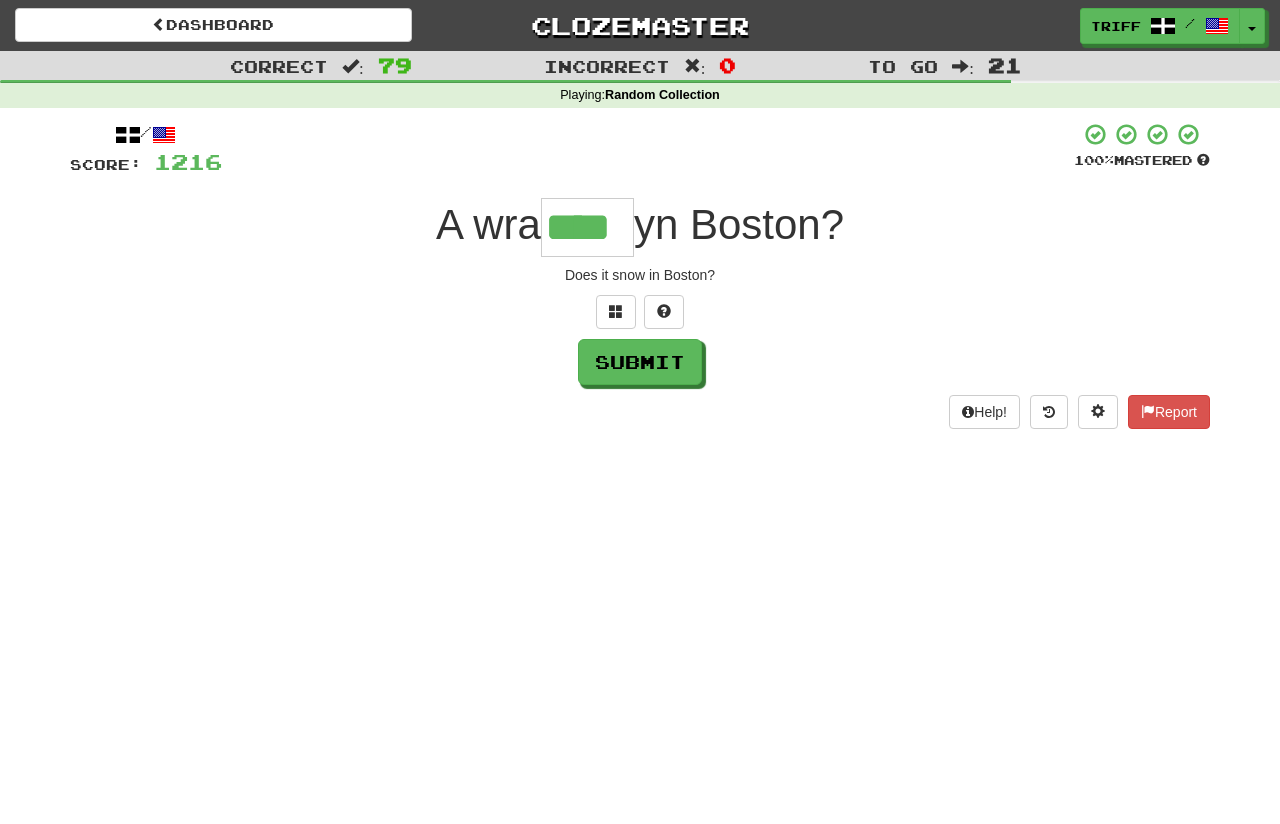 type on "****" 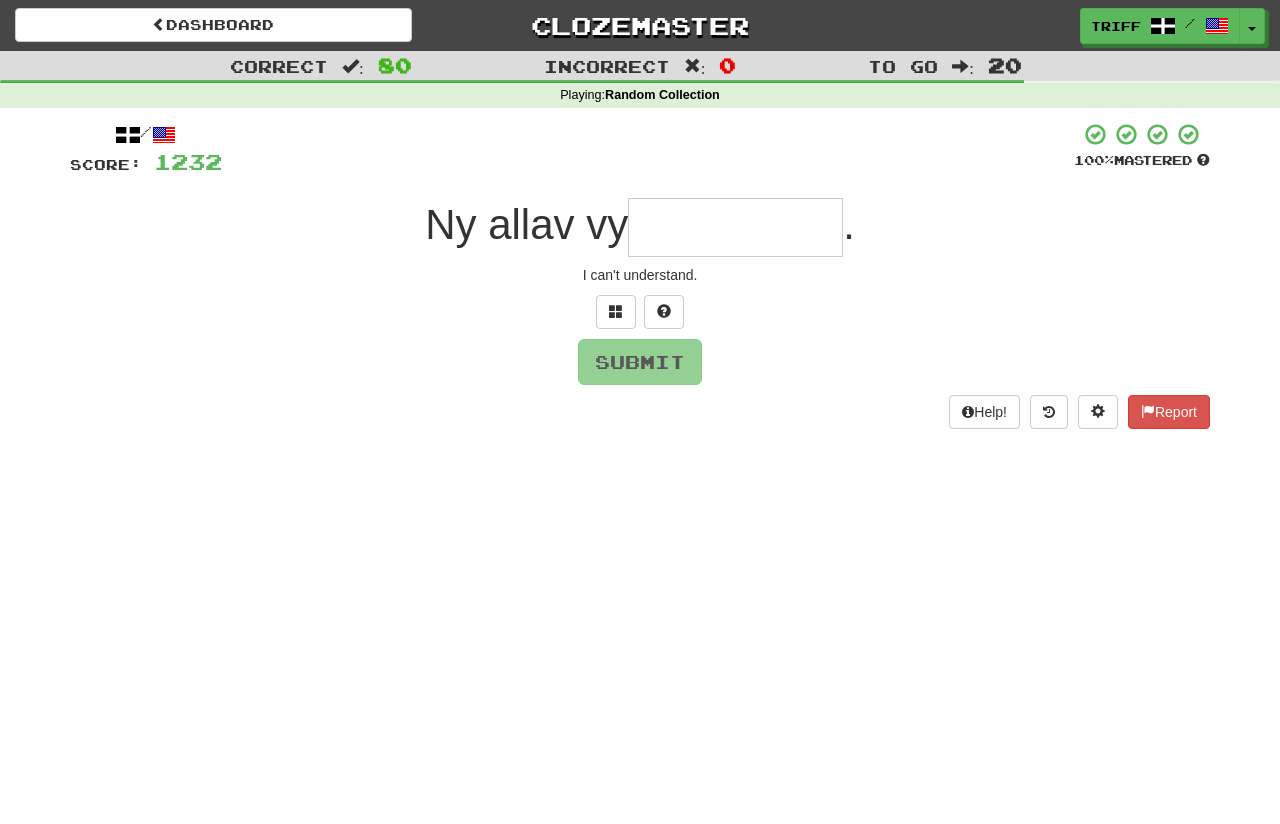 type on "*" 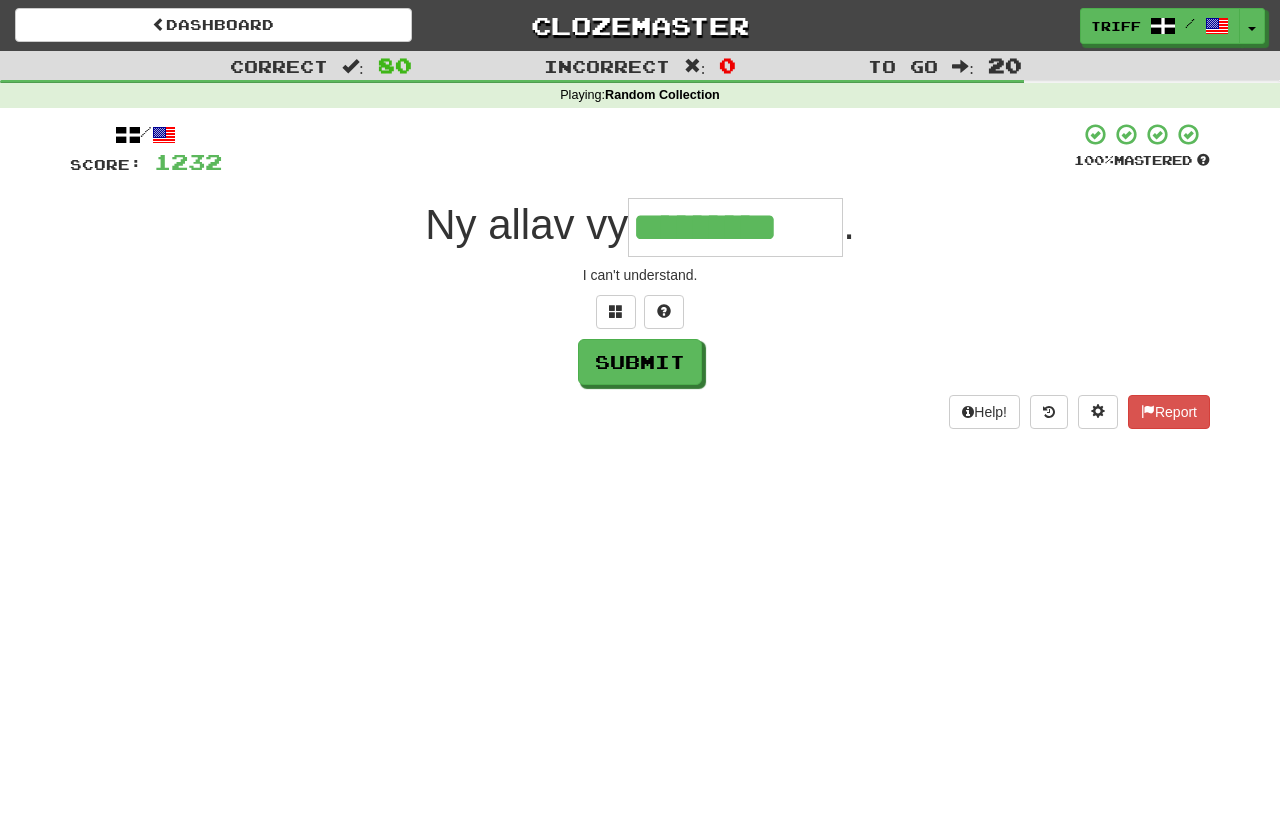 type on "*********" 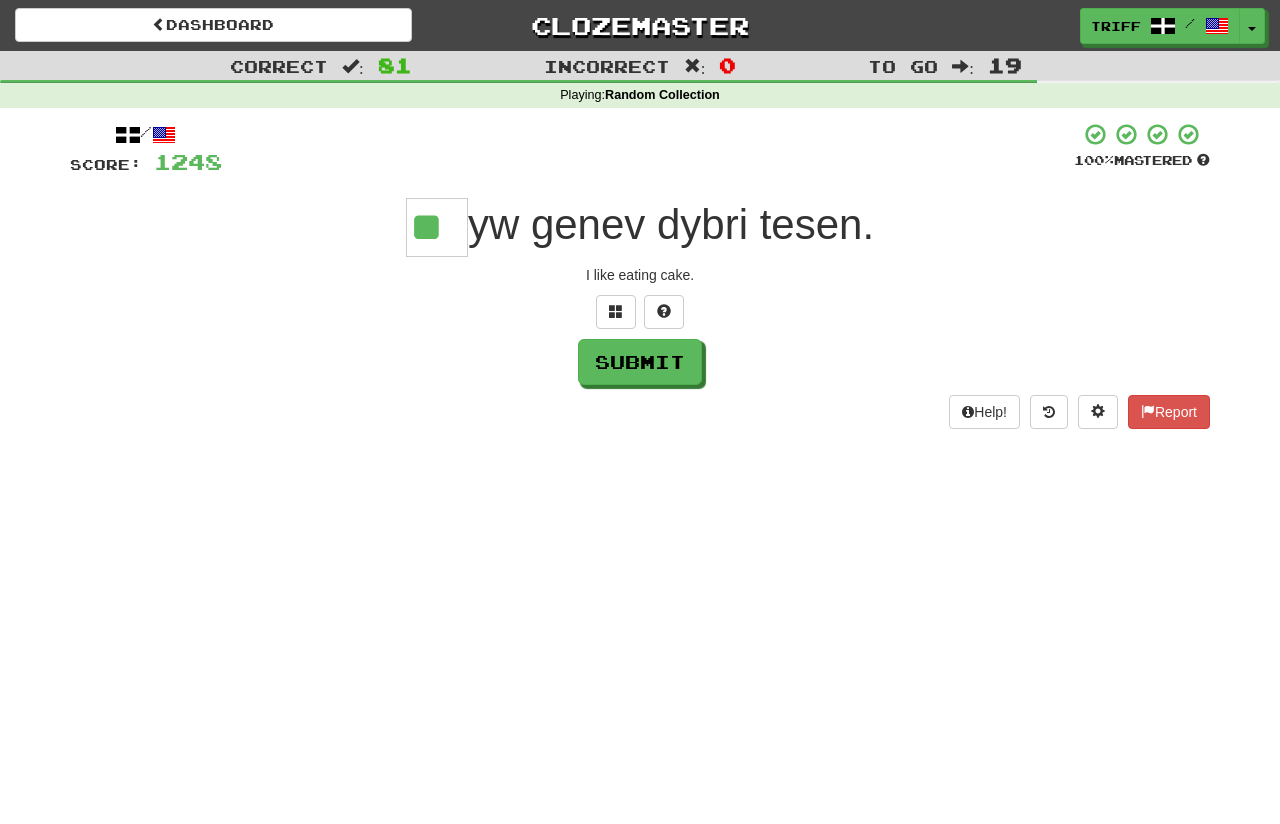 type on "**" 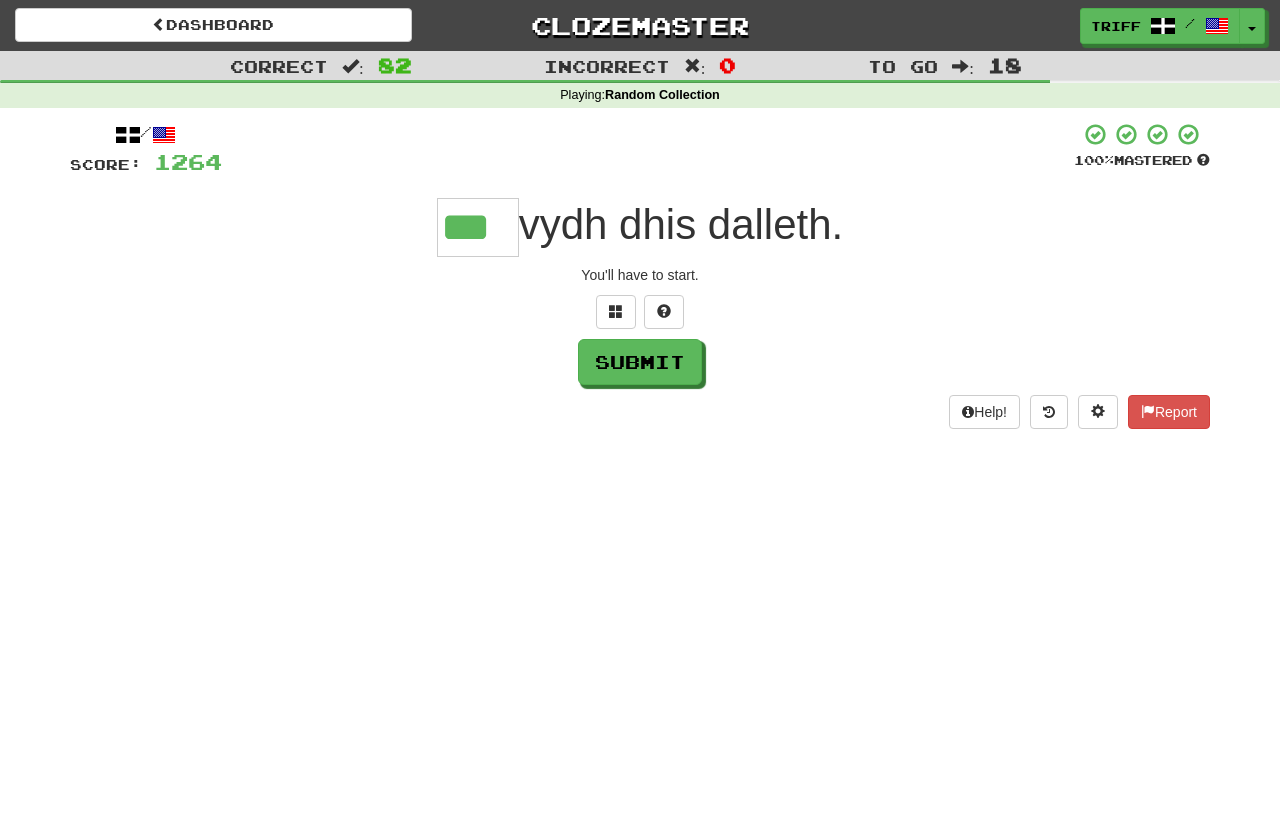 type on "***" 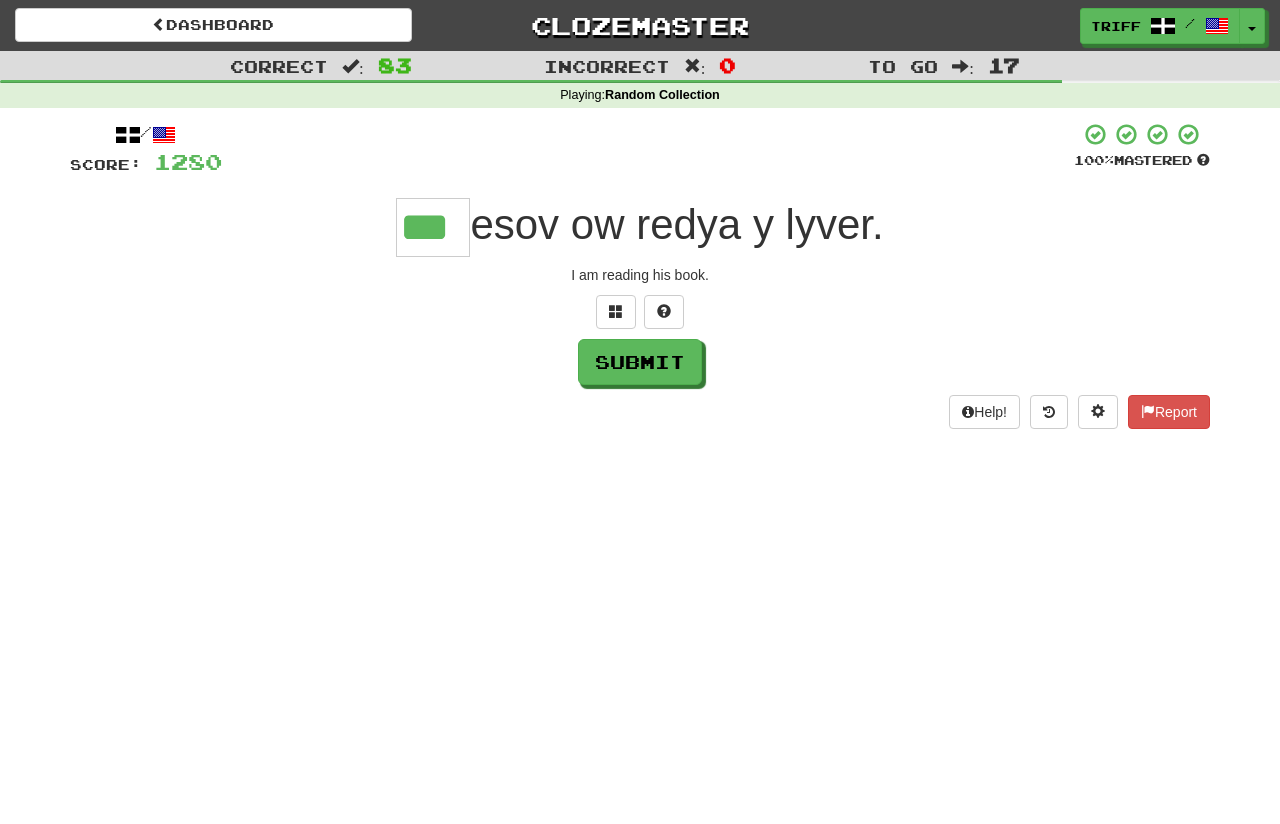 type on "***" 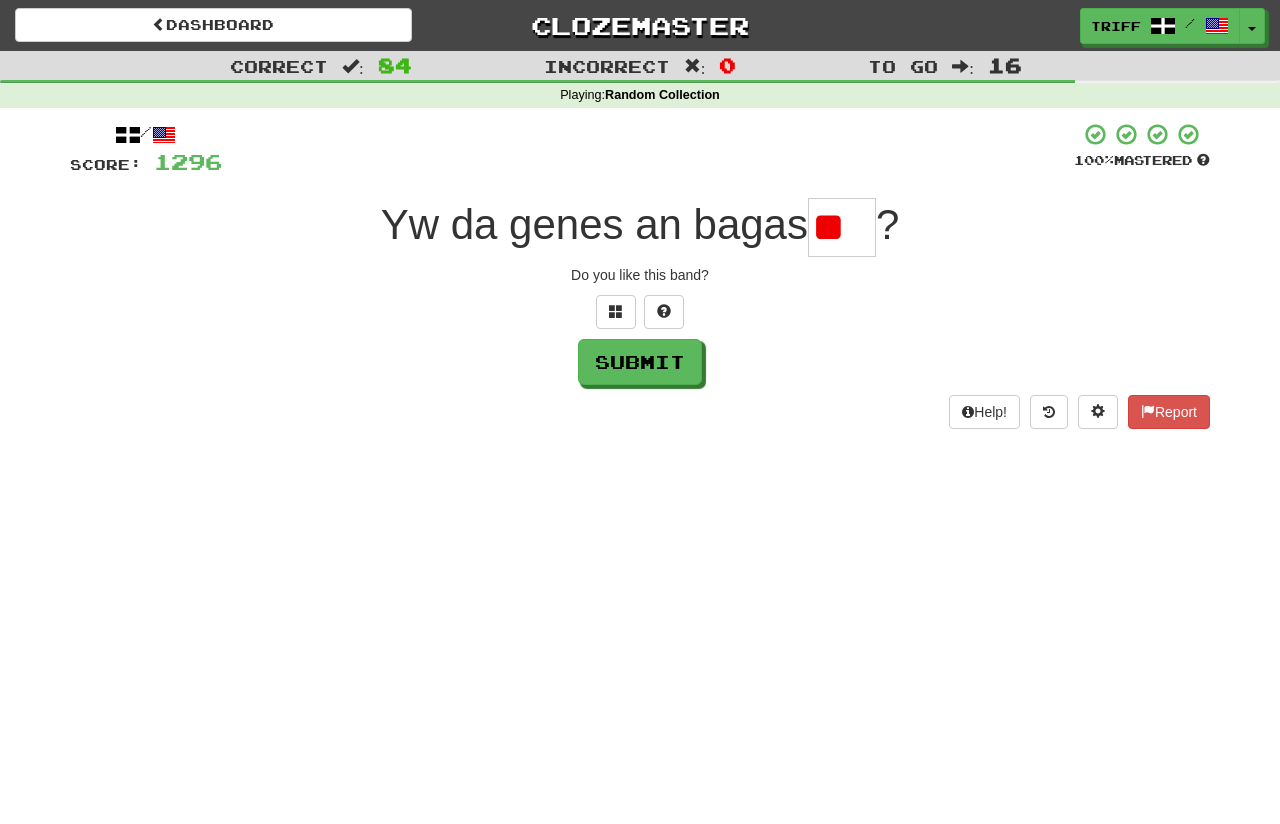 type on "*" 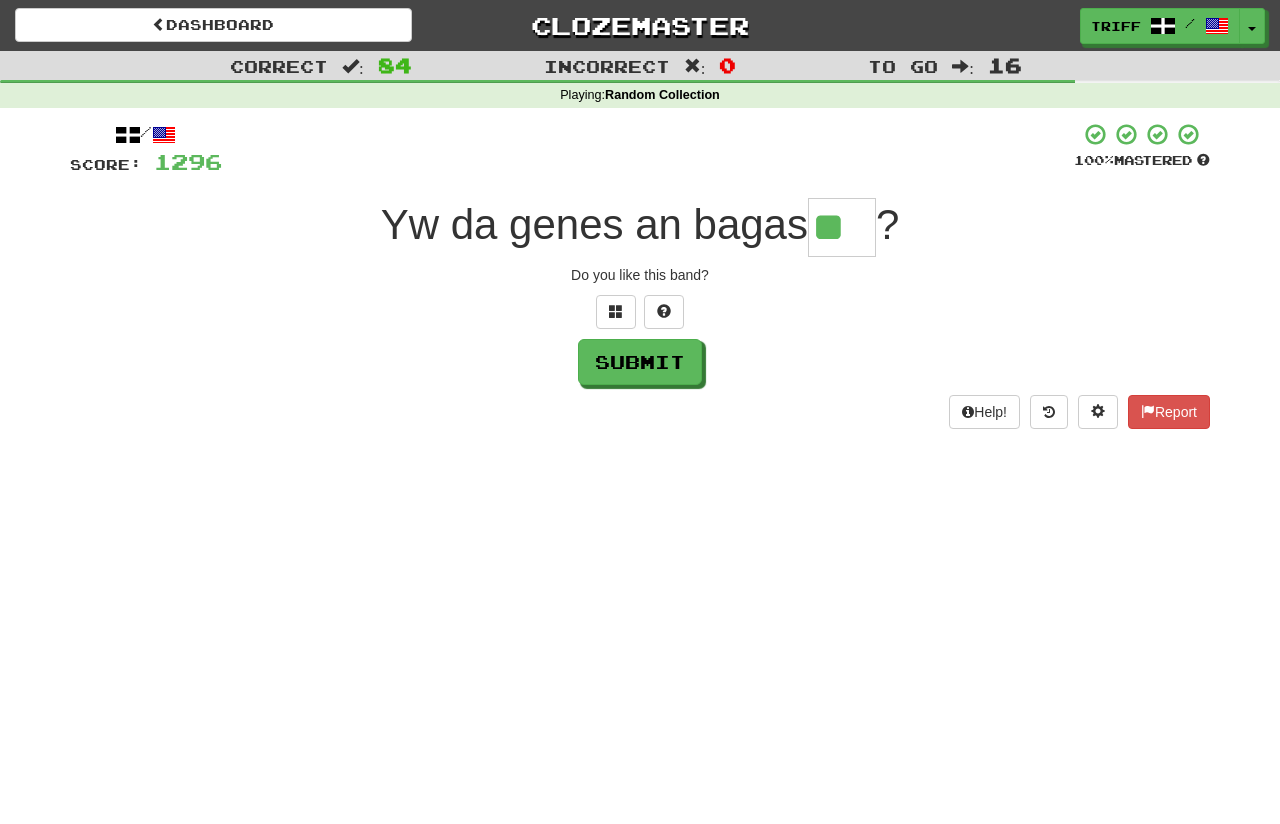 type on "**" 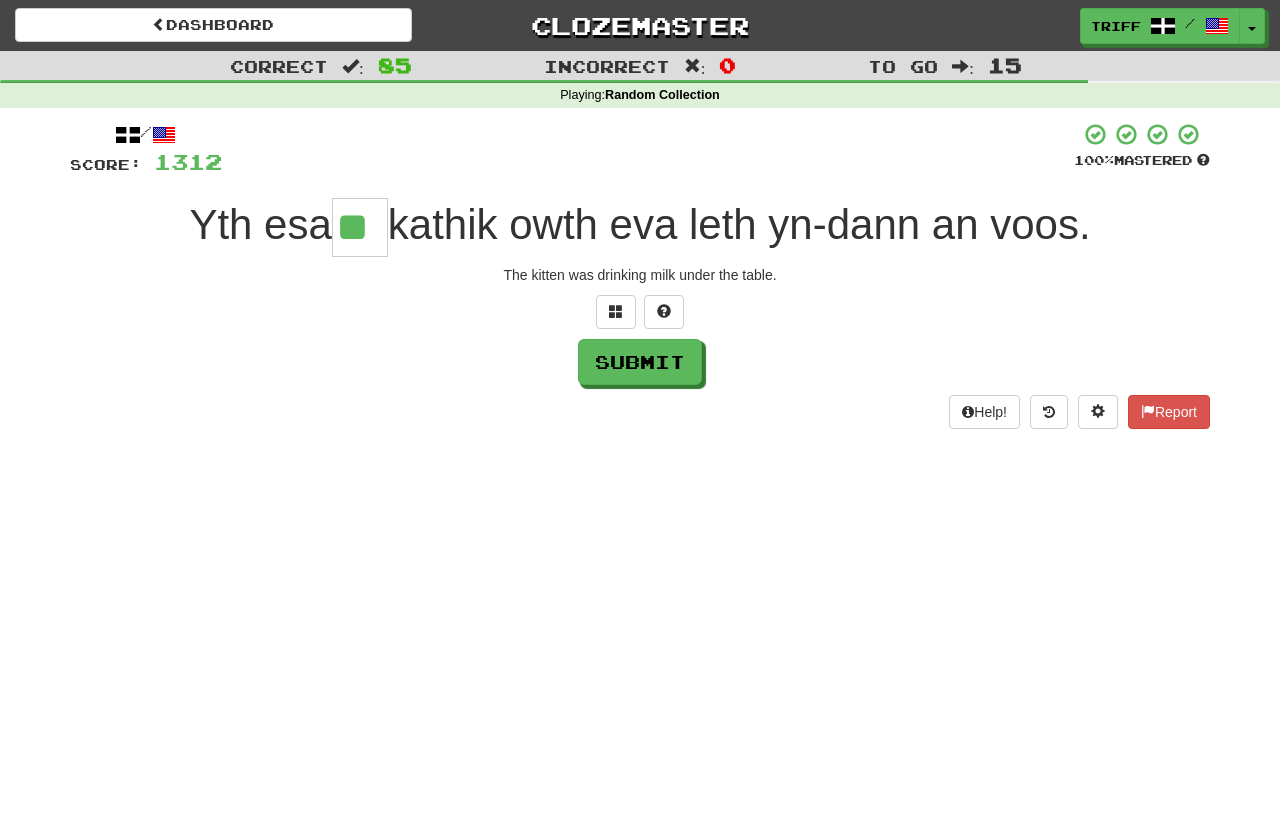 type on "**" 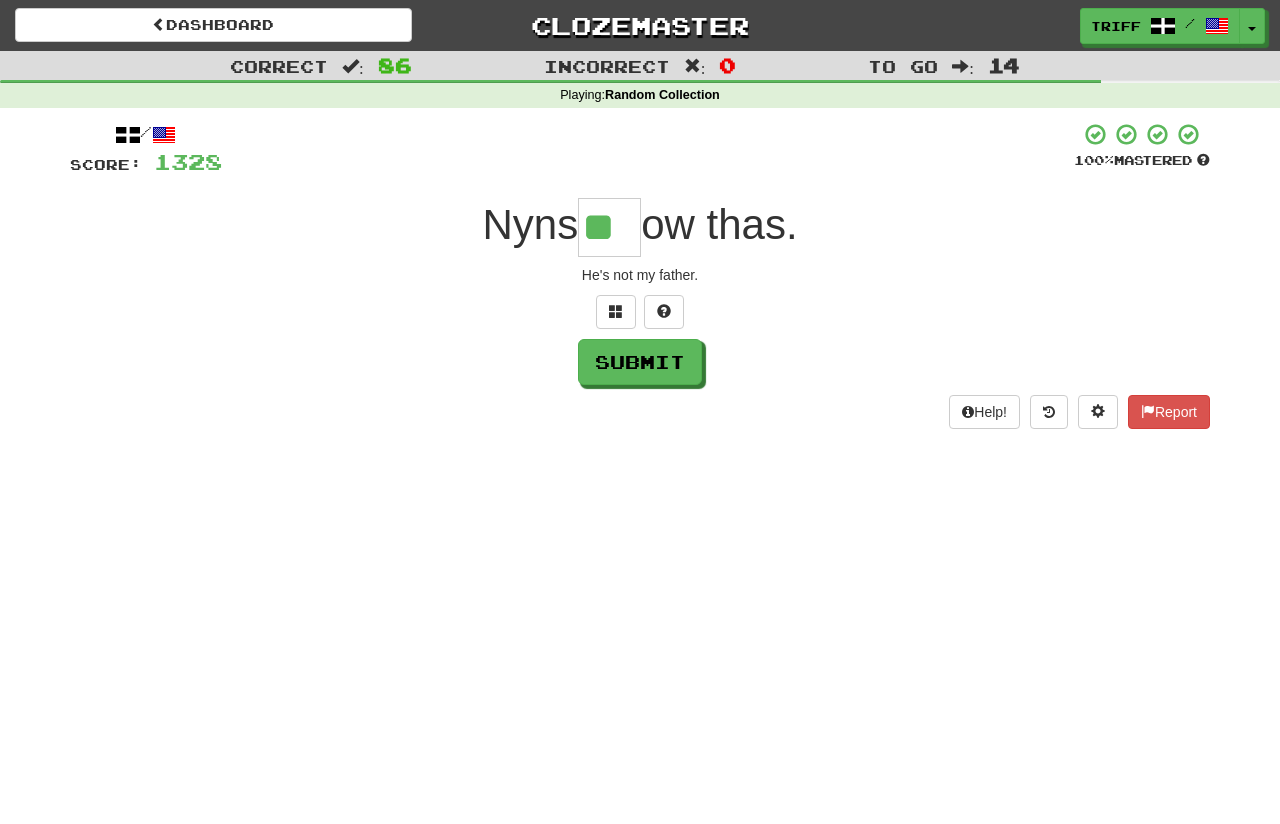 type on "**" 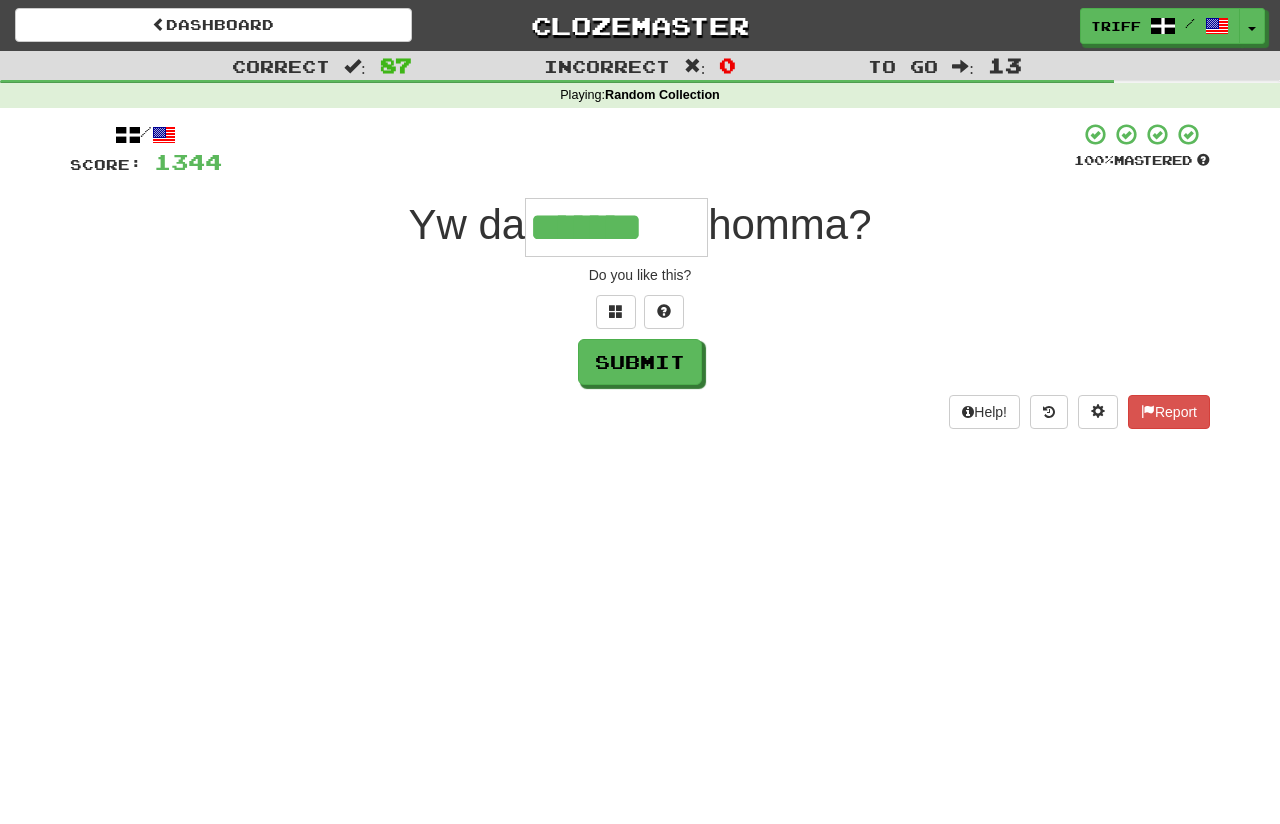 type on "*******" 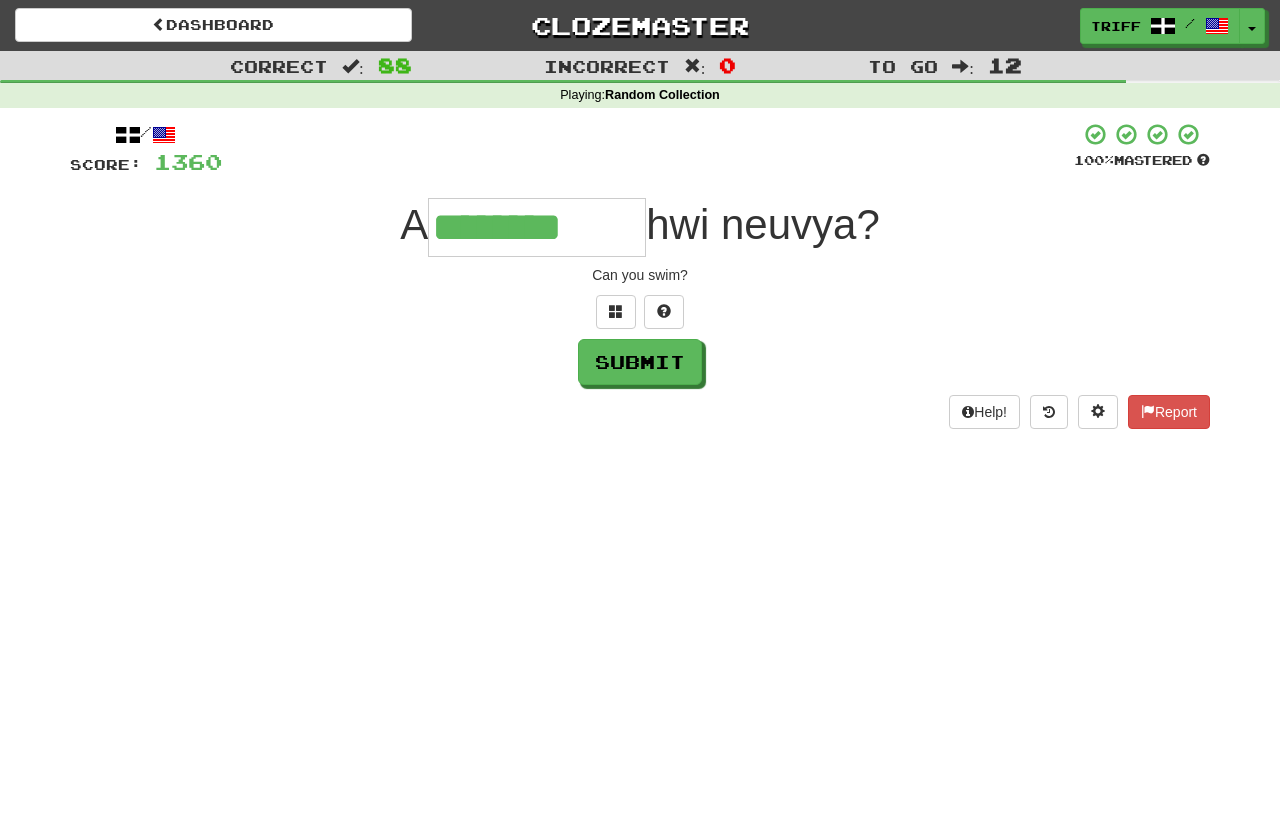 type on "********" 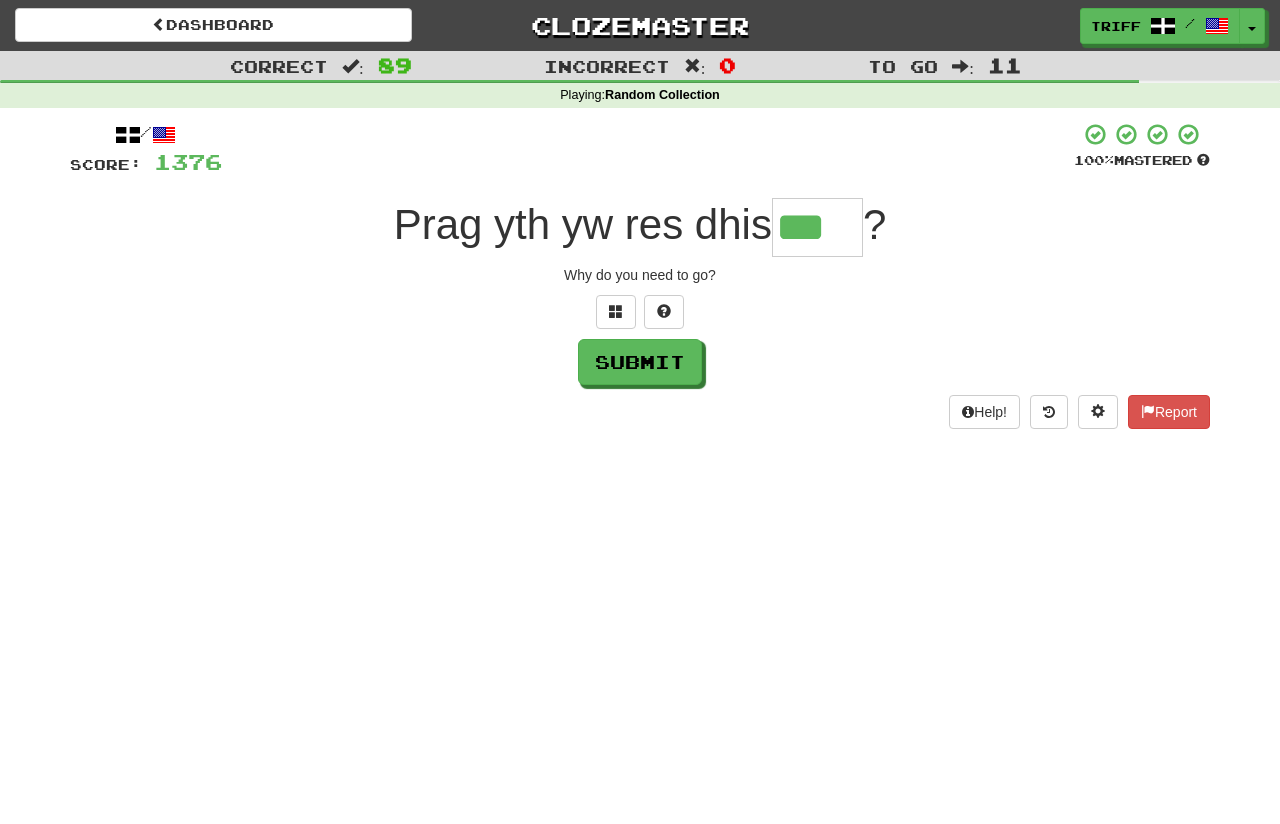 type on "***" 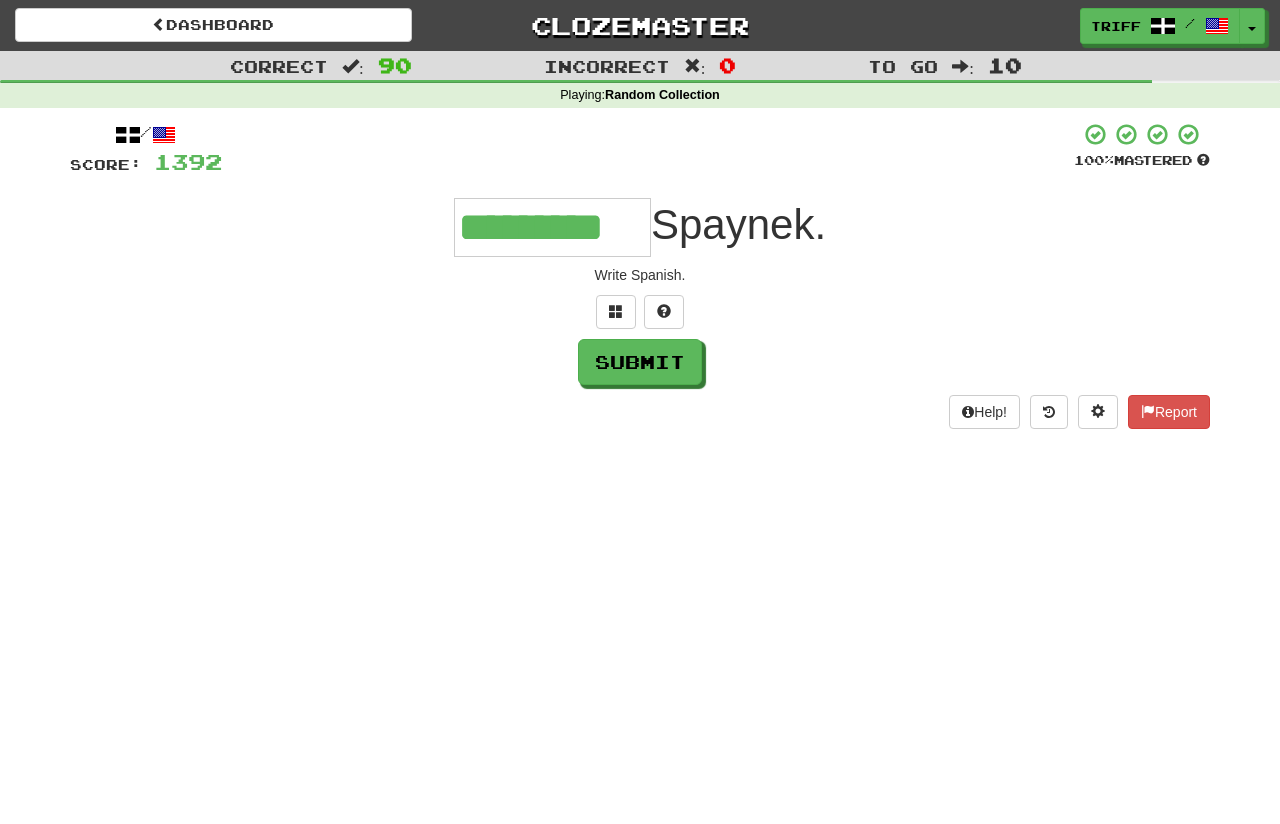 type on "*********" 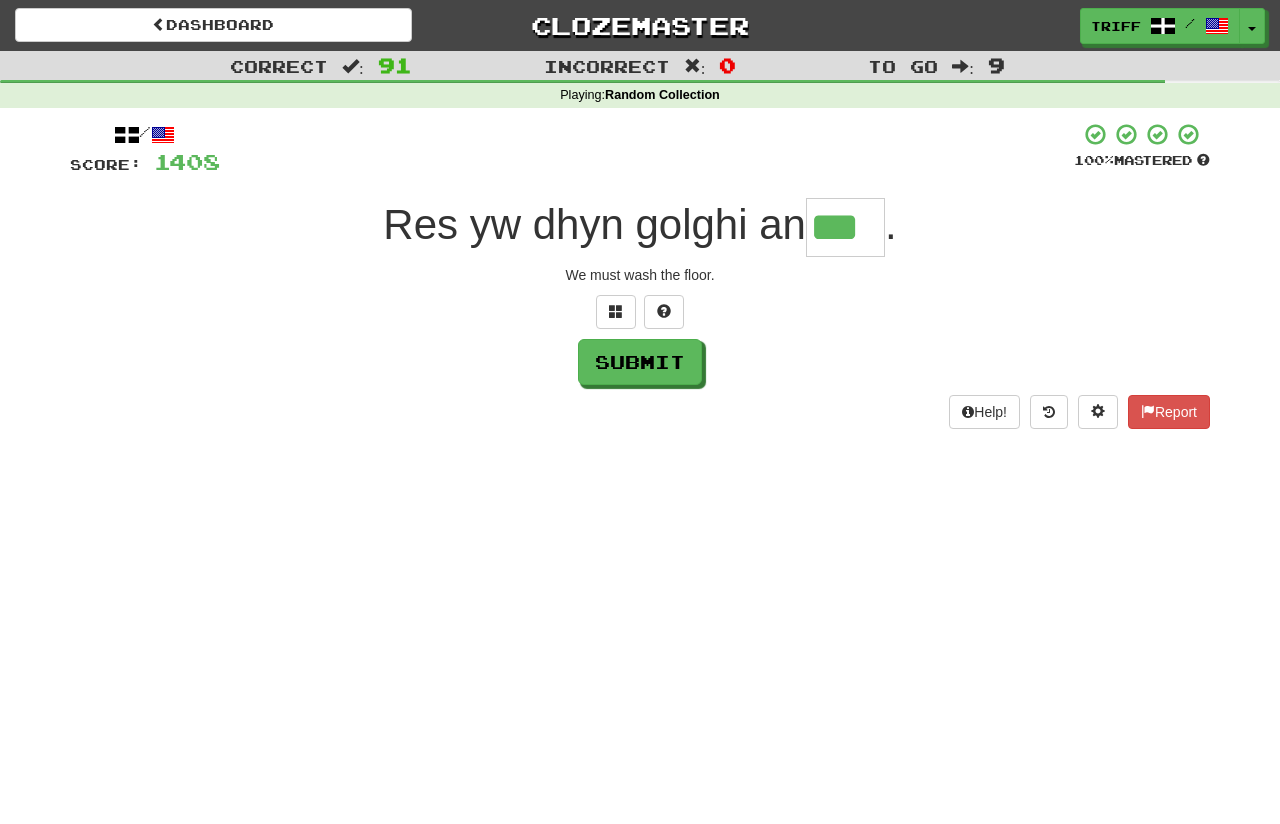 scroll, scrollTop: 0, scrollLeft: 0, axis: both 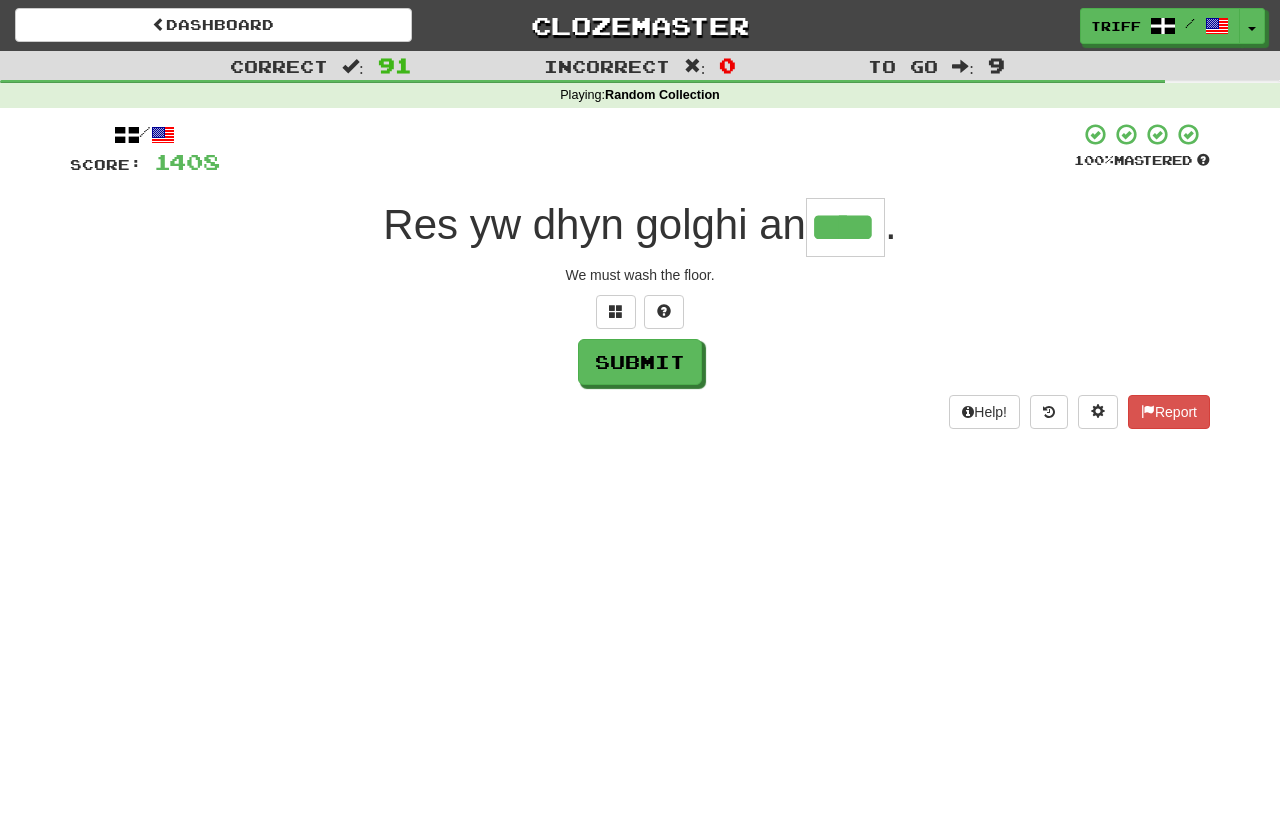 type on "****" 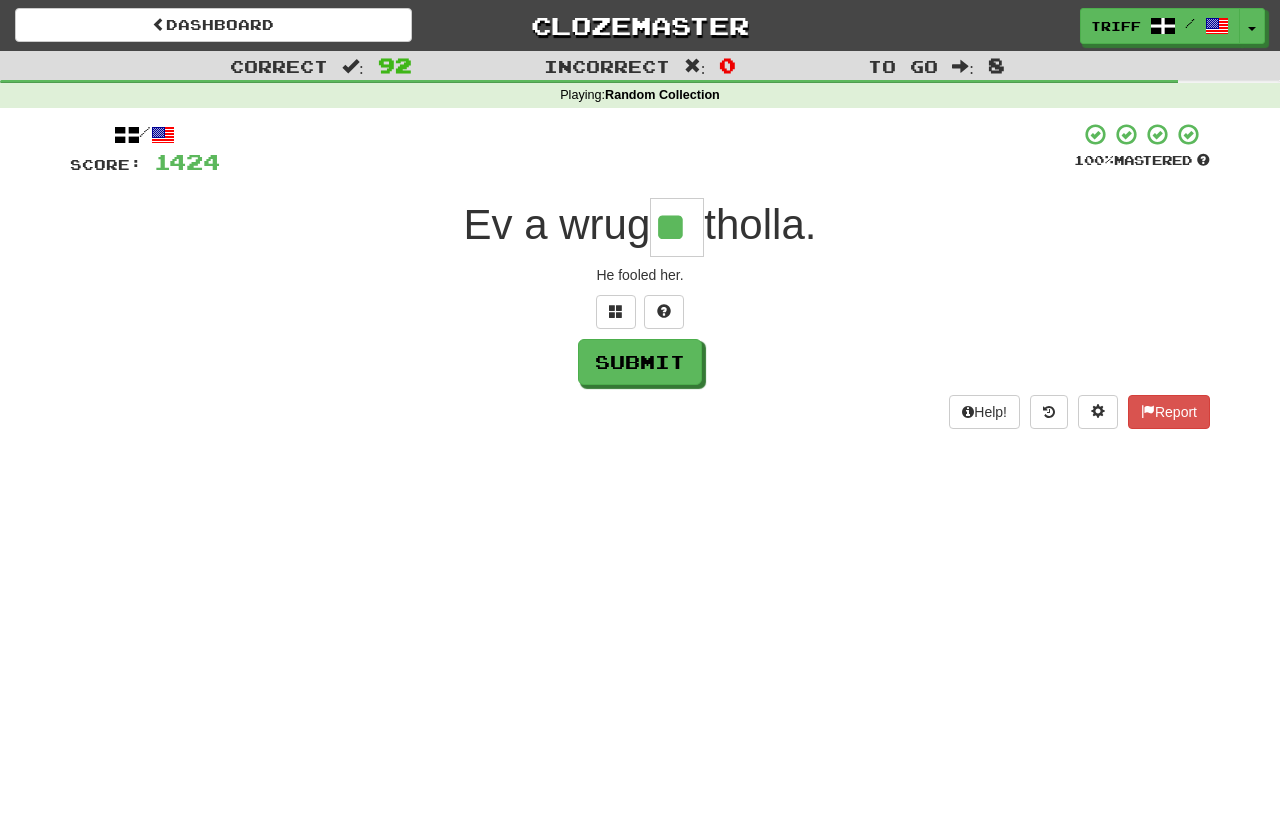 type on "**" 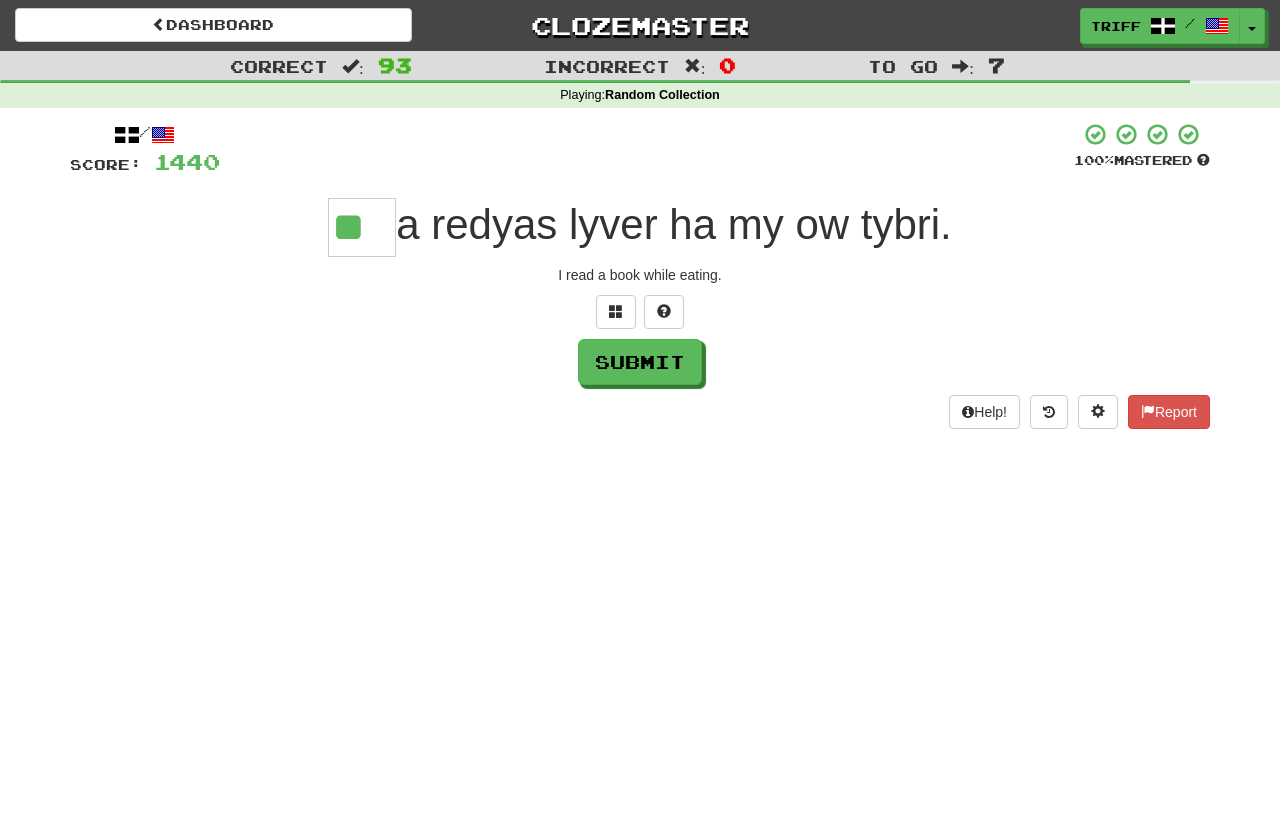 type on "**" 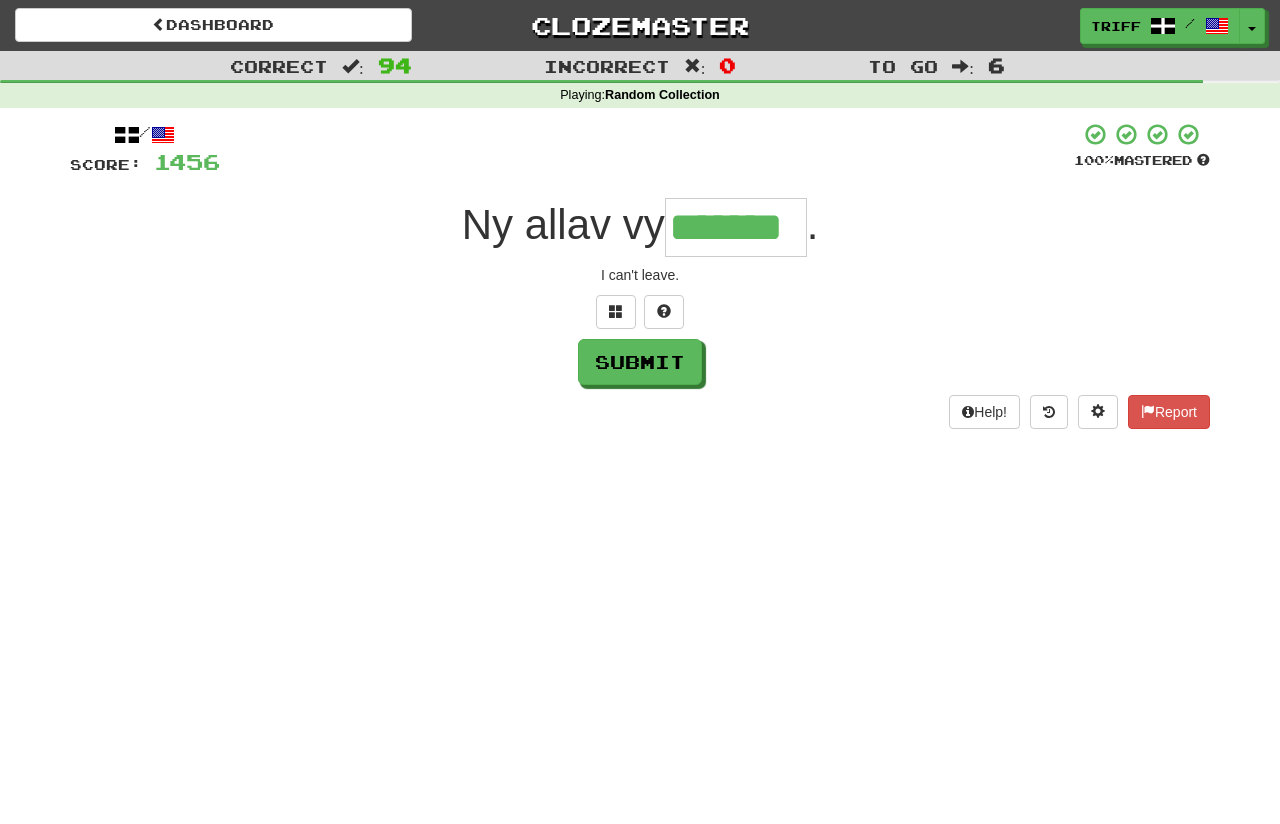 type on "*******" 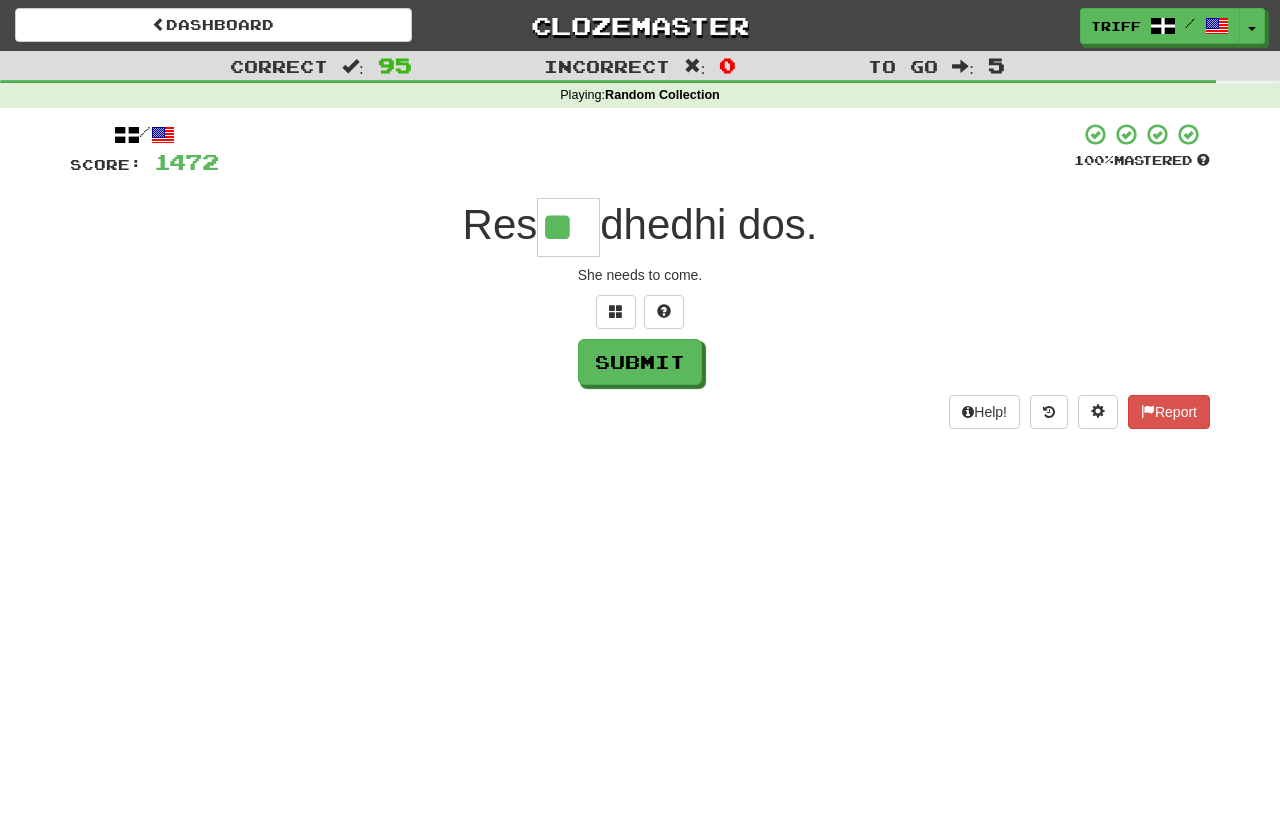 type on "**" 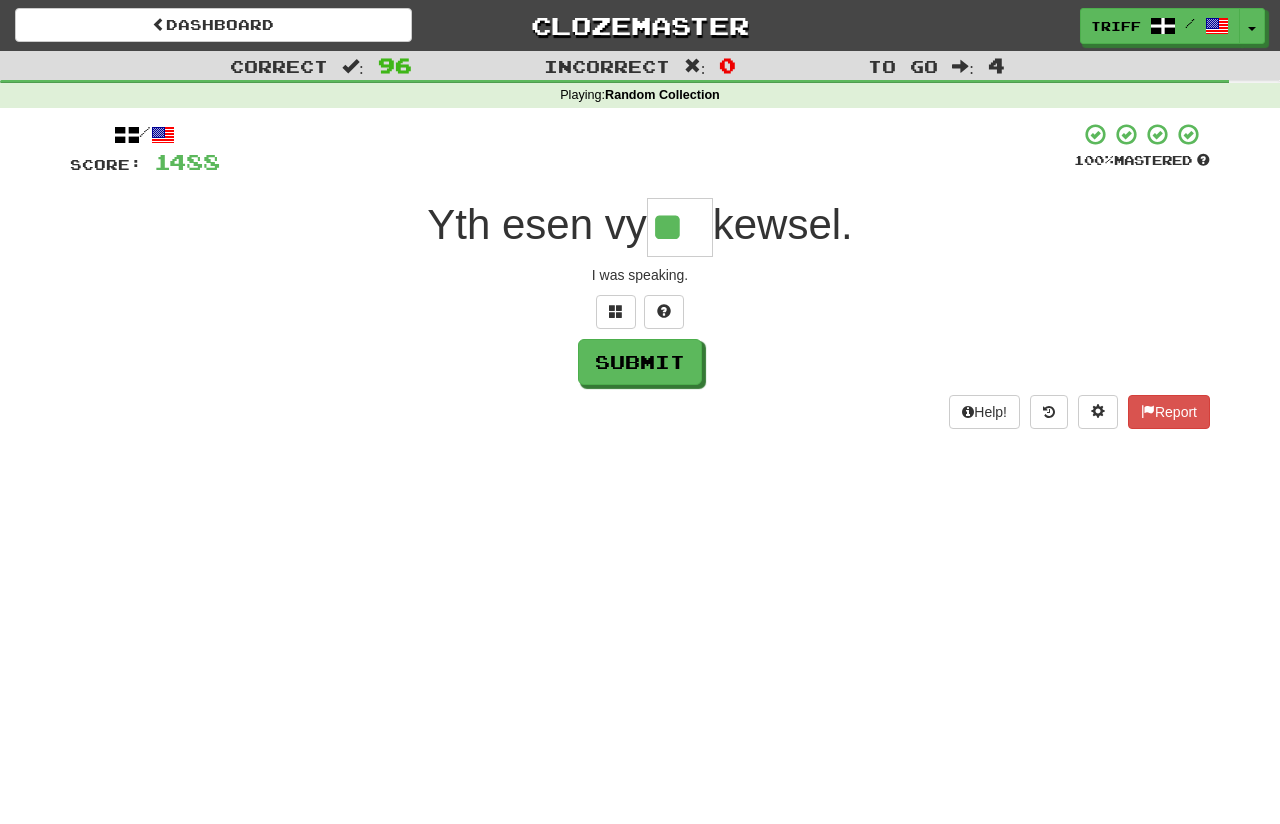 type on "**" 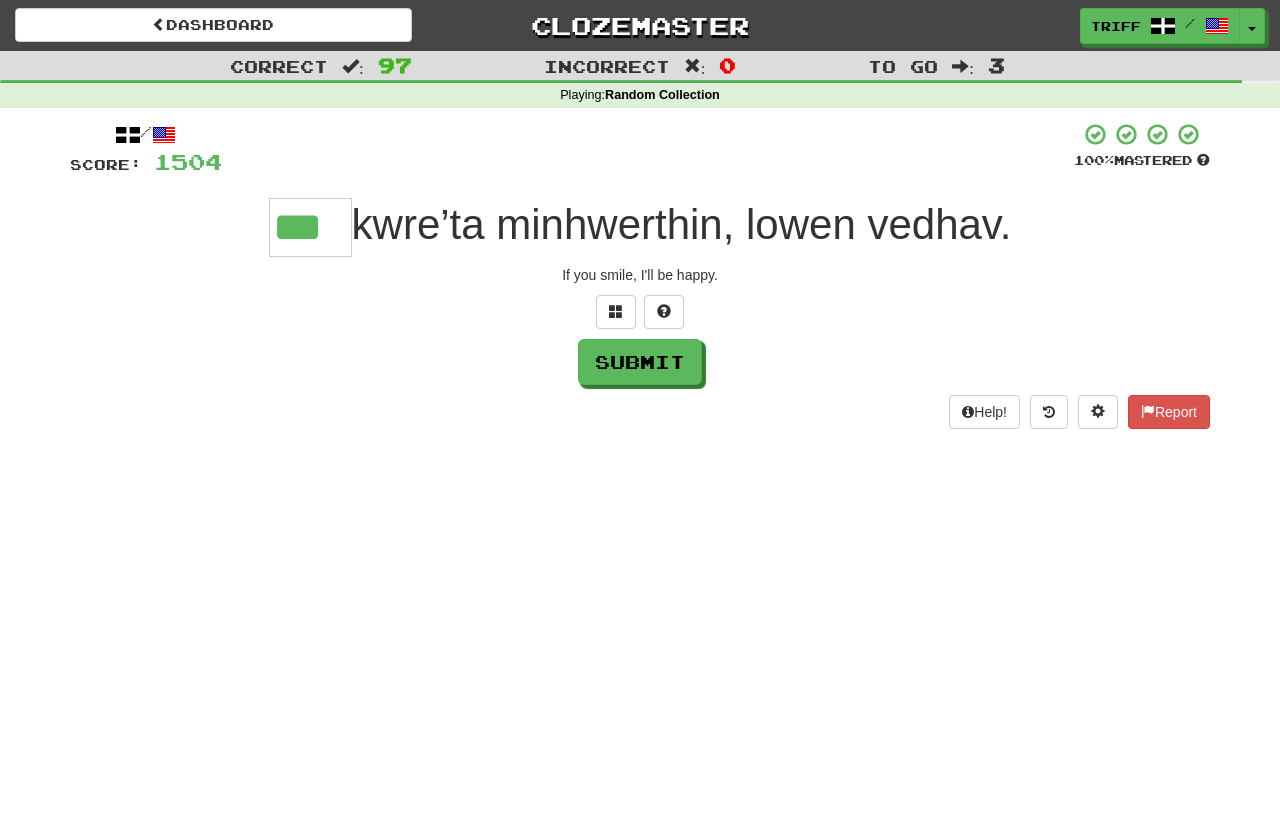 type on "***" 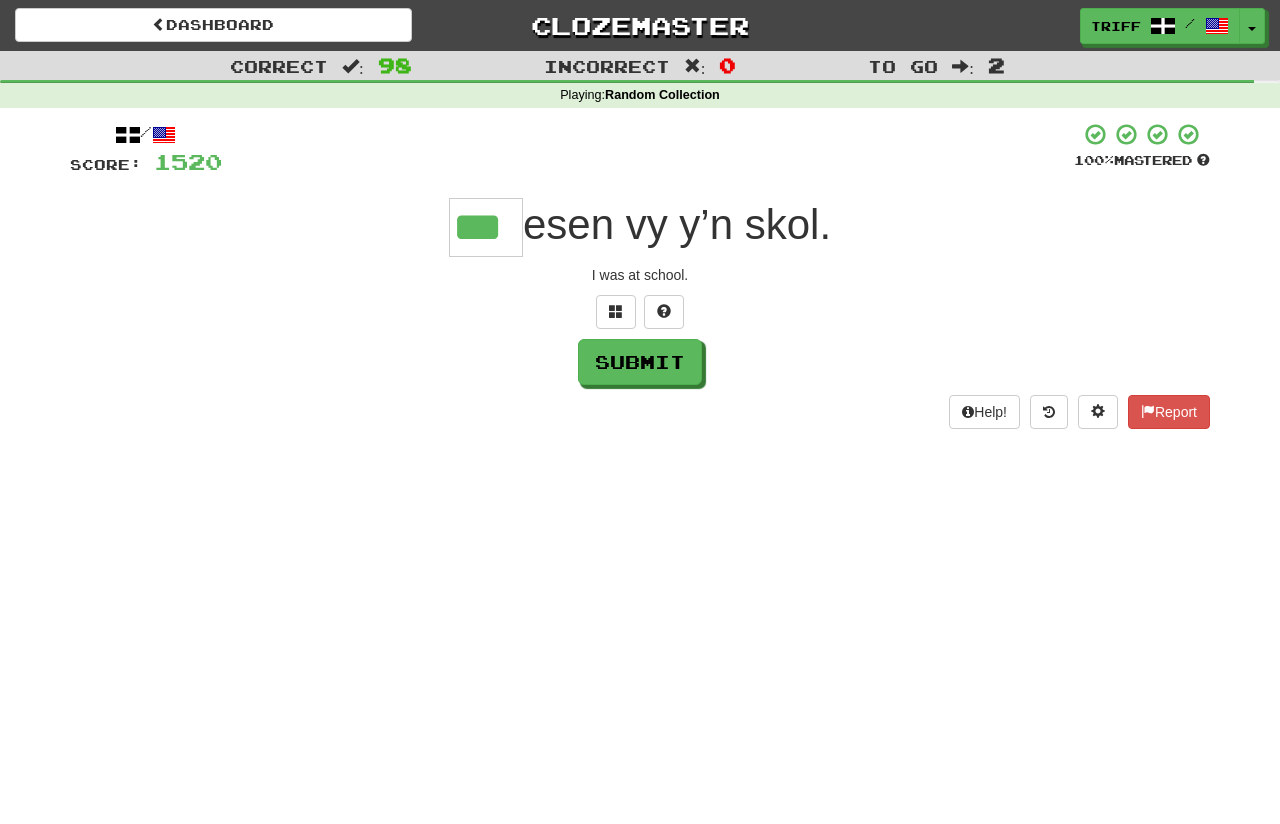 type on "***" 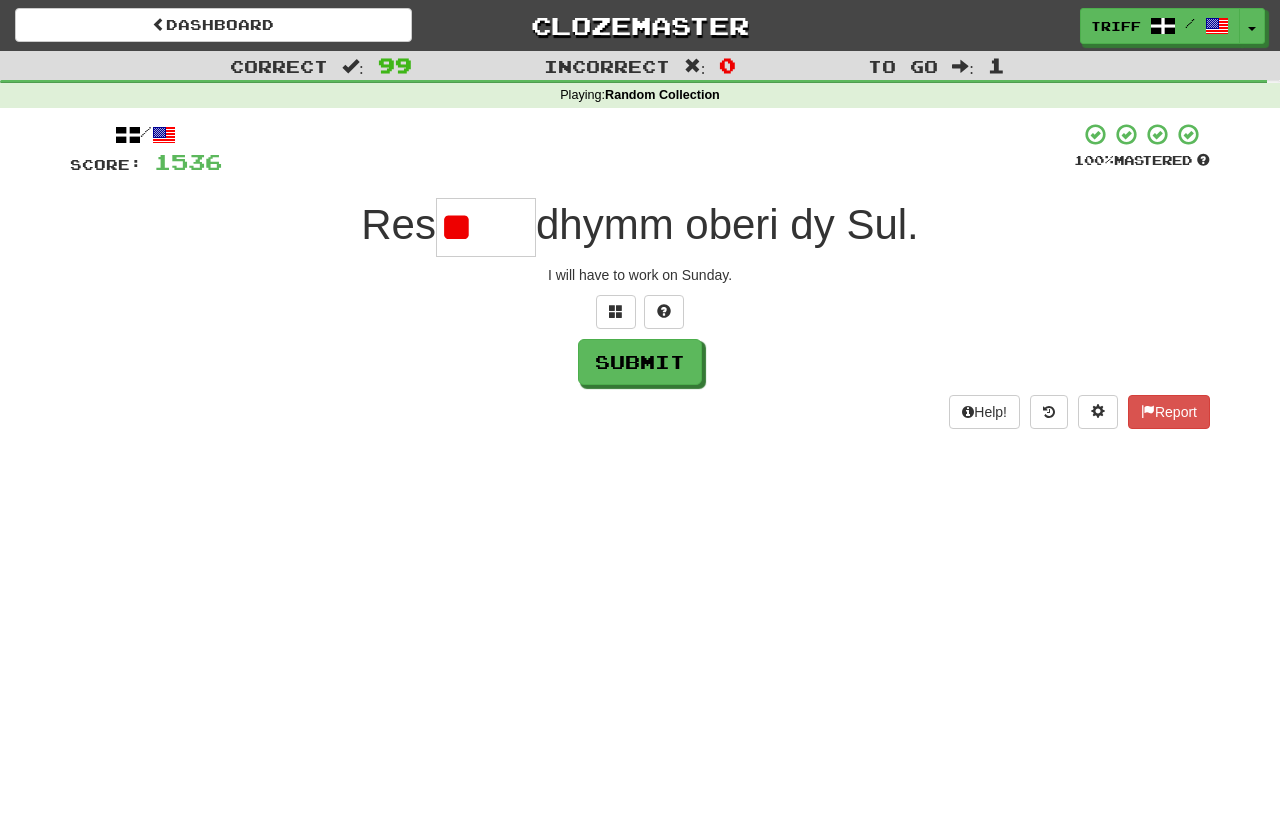 type on "*" 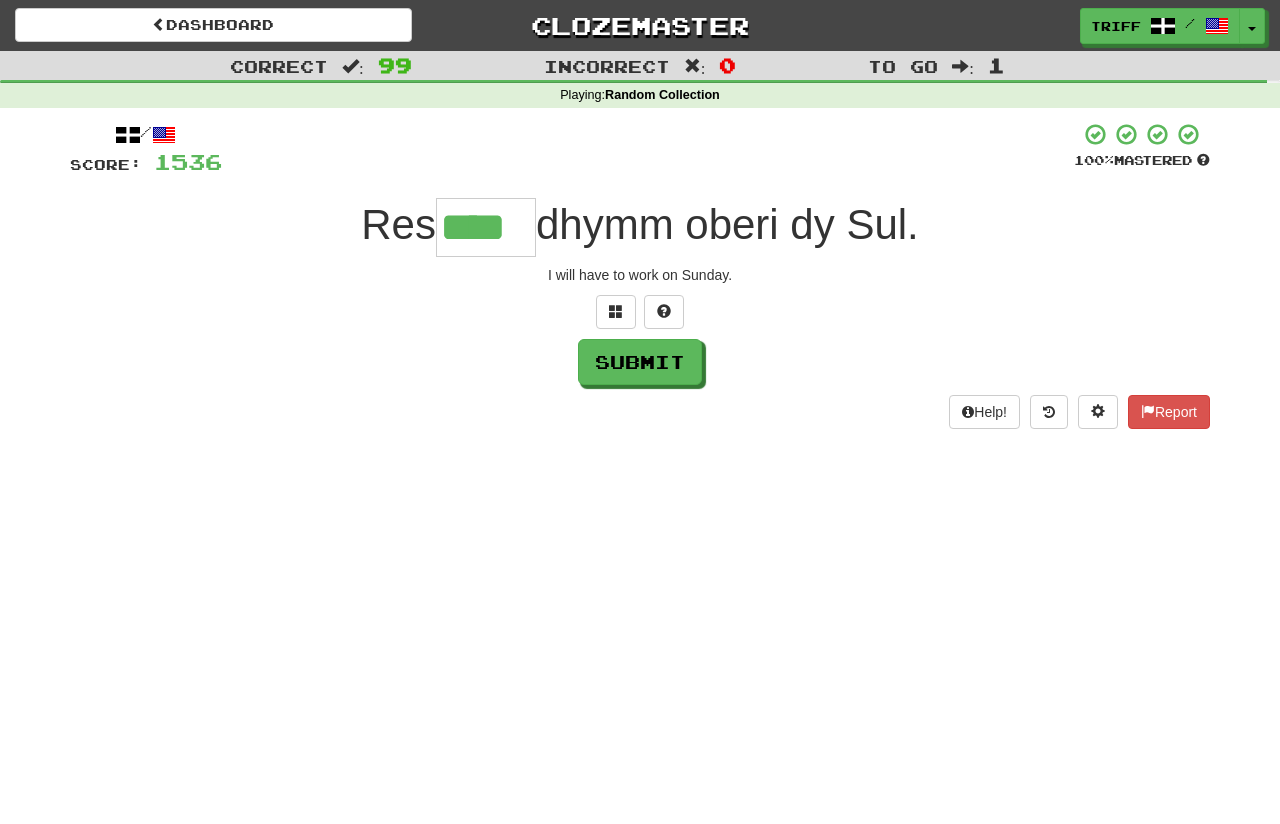type on "****" 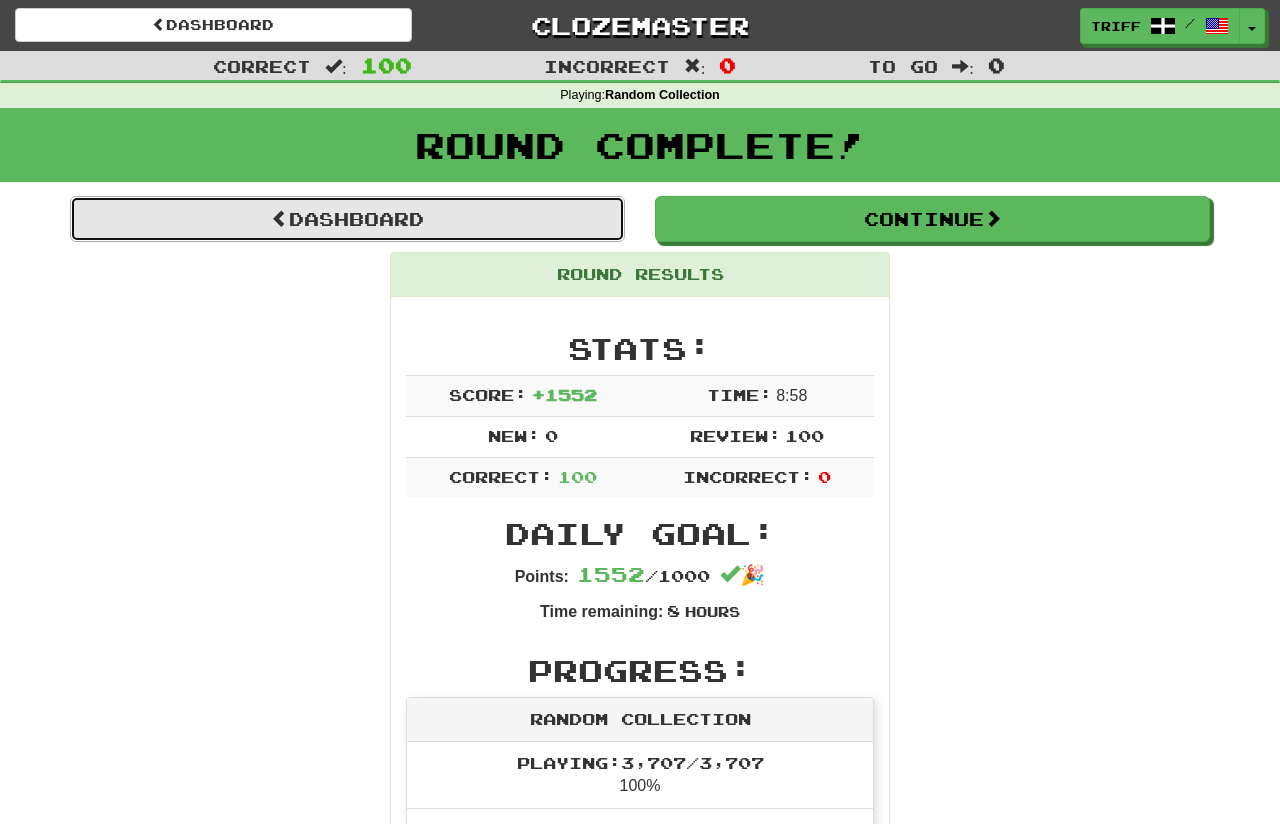 click on "Dashboard" at bounding box center [347, 219] 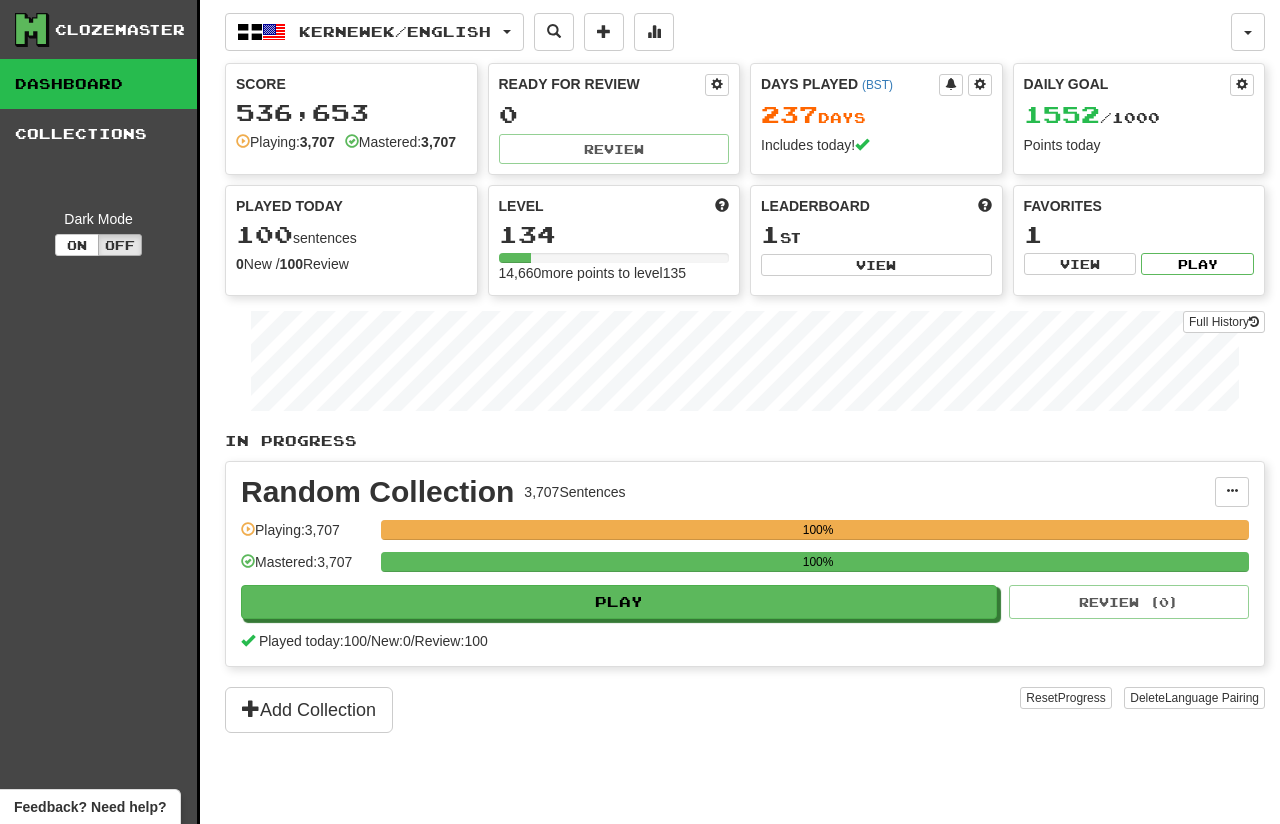 scroll, scrollTop: 0, scrollLeft: 0, axis: both 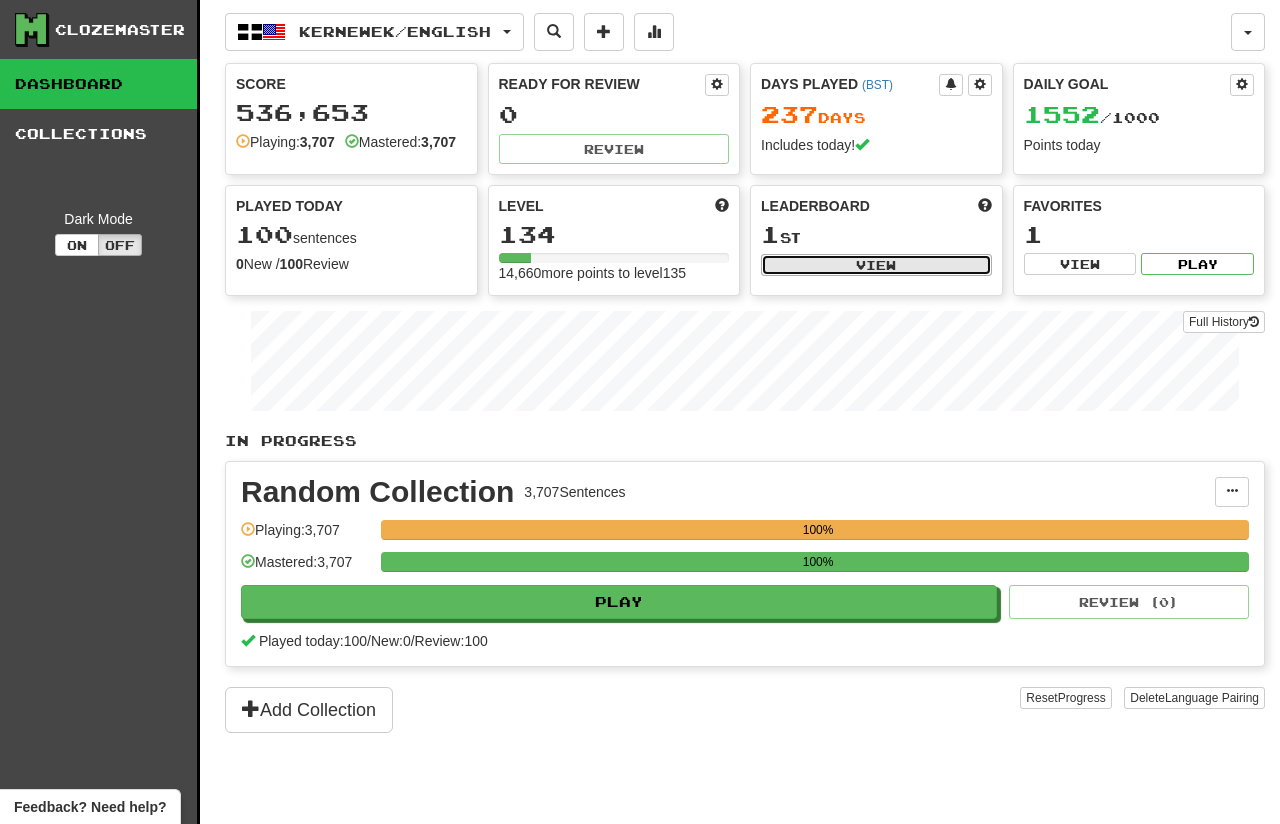 click on "View" at bounding box center (876, 265) 